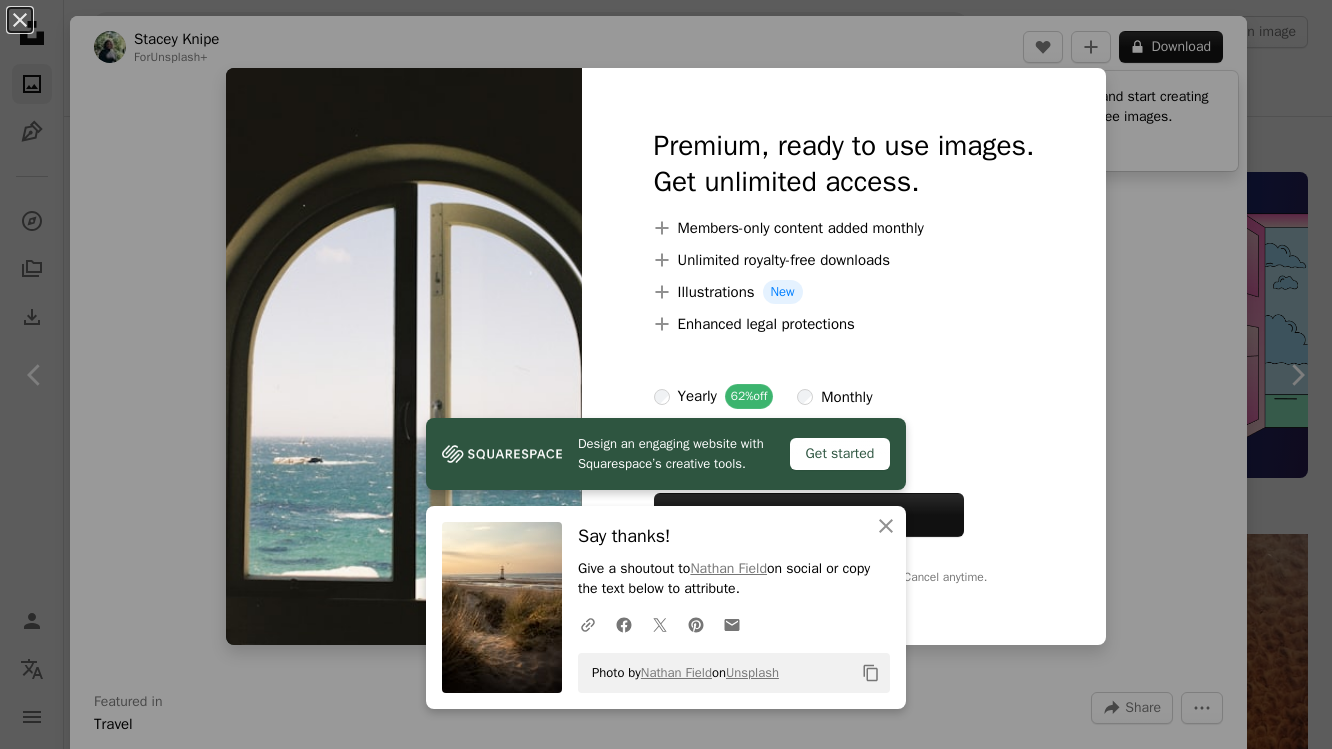 scroll, scrollTop: 1653, scrollLeft: 0, axis: vertical 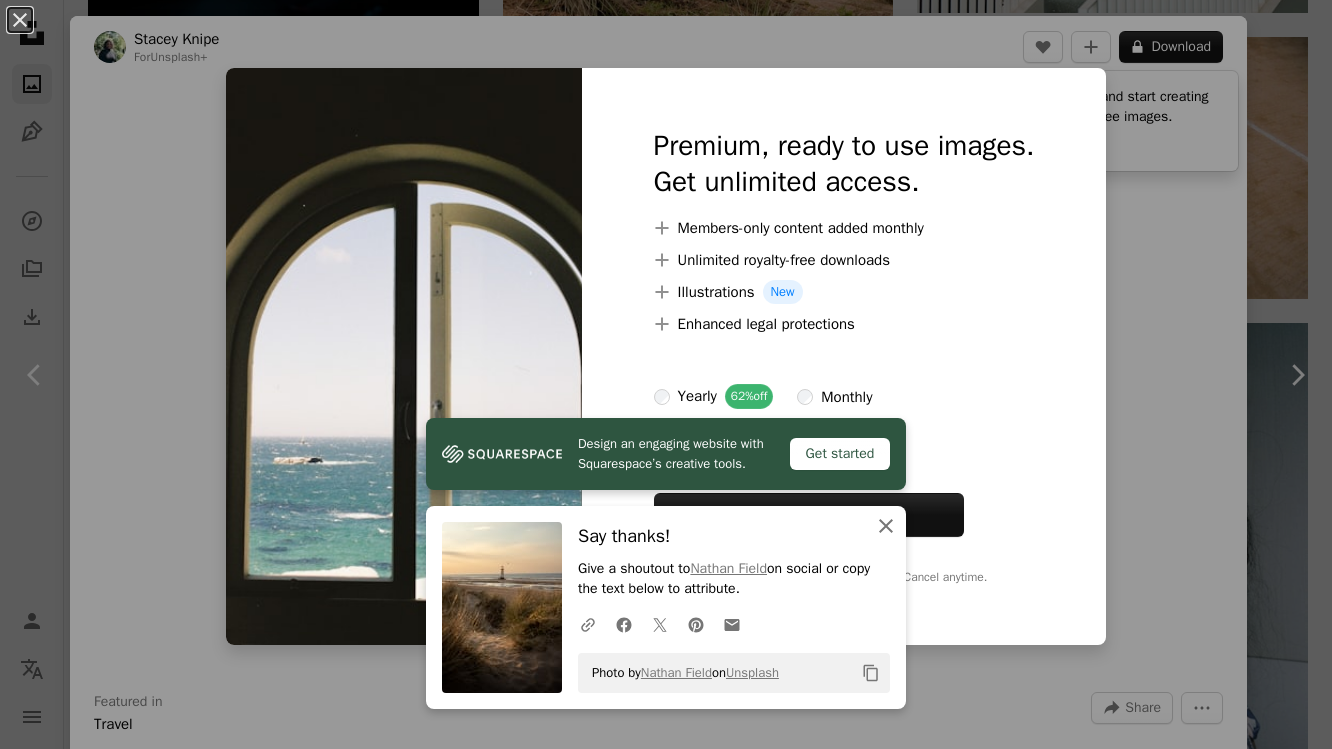 click on "An X shape" 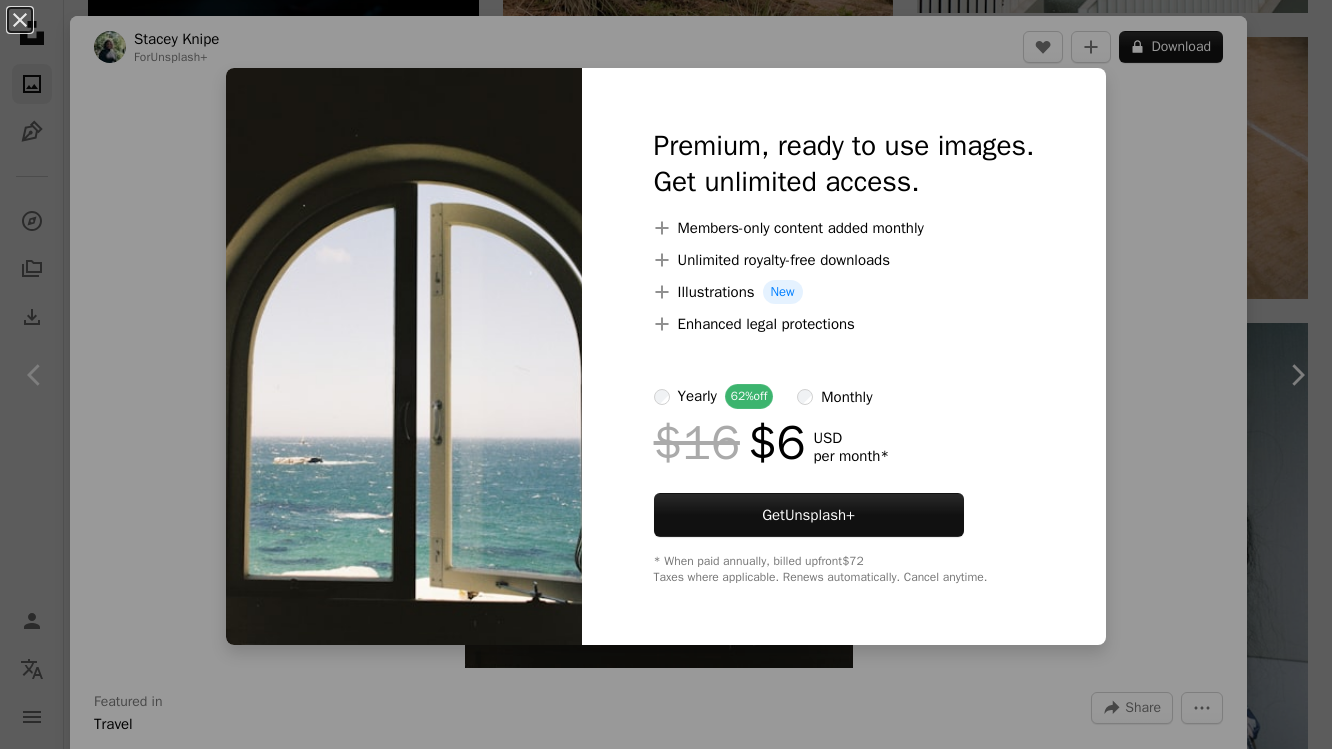 click on "An X shape Premium, ready to use images. Get unlimited access. A plus sign Members-only content added monthly A plus sign Unlimited royalty-free downloads A plus sign Illustrations  New A plus sign Enhanced legal protections yearly 62%  off monthly $16   $6 USD per month * Get  Unsplash+ * When paid annually, billed upfront  $72 Taxes where applicable. Renews automatically. Cancel anytime." at bounding box center (666, 374) 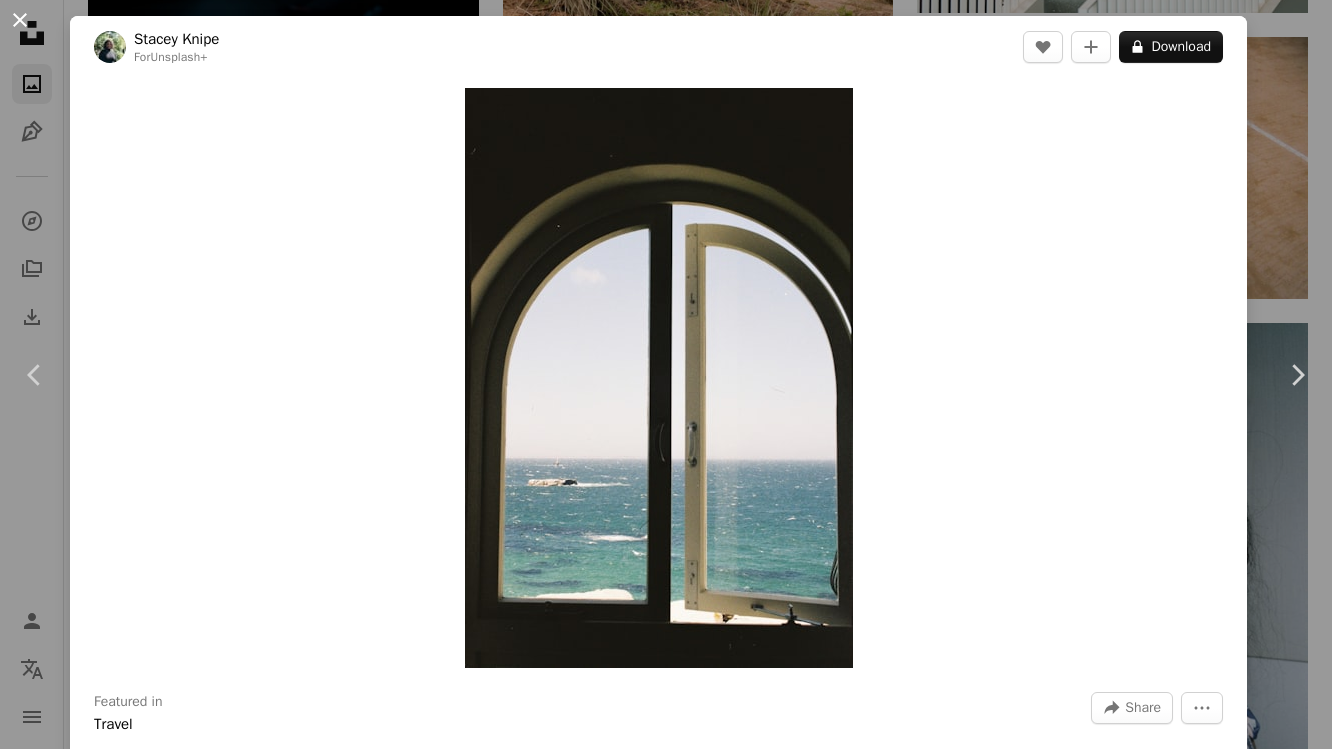 click on "An X shape" at bounding box center [20, 20] 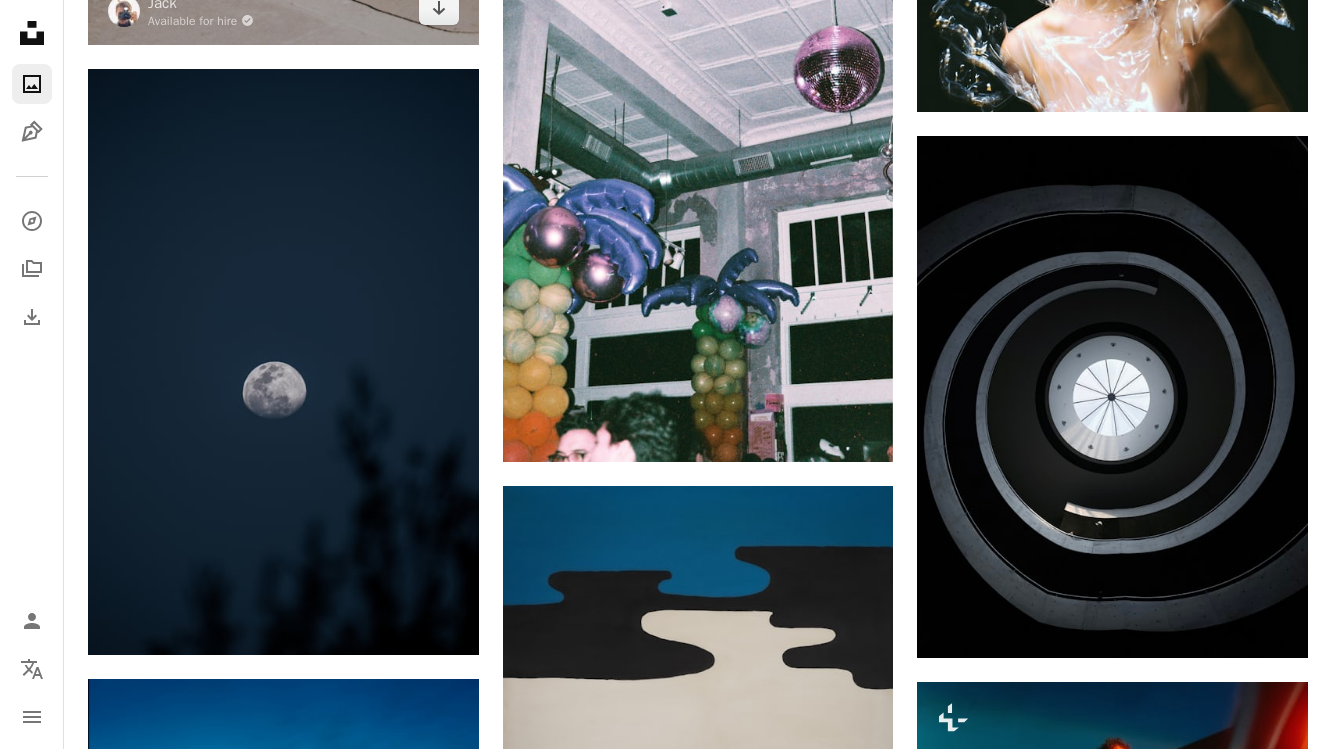 scroll, scrollTop: 2873, scrollLeft: 0, axis: vertical 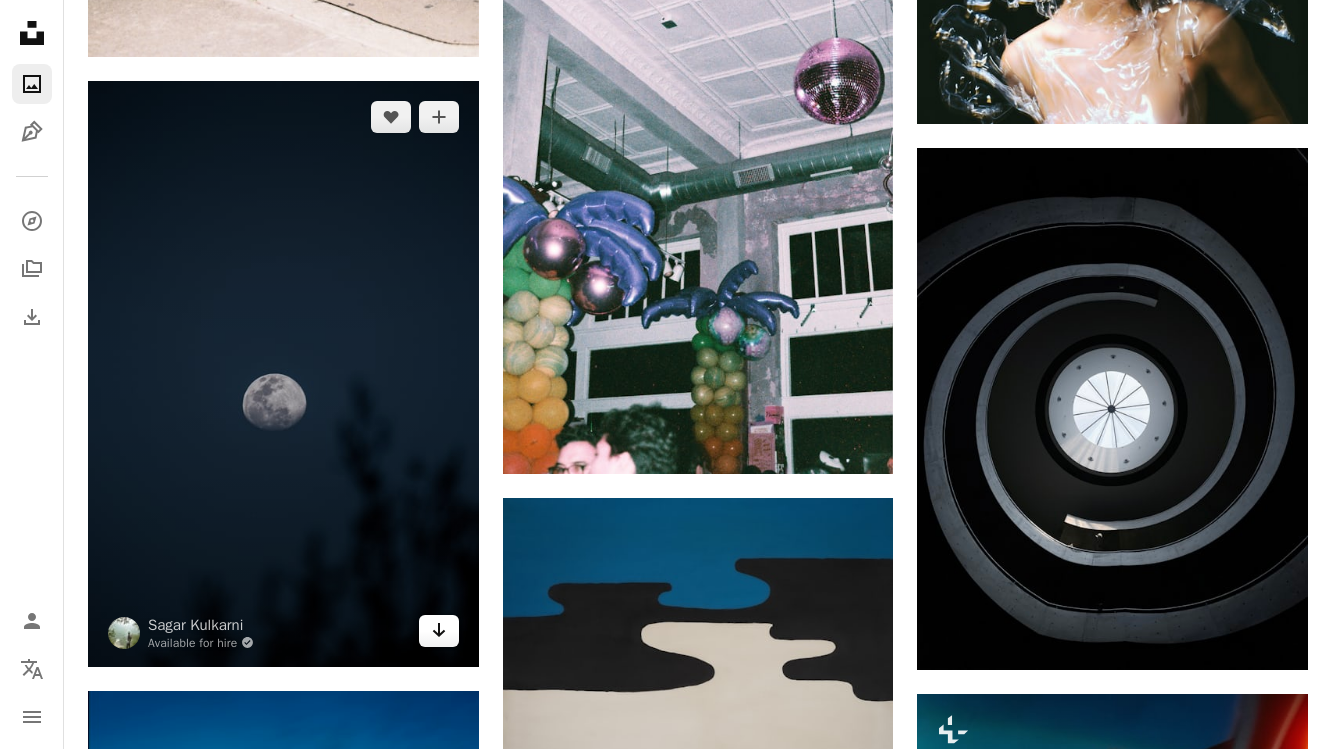 click on "Arrow pointing down" 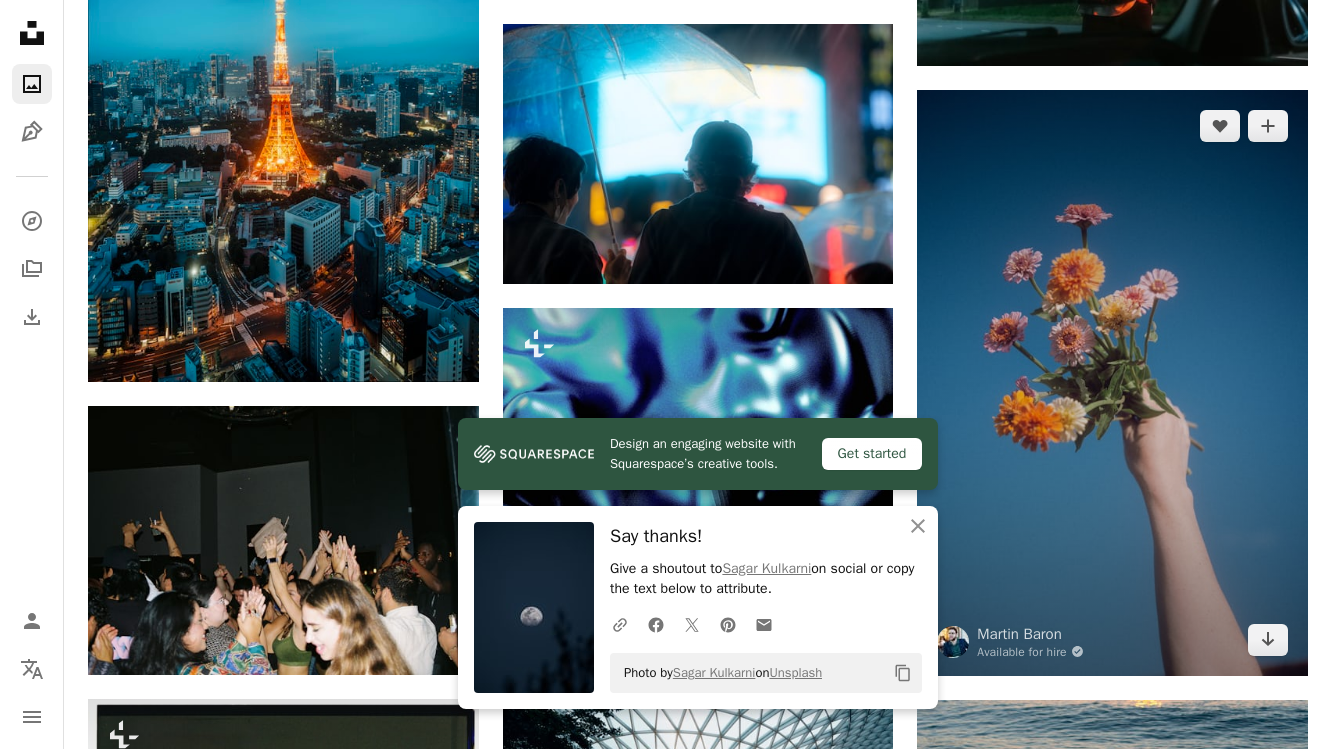 scroll, scrollTop: 3779, scrollLeft: 0, axis: vertical 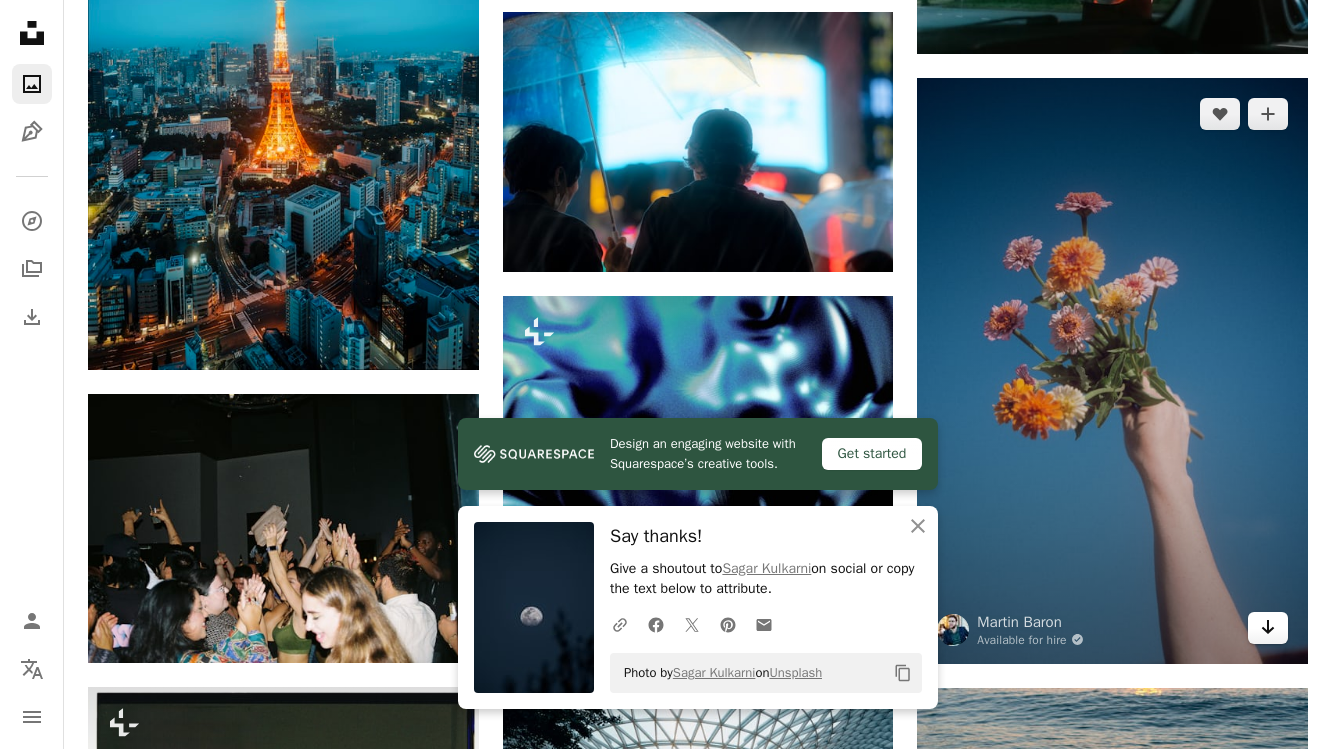click on "Arrow pointing down" 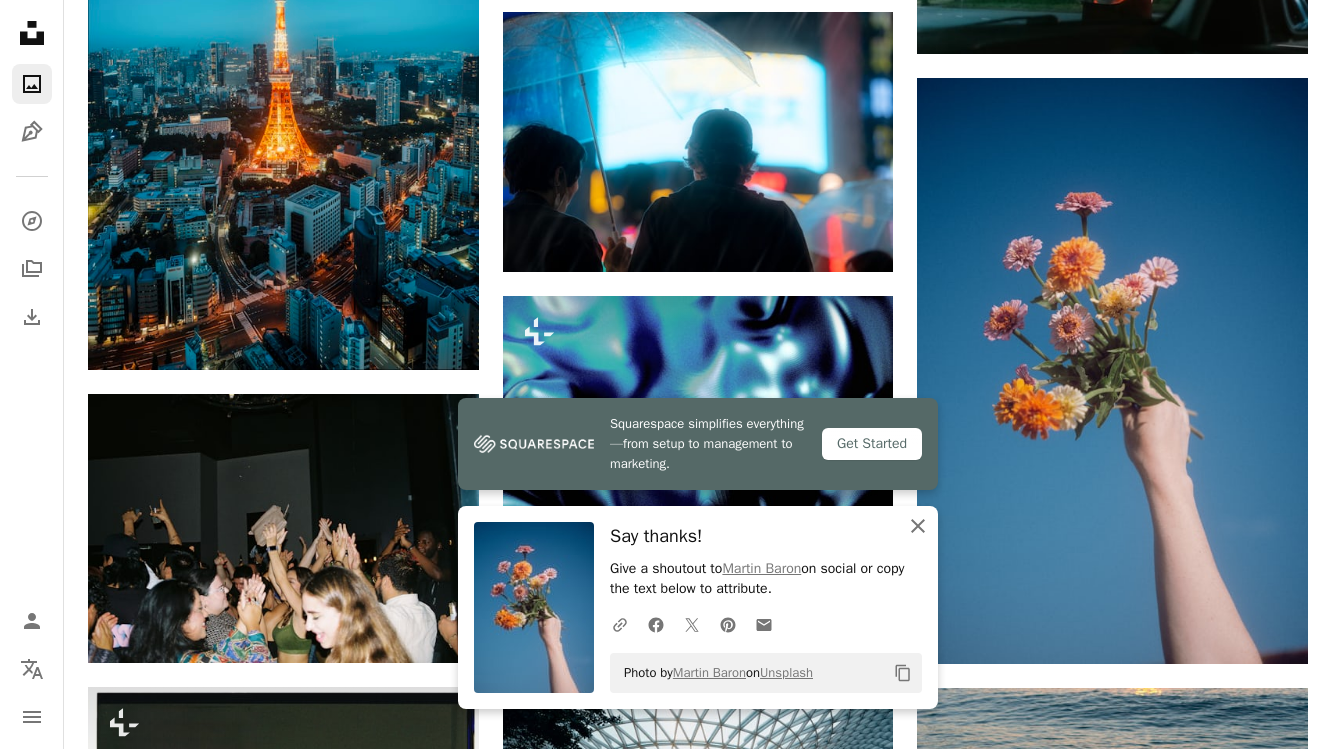 click 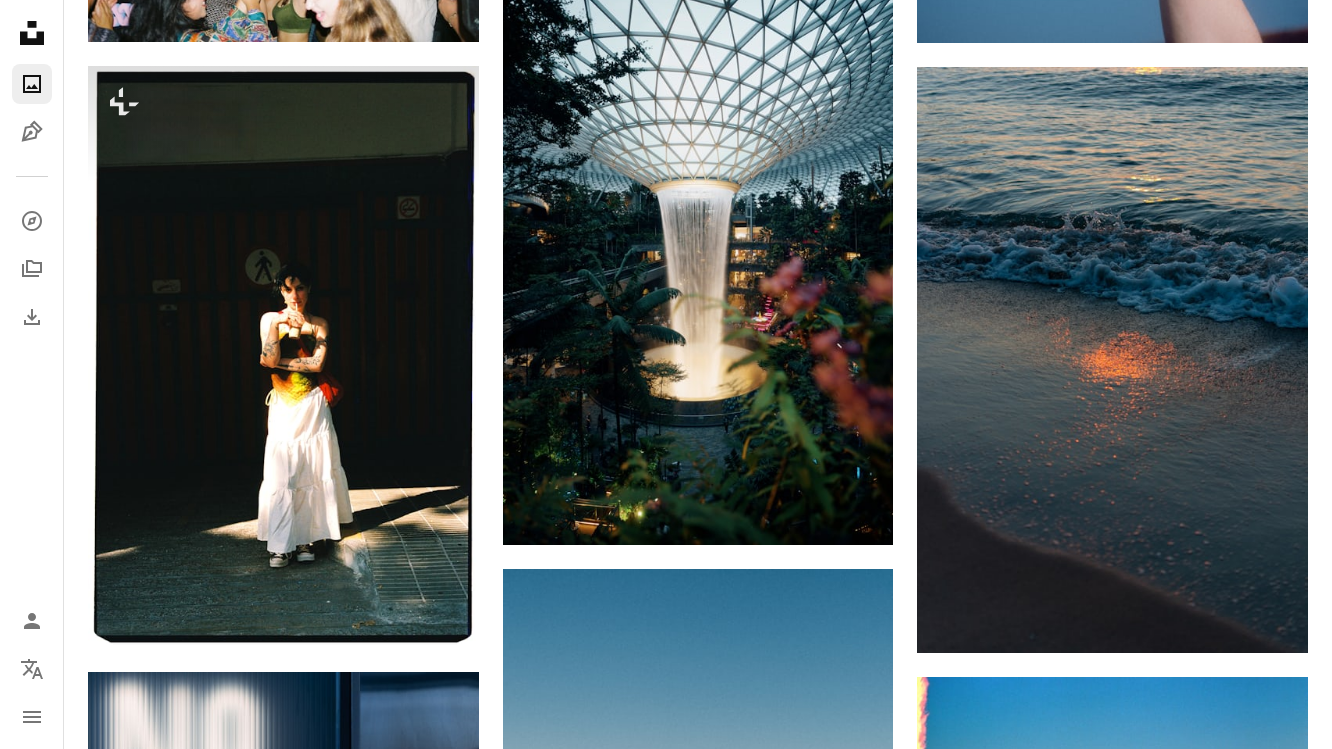 scroll, scrollTop: 4403, scrollLeft: 0, axis: vertical 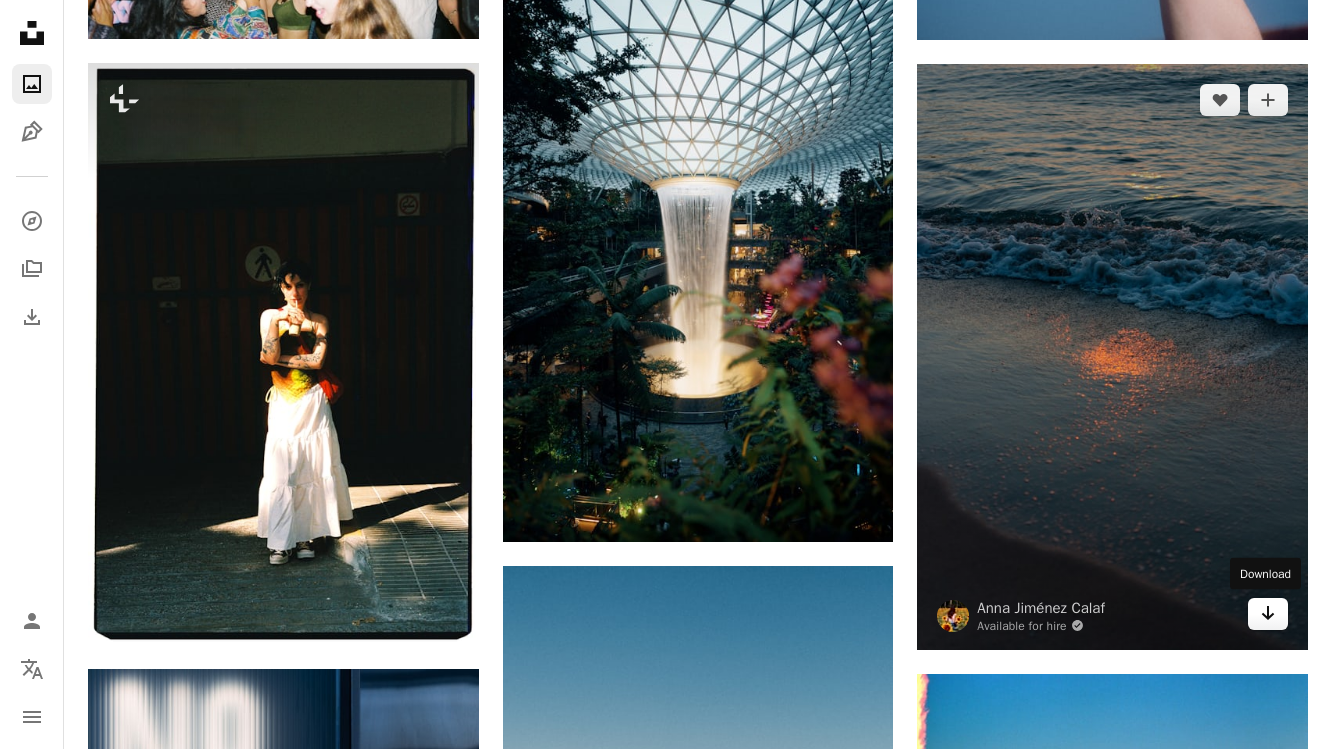 click on "Arrow pointing down" 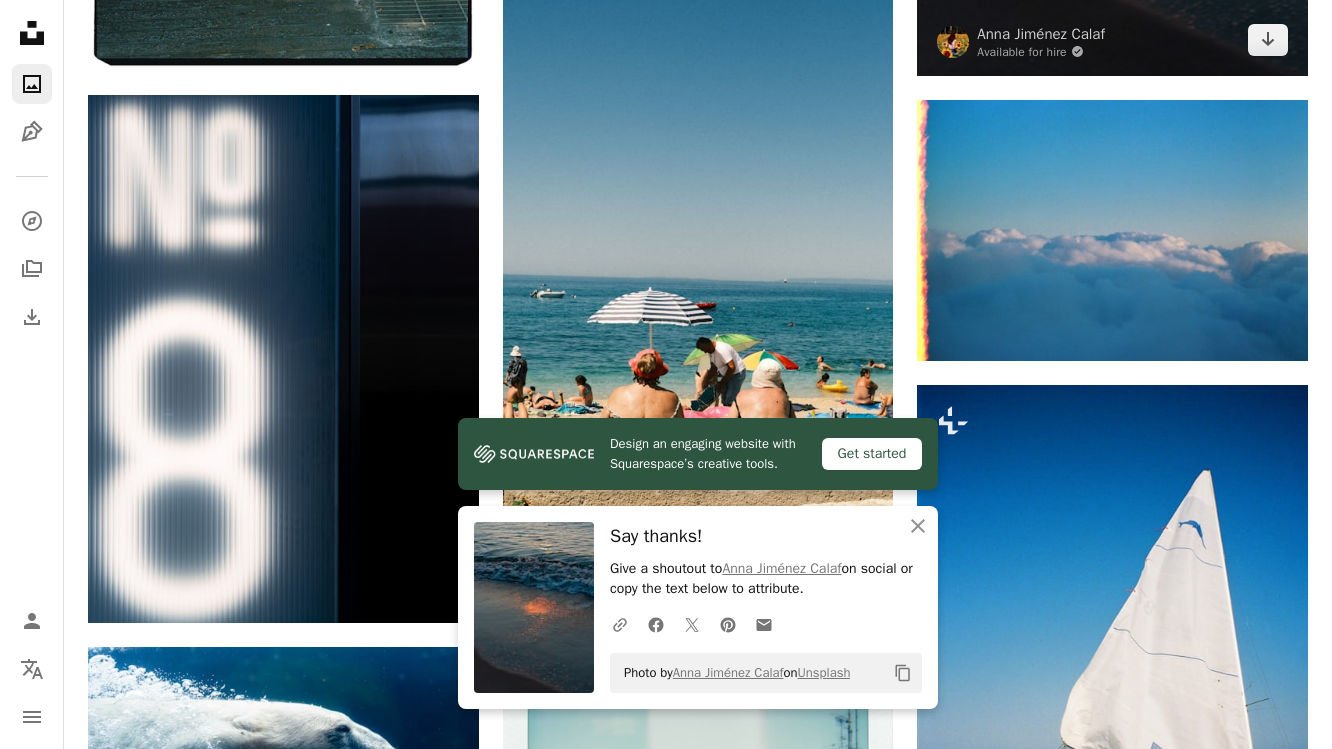 scroll, scrollTop: 4986, scrollLeft: 0, axis: vertical 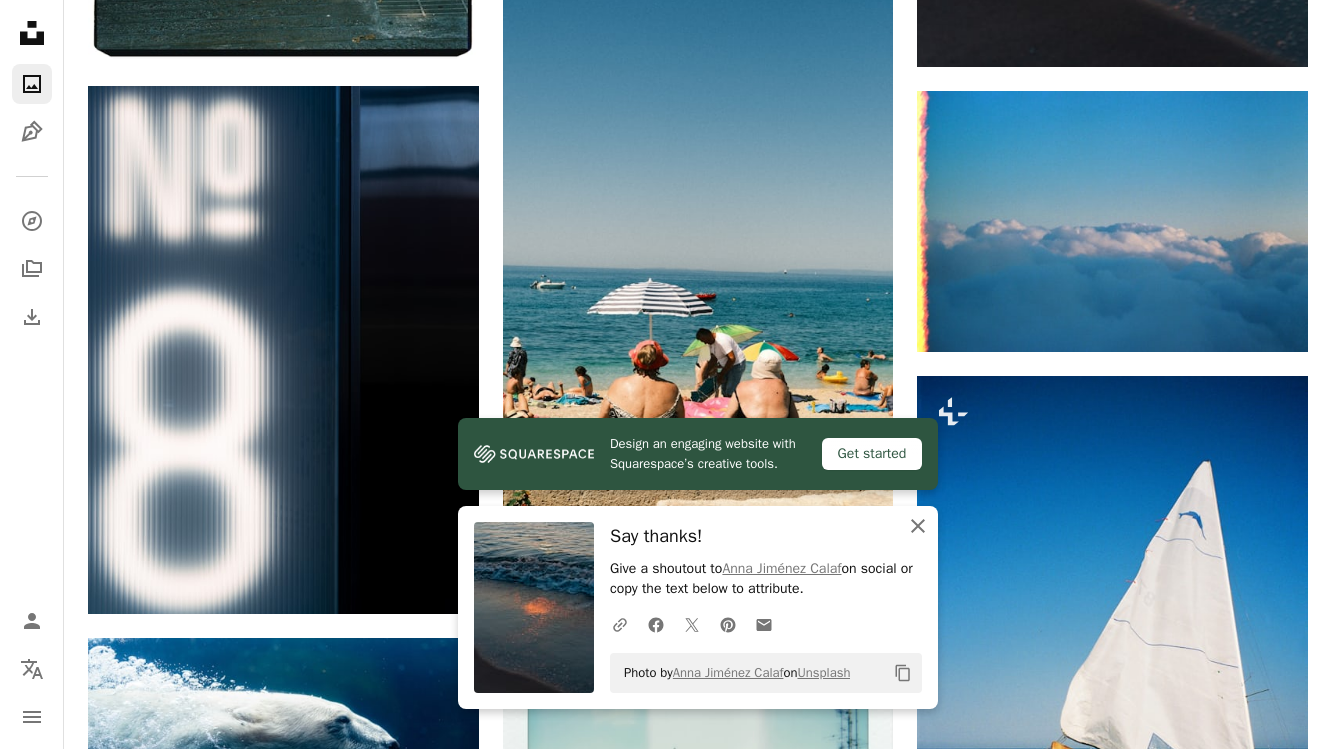 click on "An X shape" 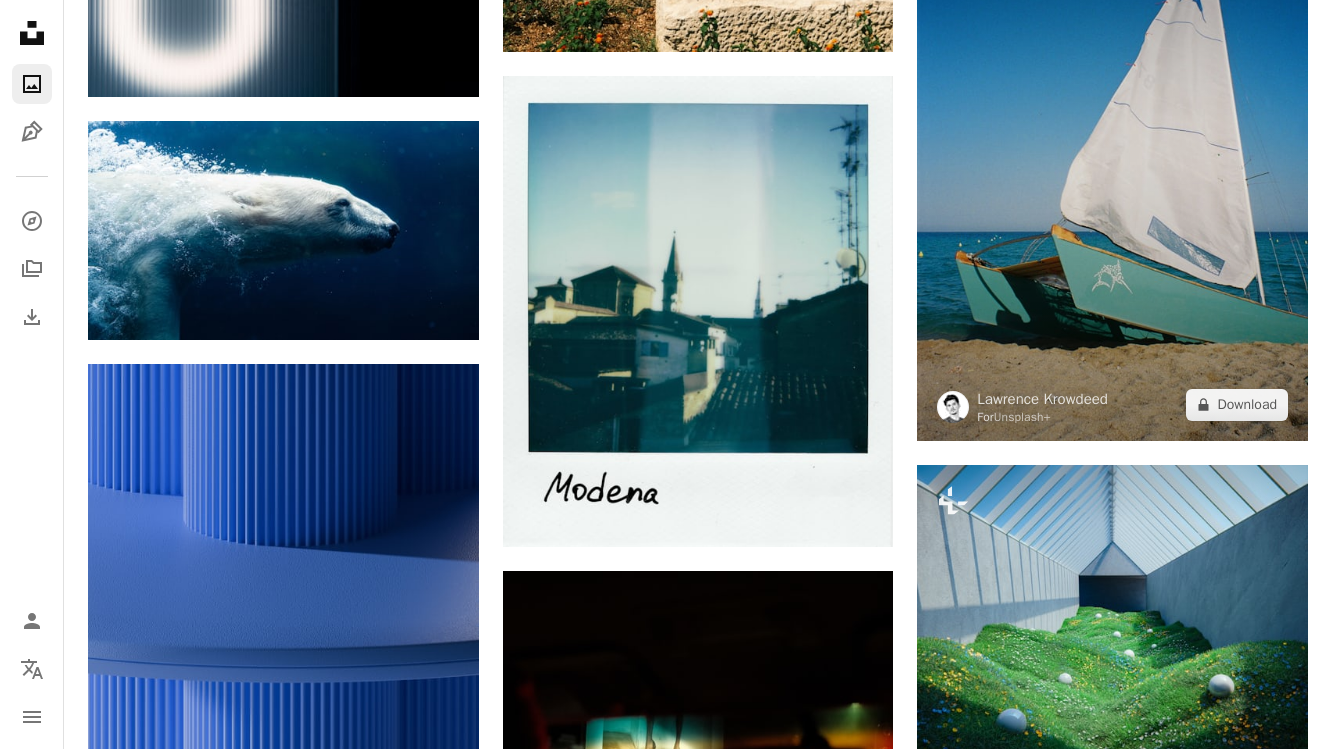 scroll, scrollTop: 5504, scrollLeft: 0, axis: vertical 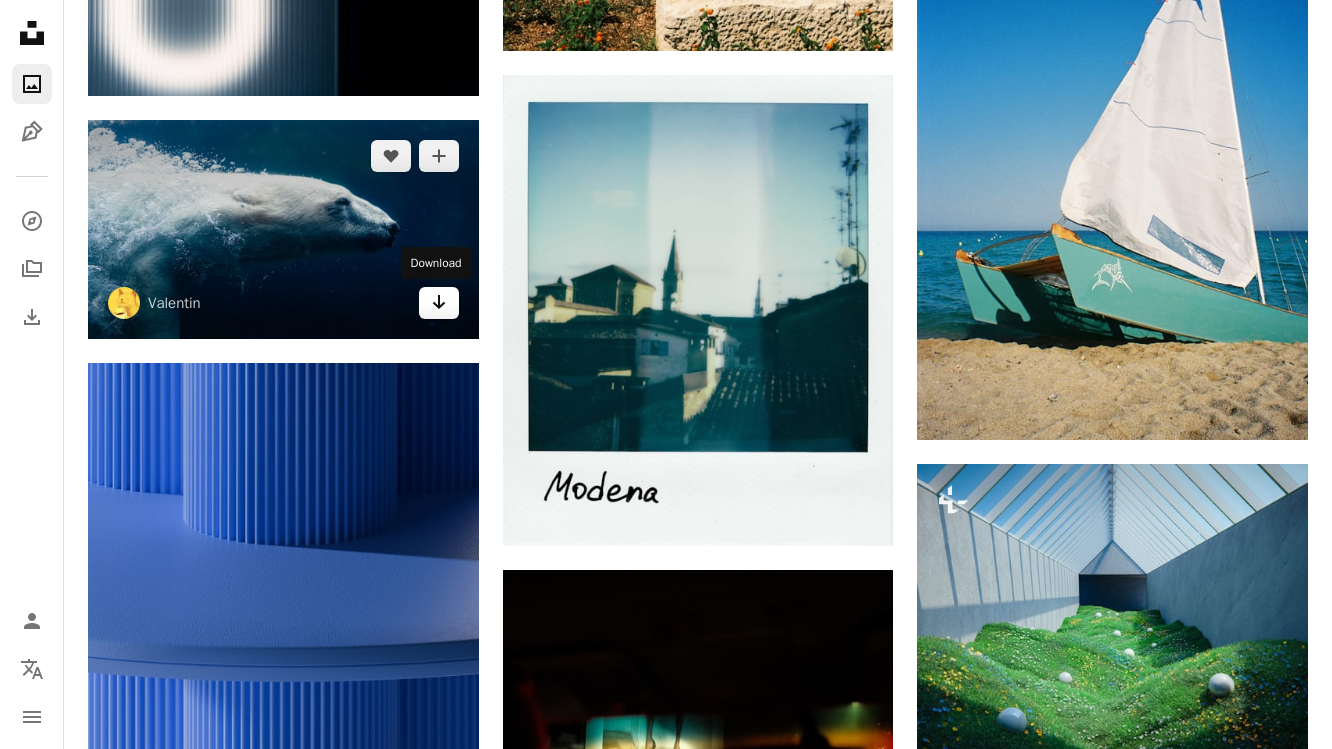 click on "Arrow pointing down" 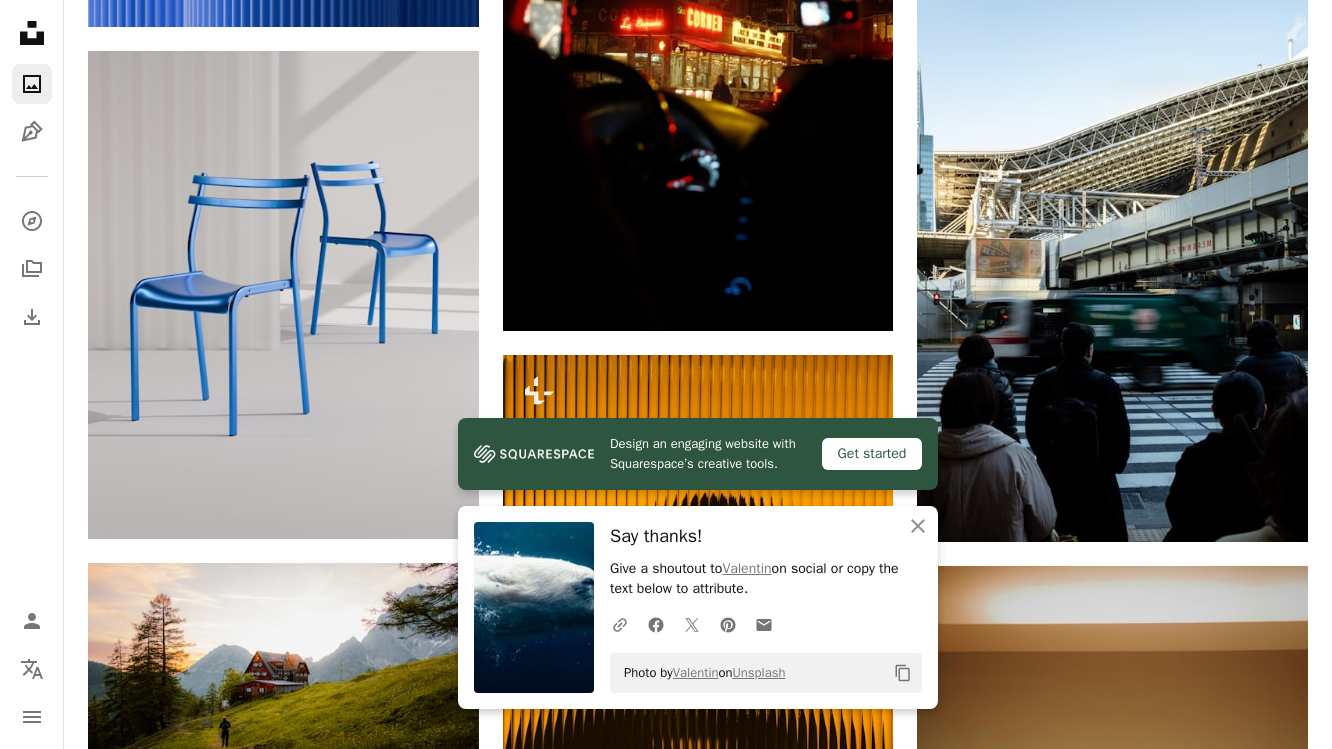 scroll, scrollTop: 6326, scrollLeft: 0, axis: vertical 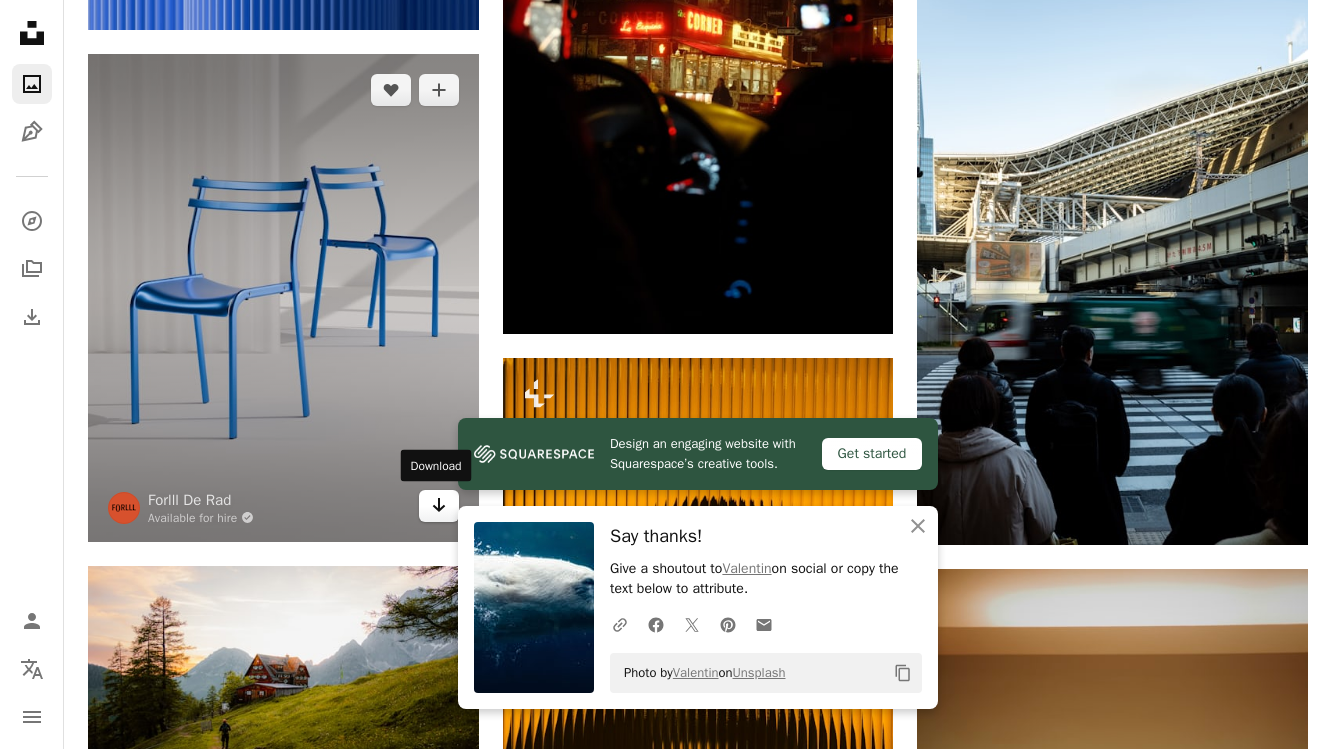 click on "Arrow pointing down" 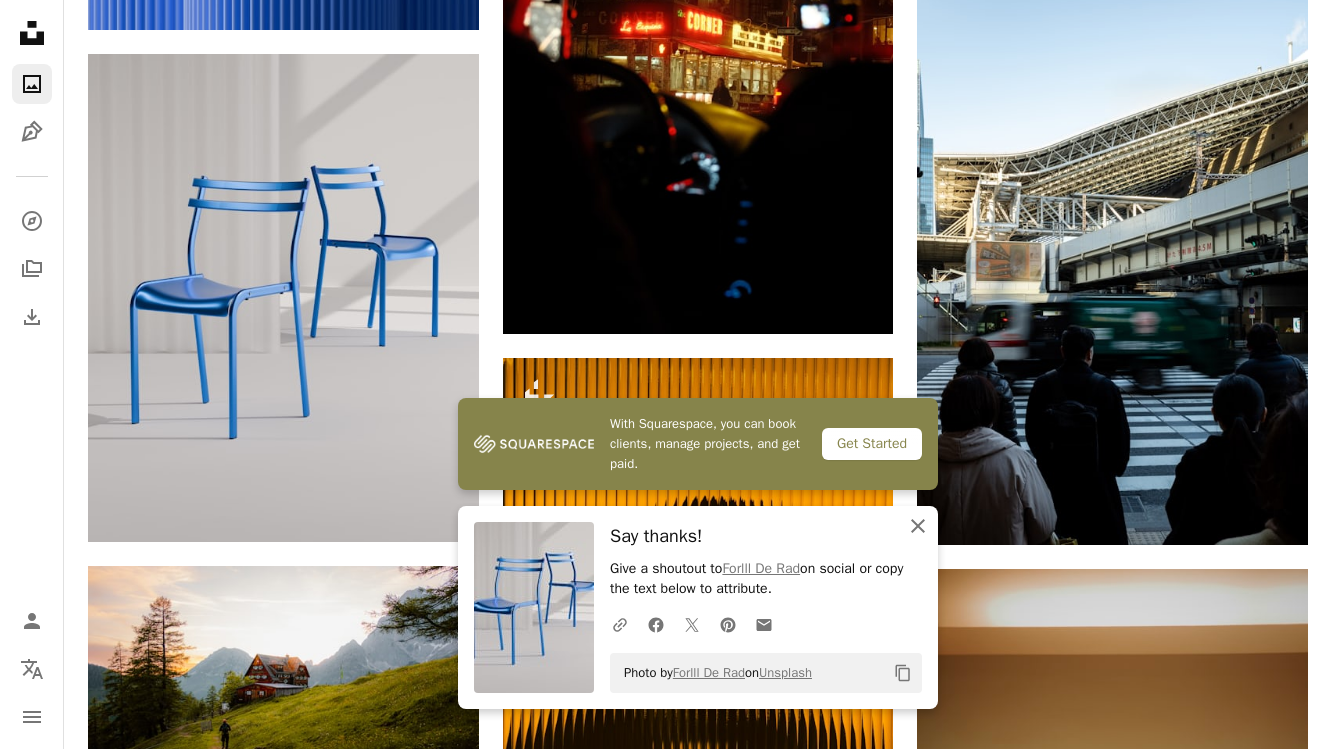 click on "An X shape" 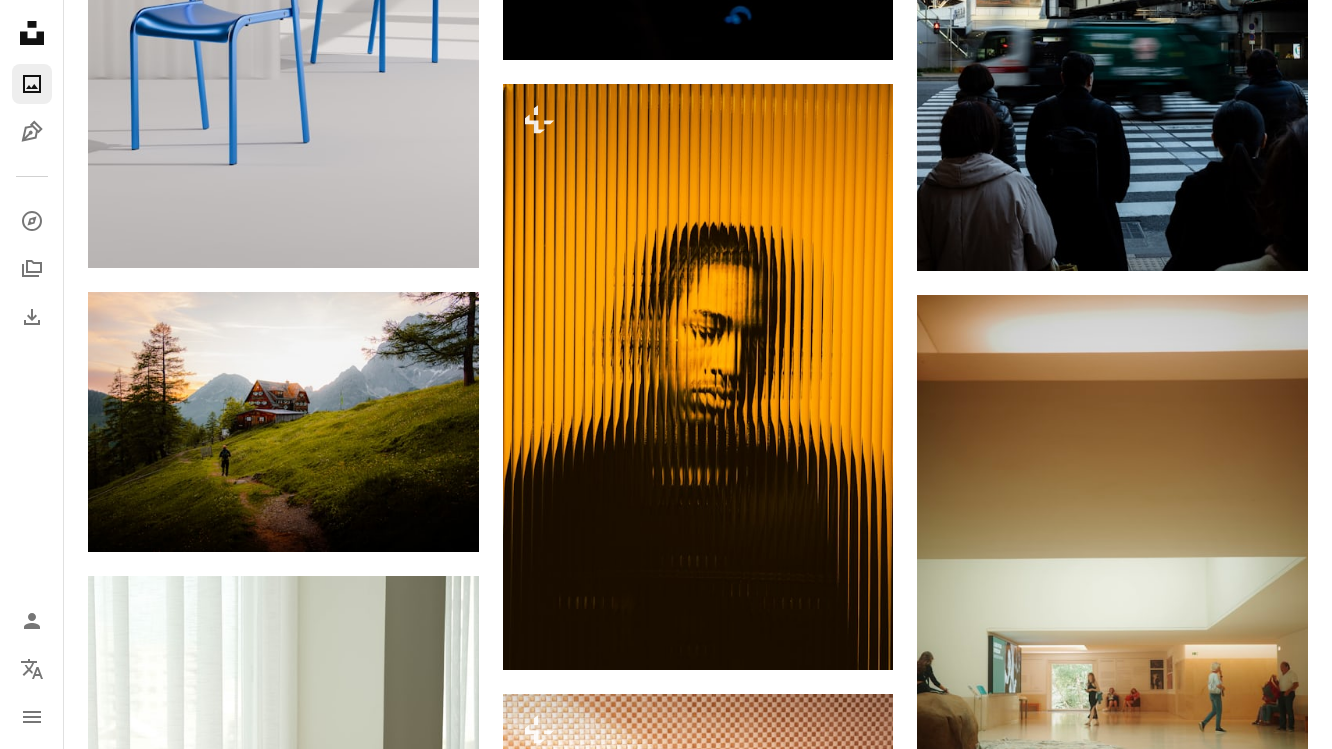 scroll, scrollTop: 6681, scrollLeft: 0, axis: vertical 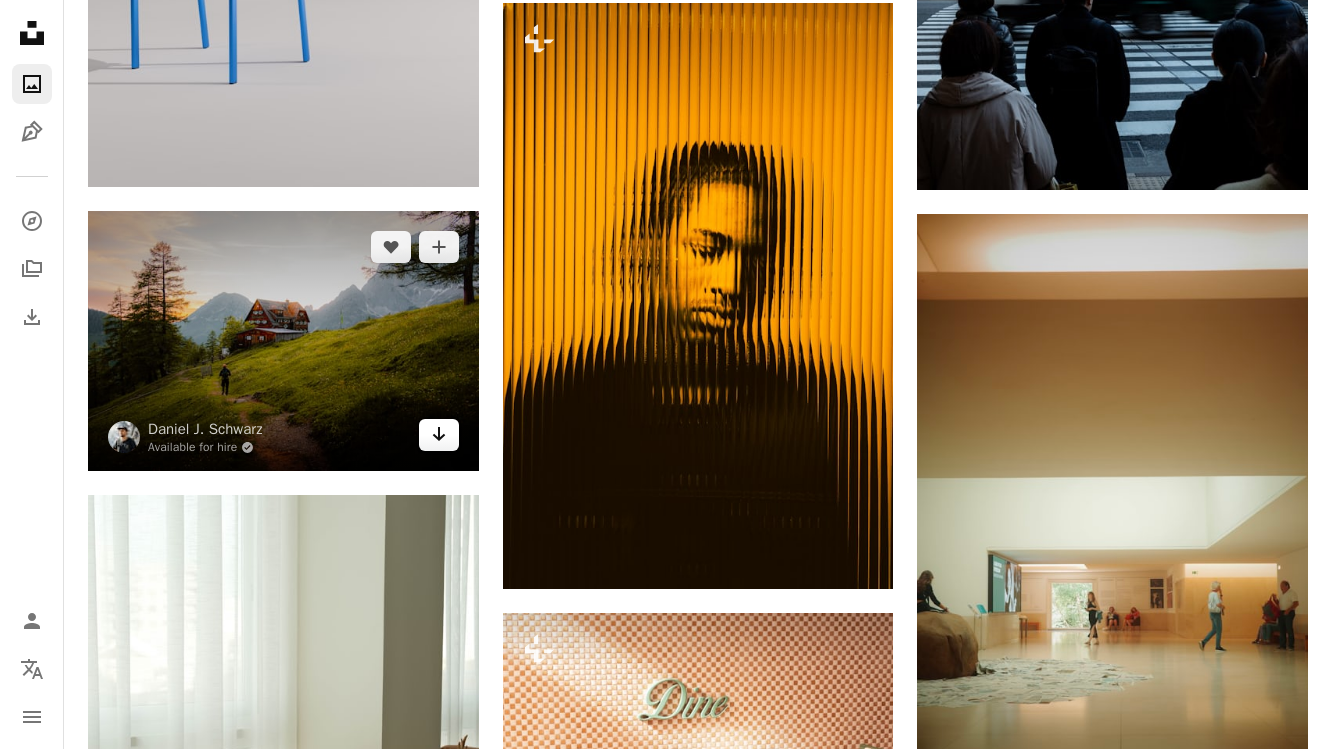 click 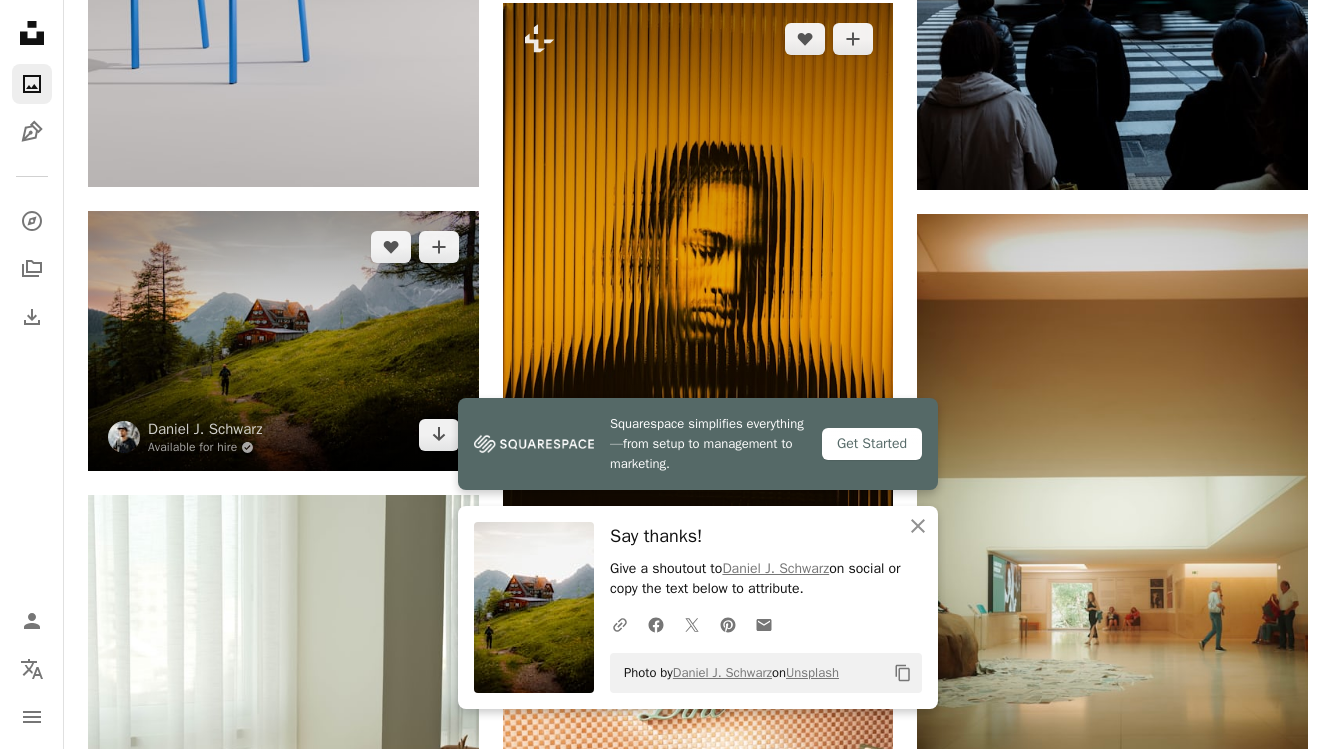 scroll, scrollTop: 6948, scrollLeft: 0, axis: vertical 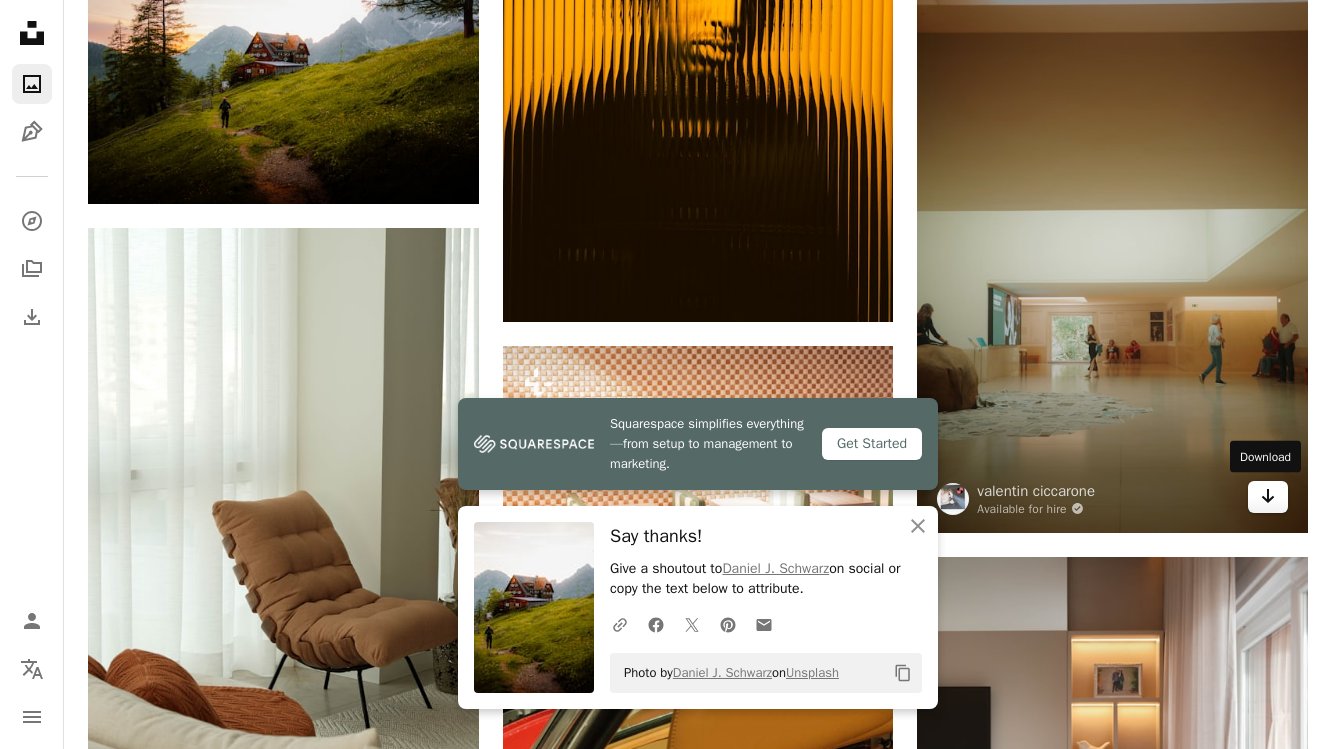 click on "Arrow pointing down" 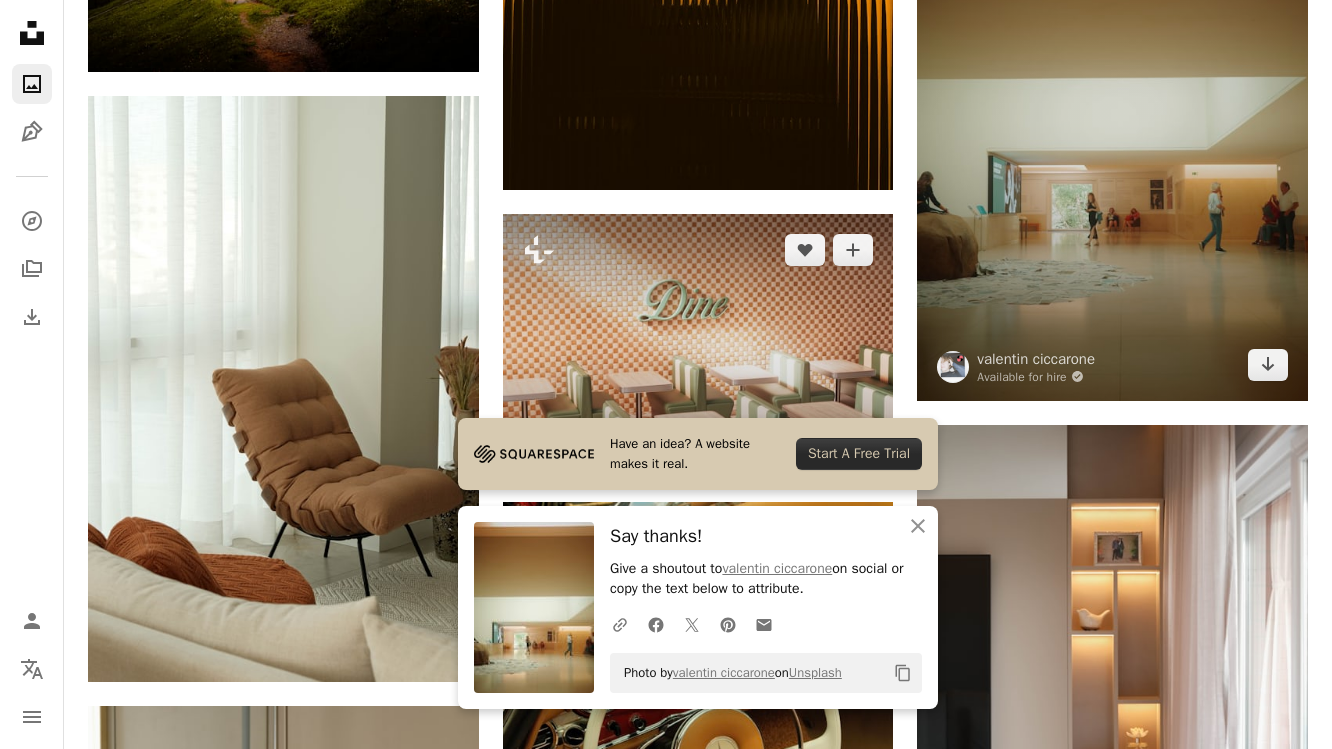 scroll, scrollTop: 7343, scrollLeft: 0, axis: vertical 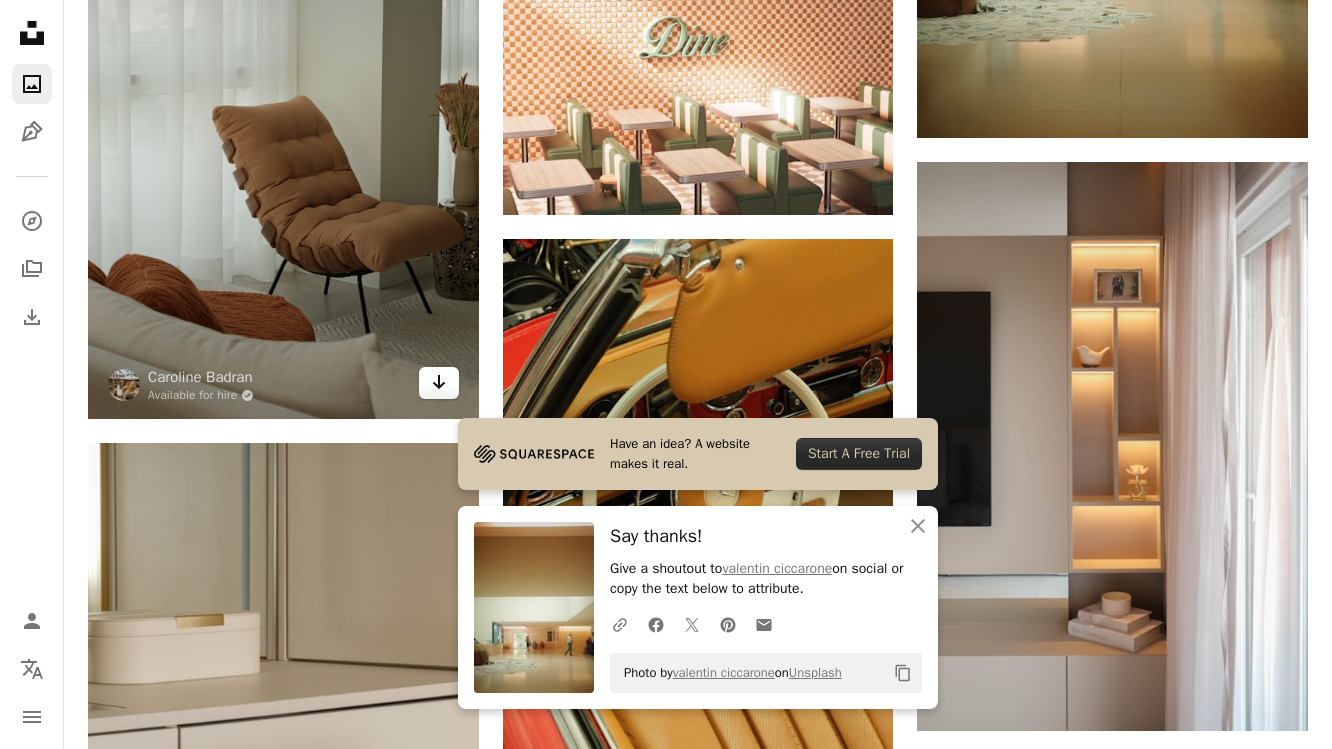 click on "Arrow pointing down" at bounding box center (439, 383) 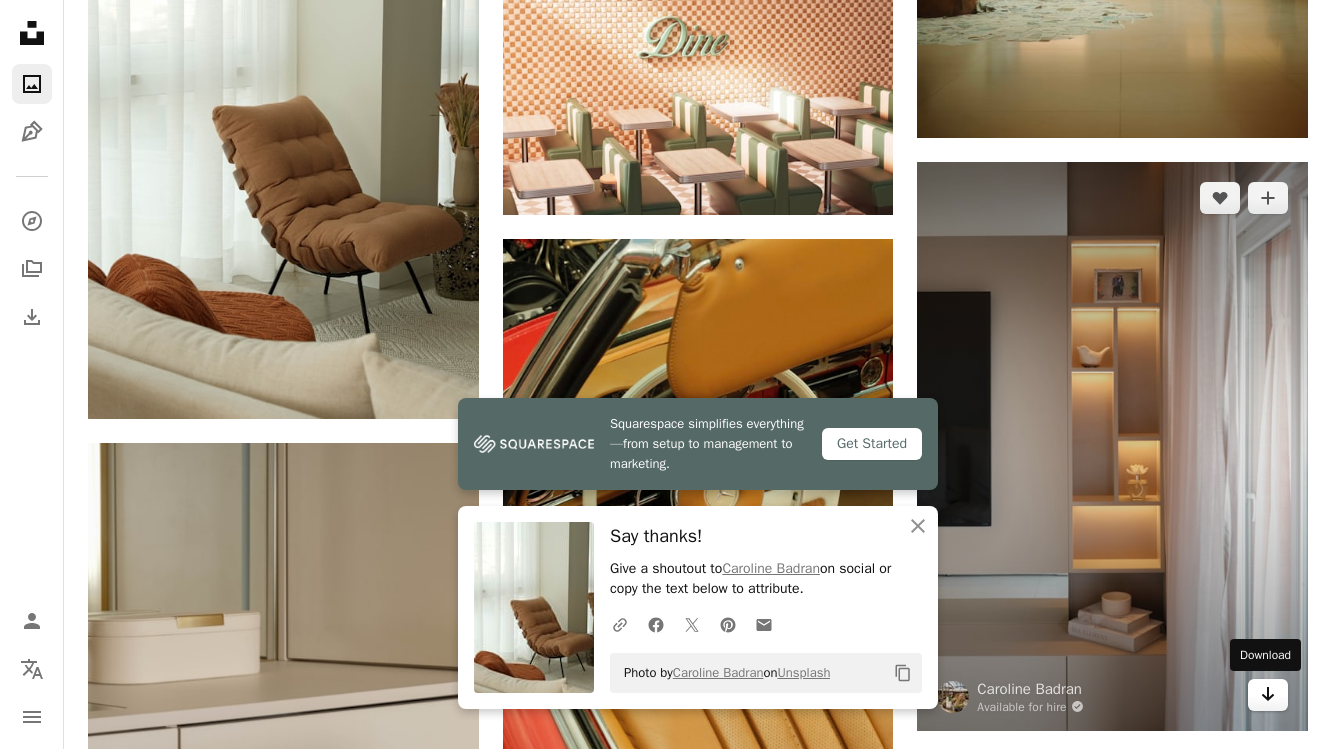 click on "Arrow pointing down" 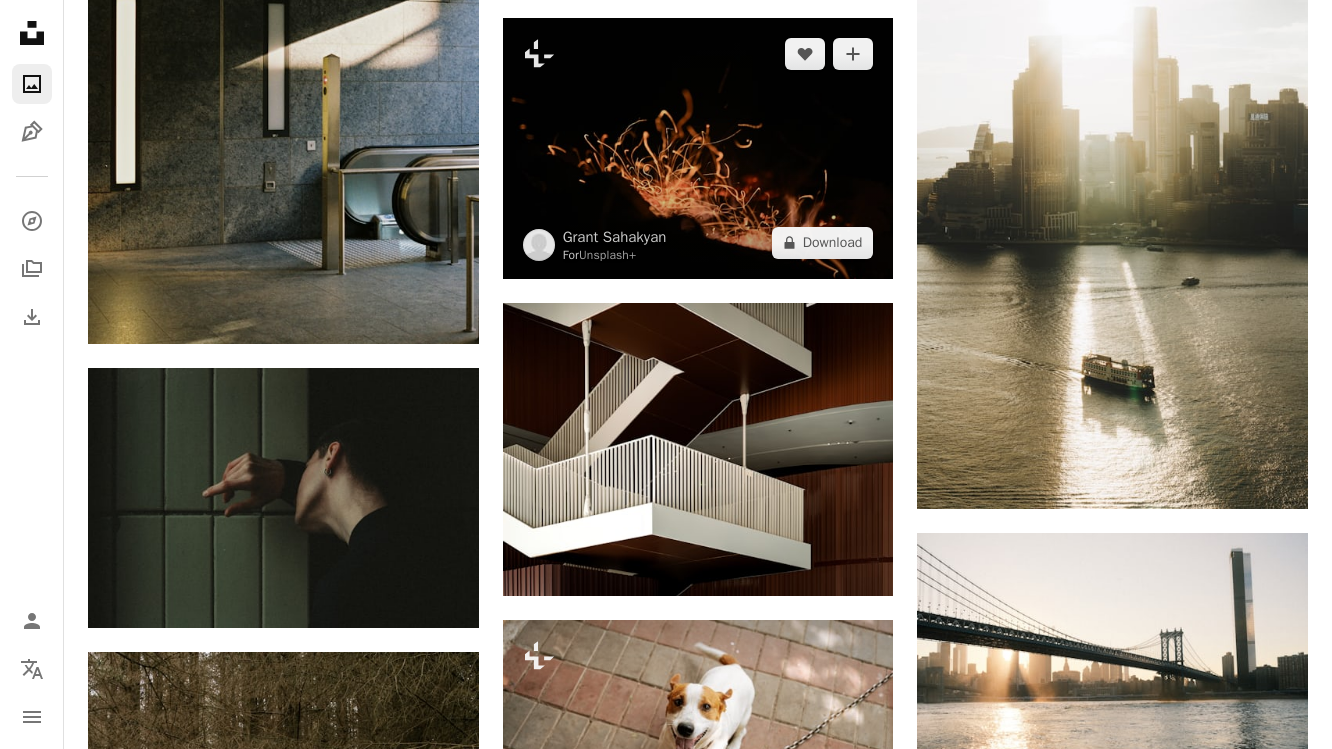 scroll, scrollTop: 8924, scrollLeft: 0, axis: vertical 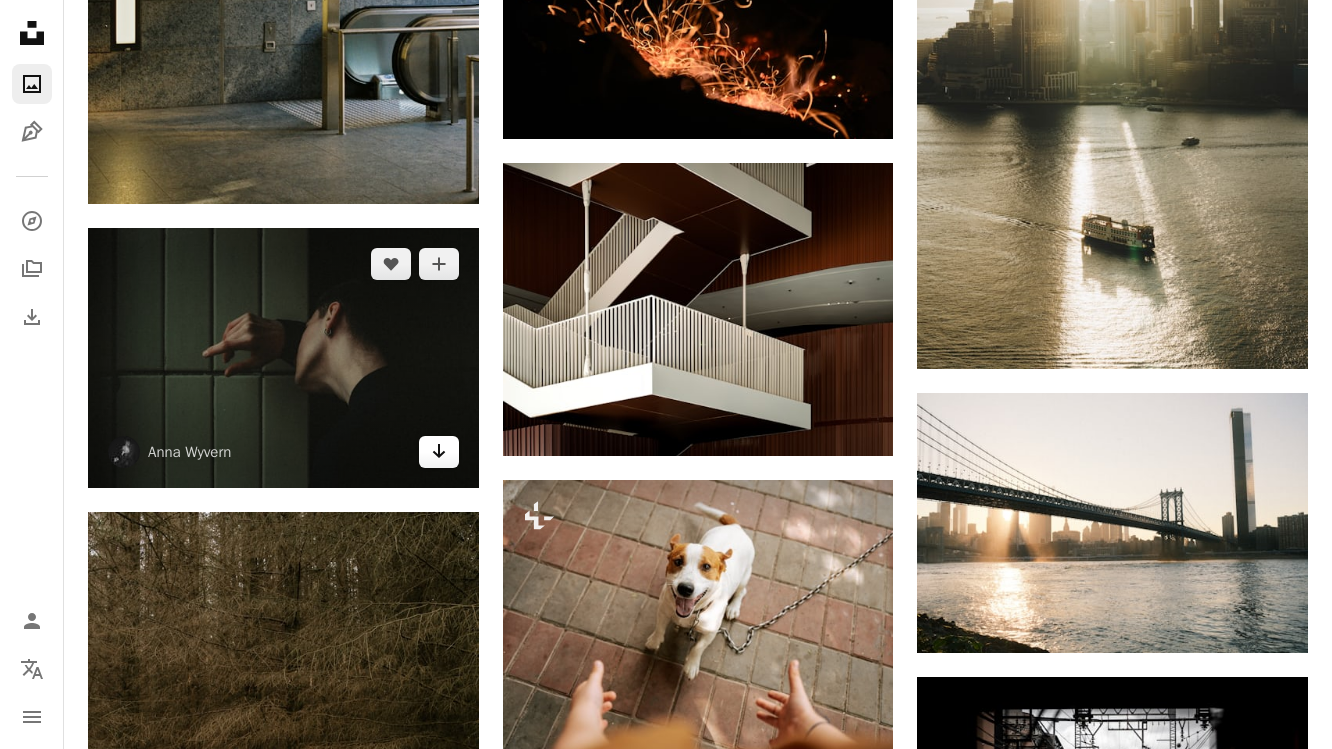 click 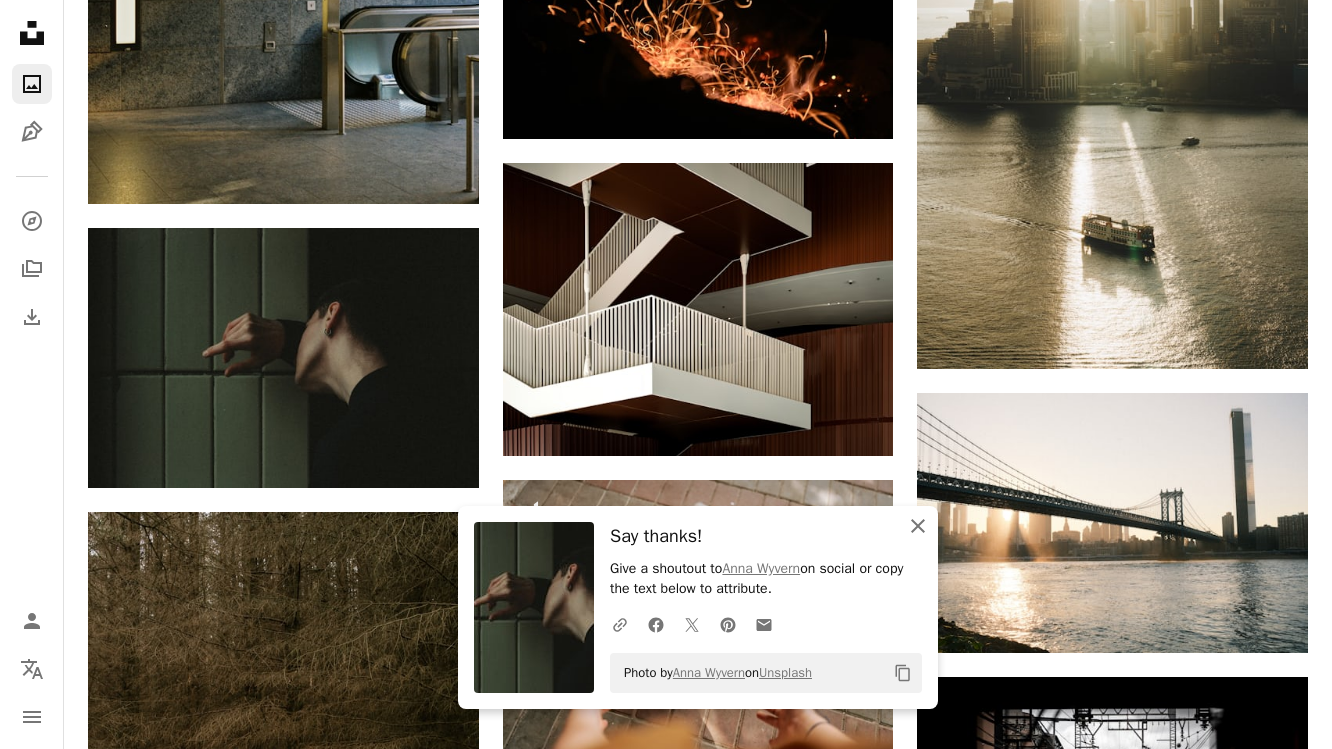 click on "An X shape" 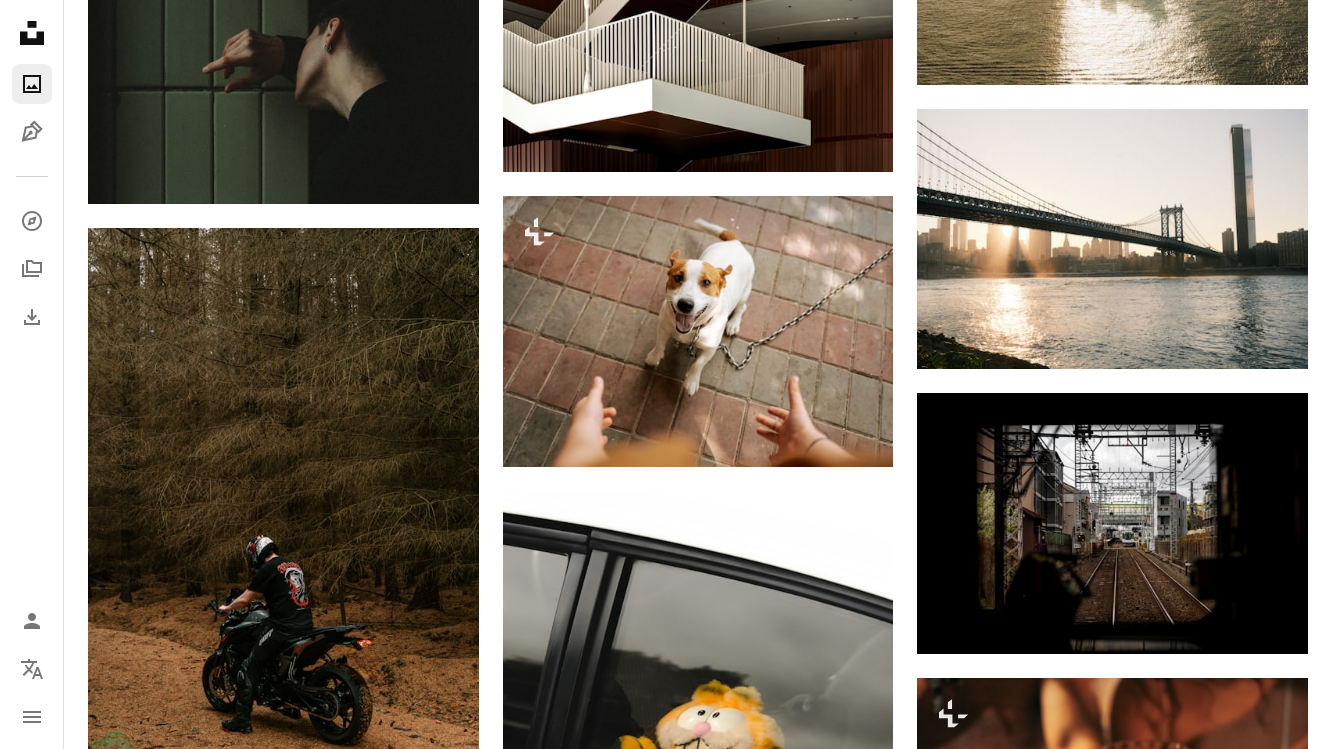 scroll, scrollTop: 9239, scrollLeft: 0, axis: vertical 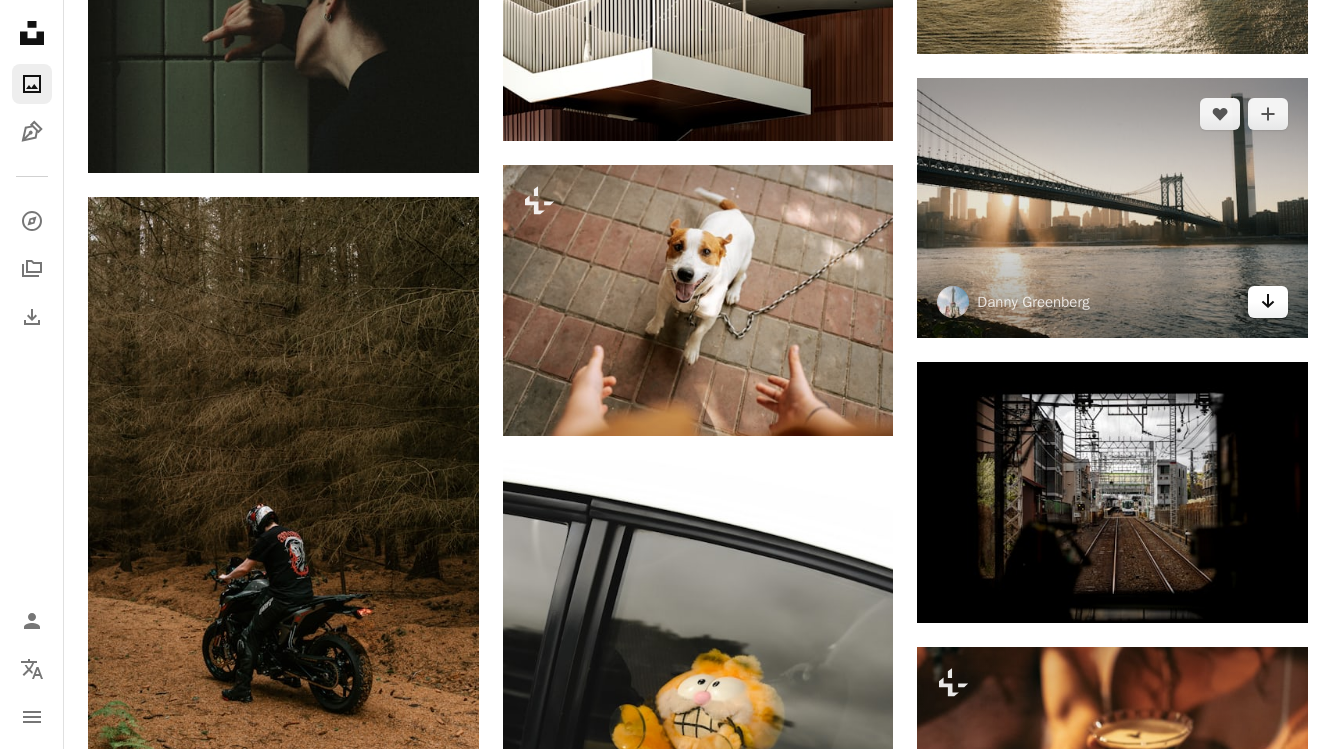 click on "Arrow pointing down" at bounding box center (1268, 302) 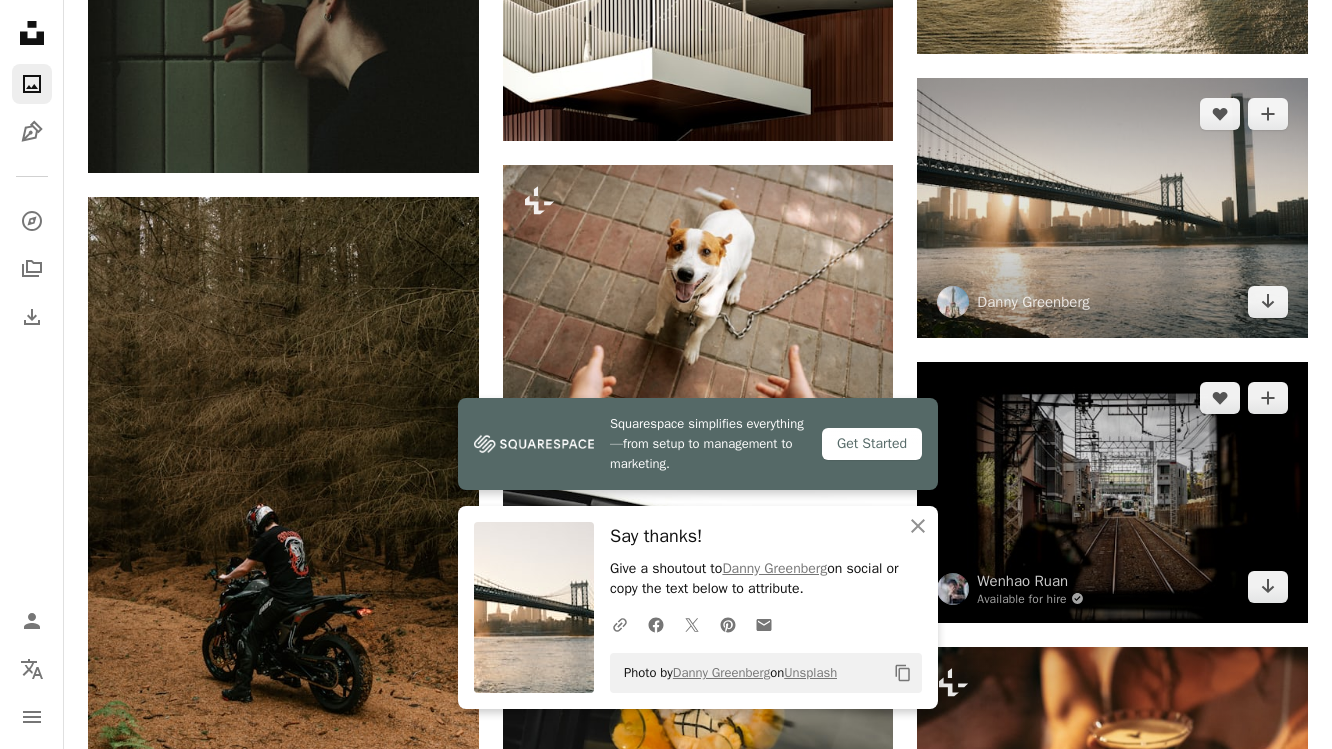 scroll, scrollTop: 9250, scrollLeft: 0, axis: vertical 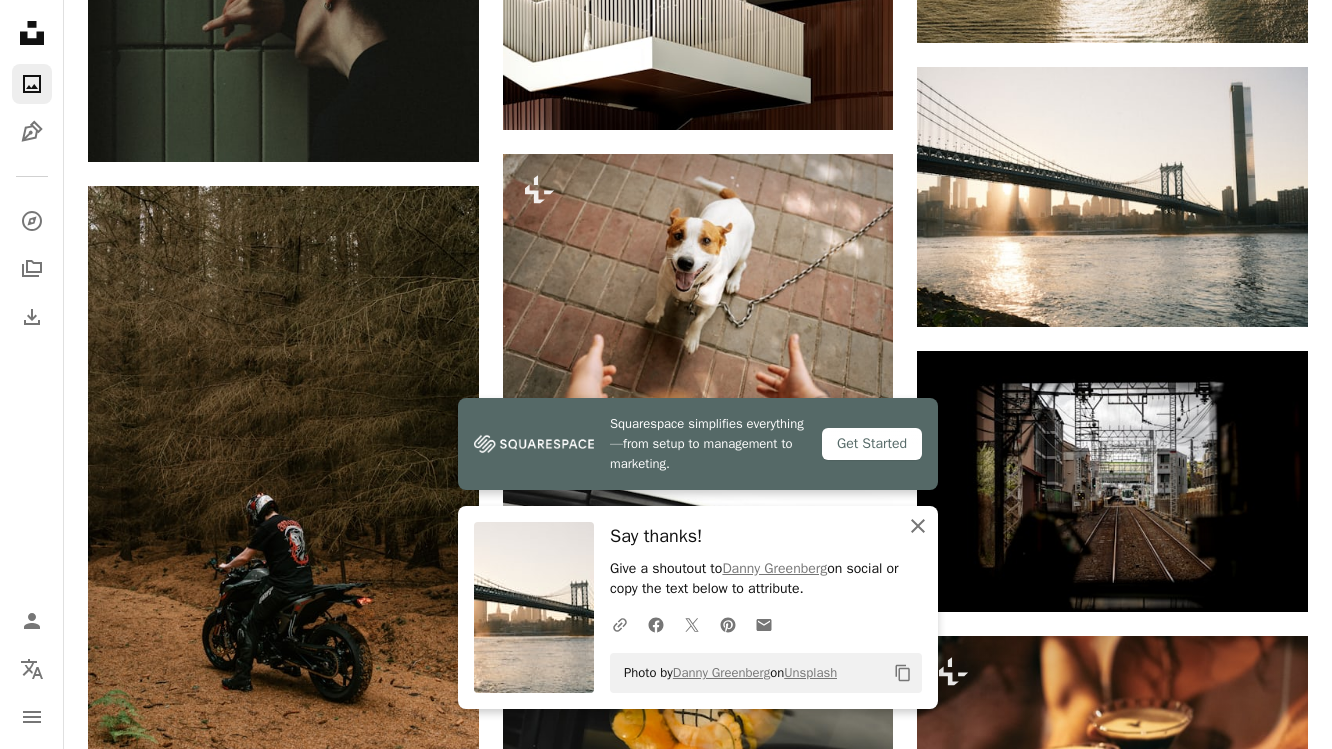 click on "An X shape" 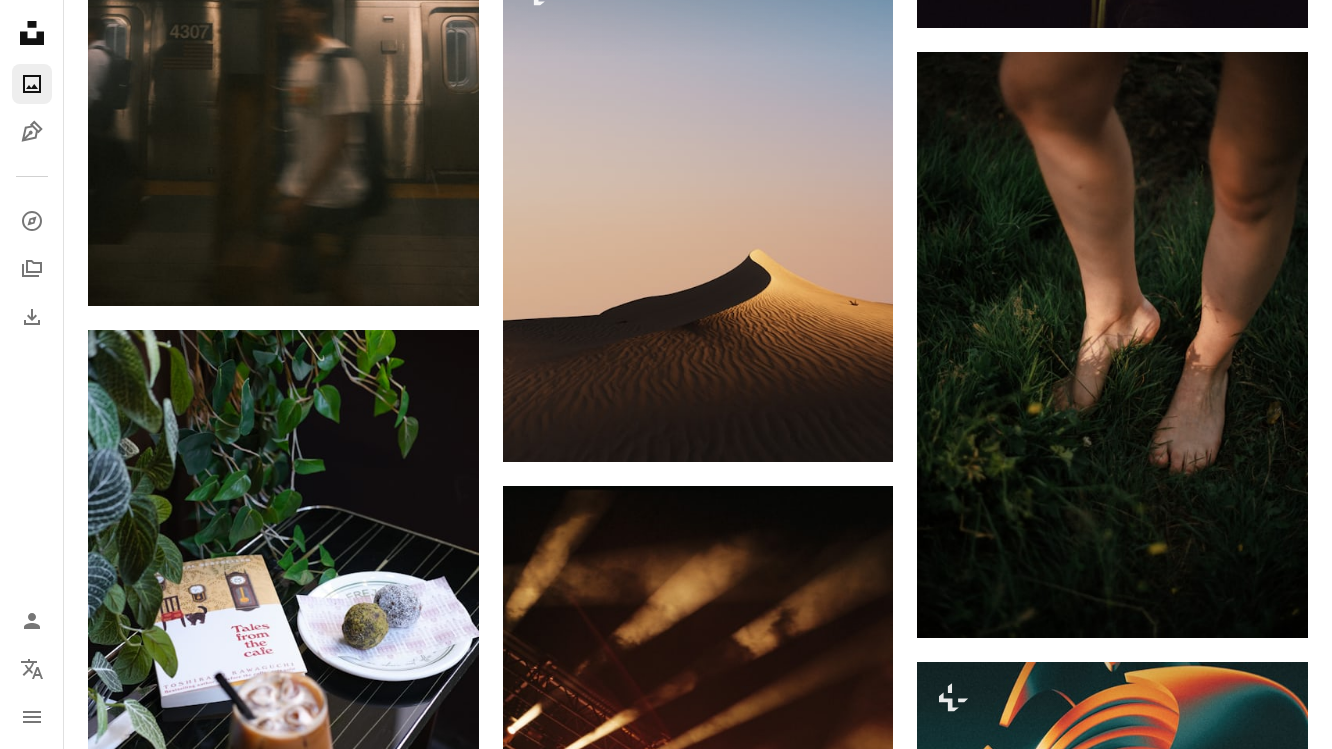 scroll, scrollTop: 11252, scrollLeft: 0, axis: vertical 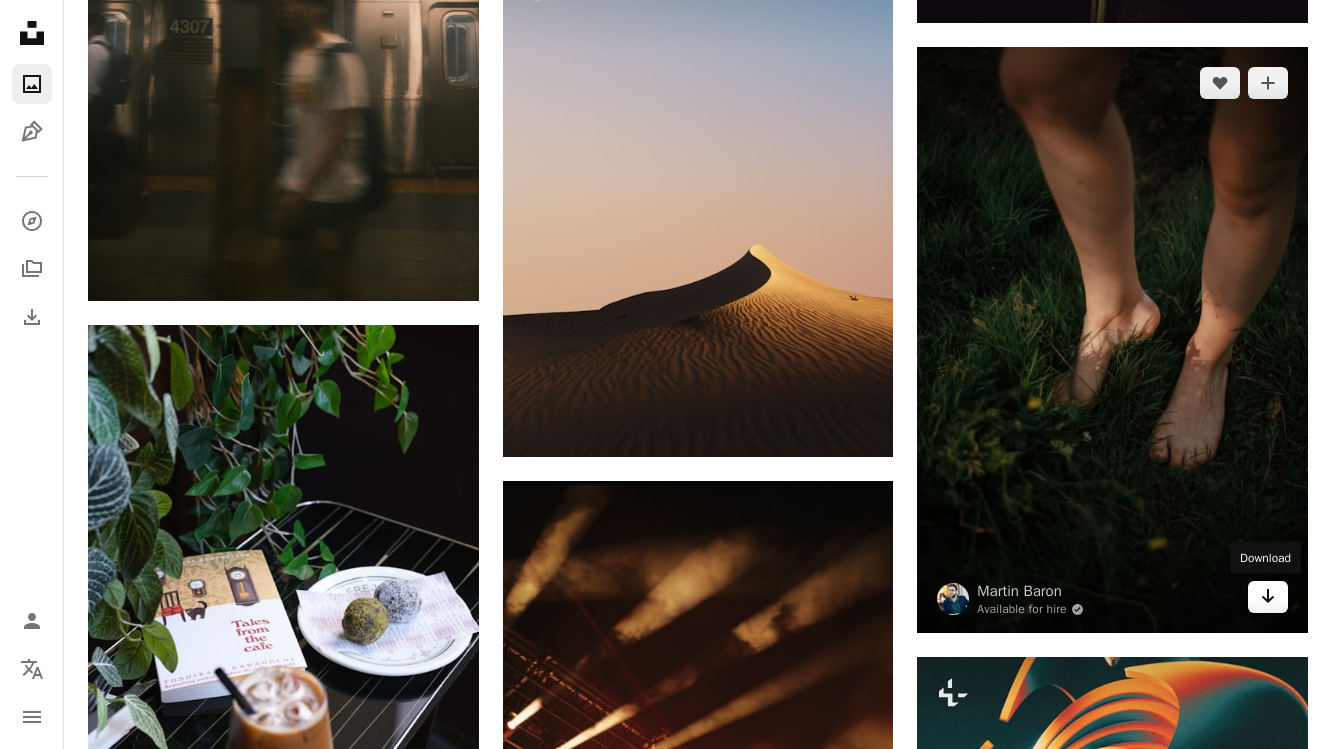click on "Arrow pointing down" at bounding box center (1268, 597) 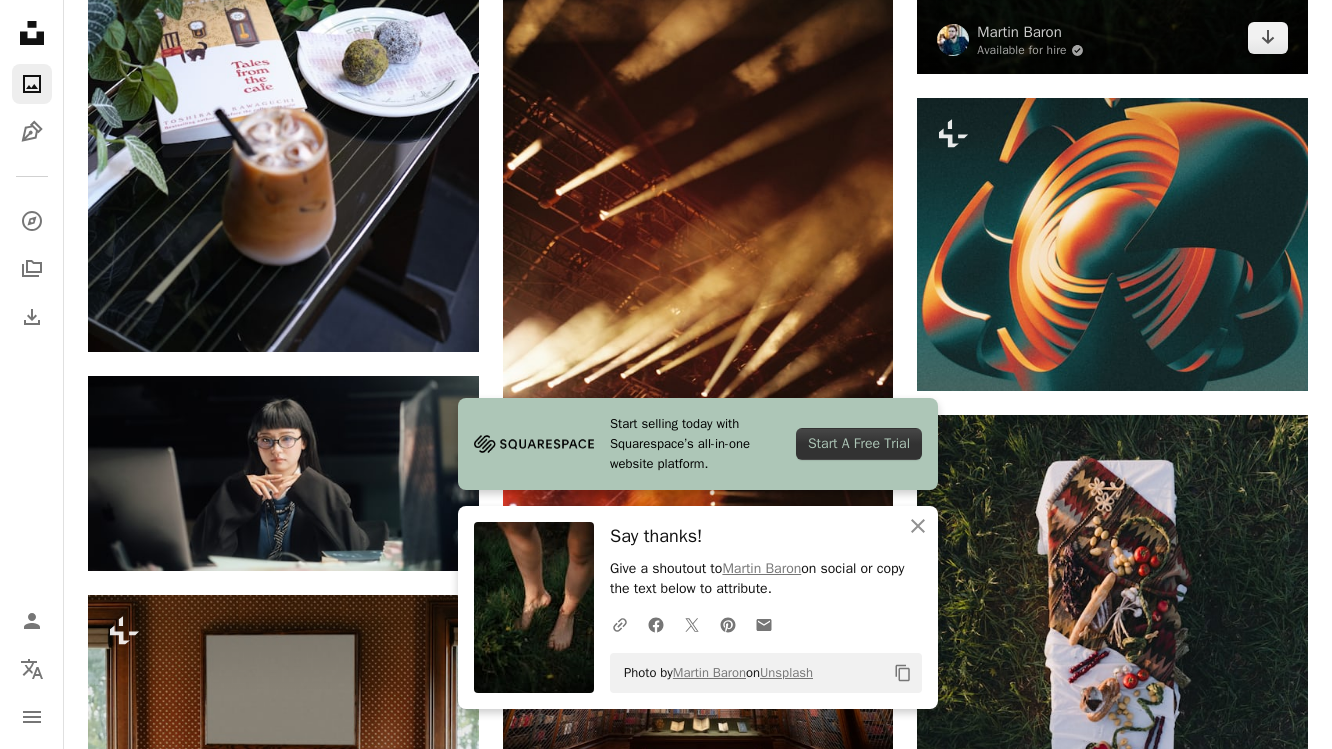 scroll, scrollTop: 11812, scrollLeft: 0, axis: vertical 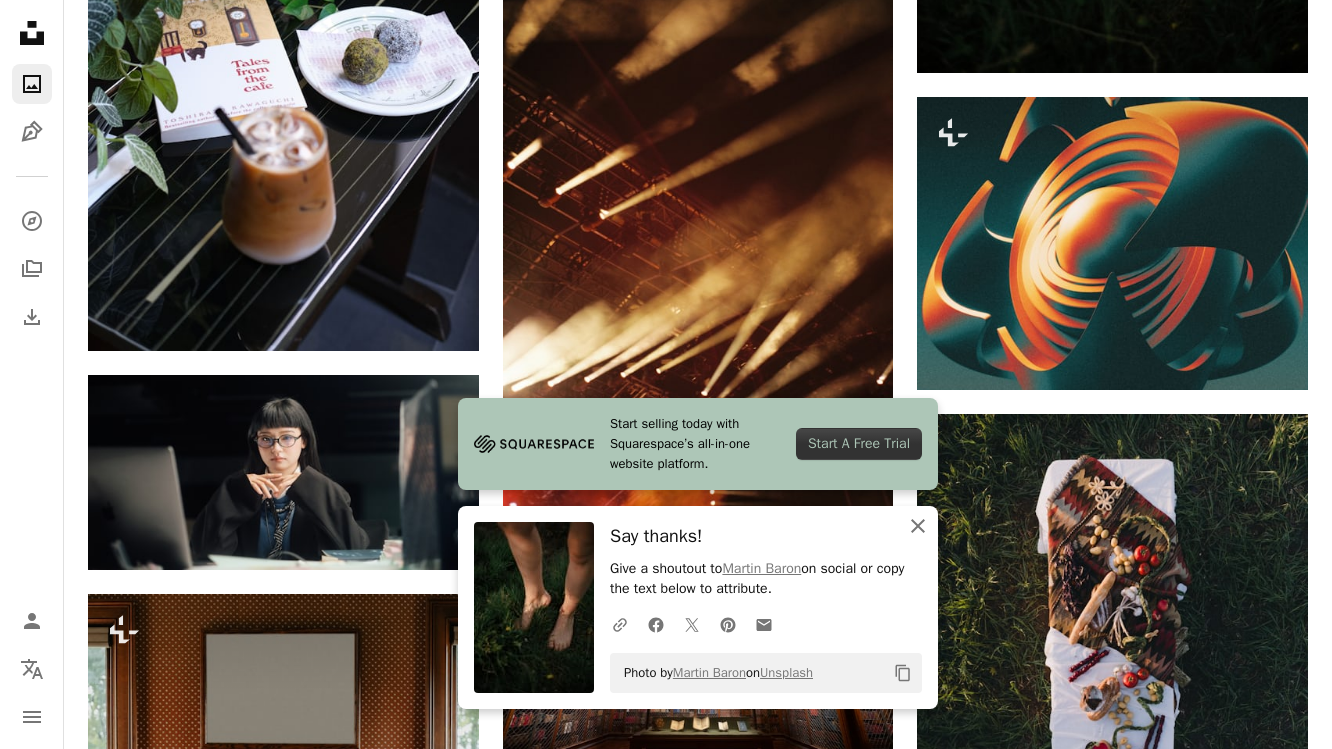 click 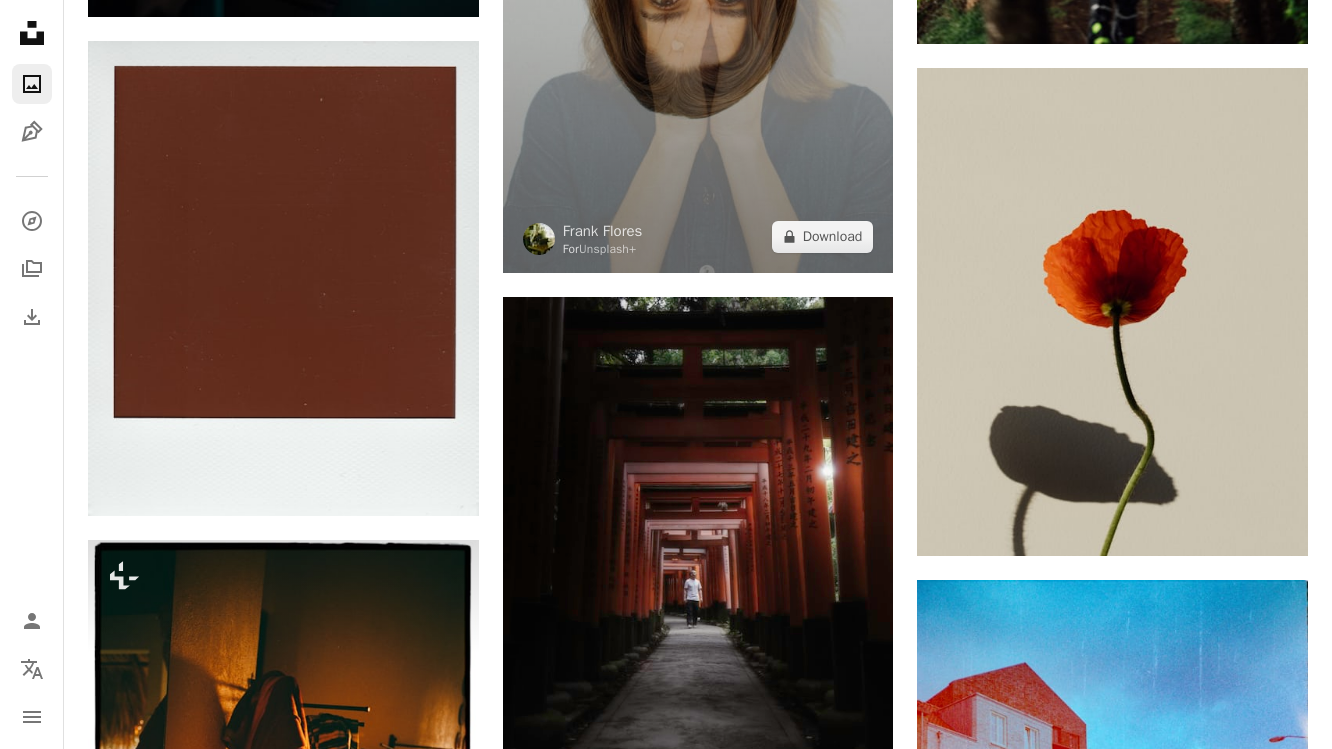 scroll, scrollTop: 13501, scrollLeft: 0, axis: vertical 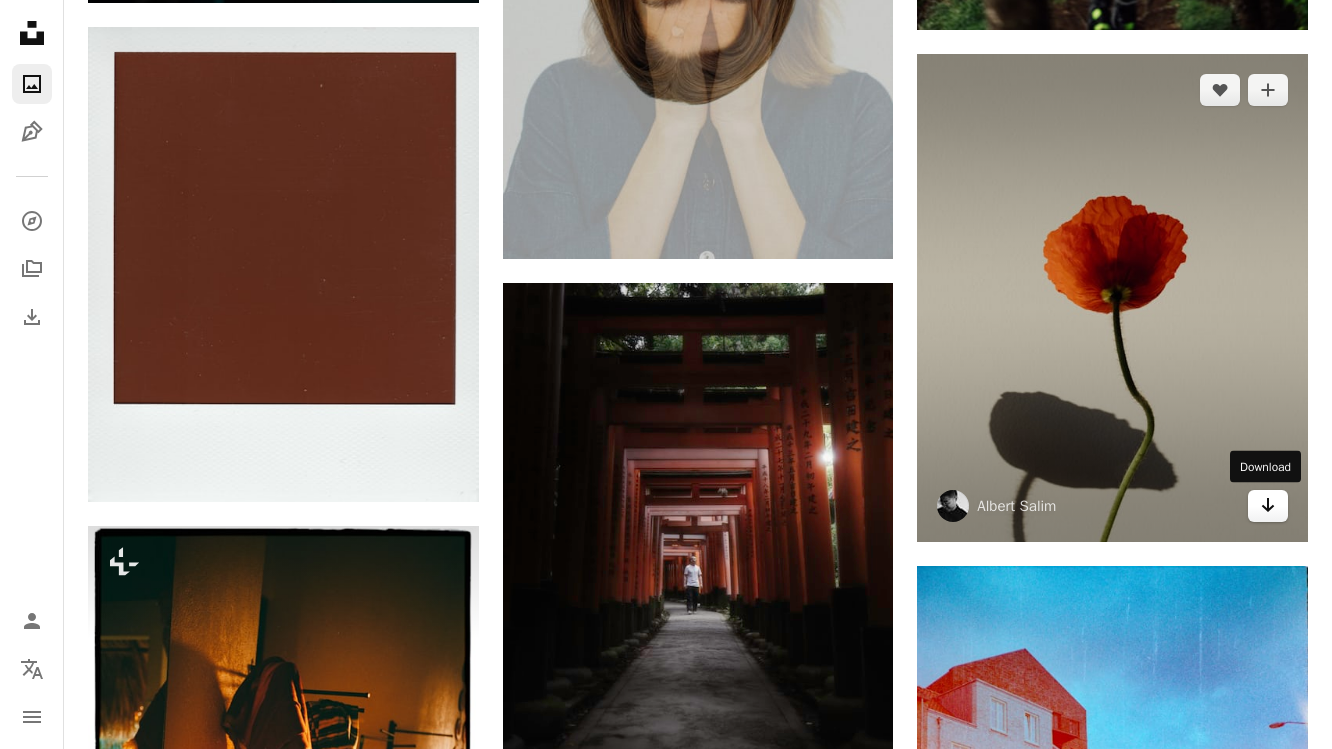 click on "Arrow pointing down" at bounding box center [1268, 506] 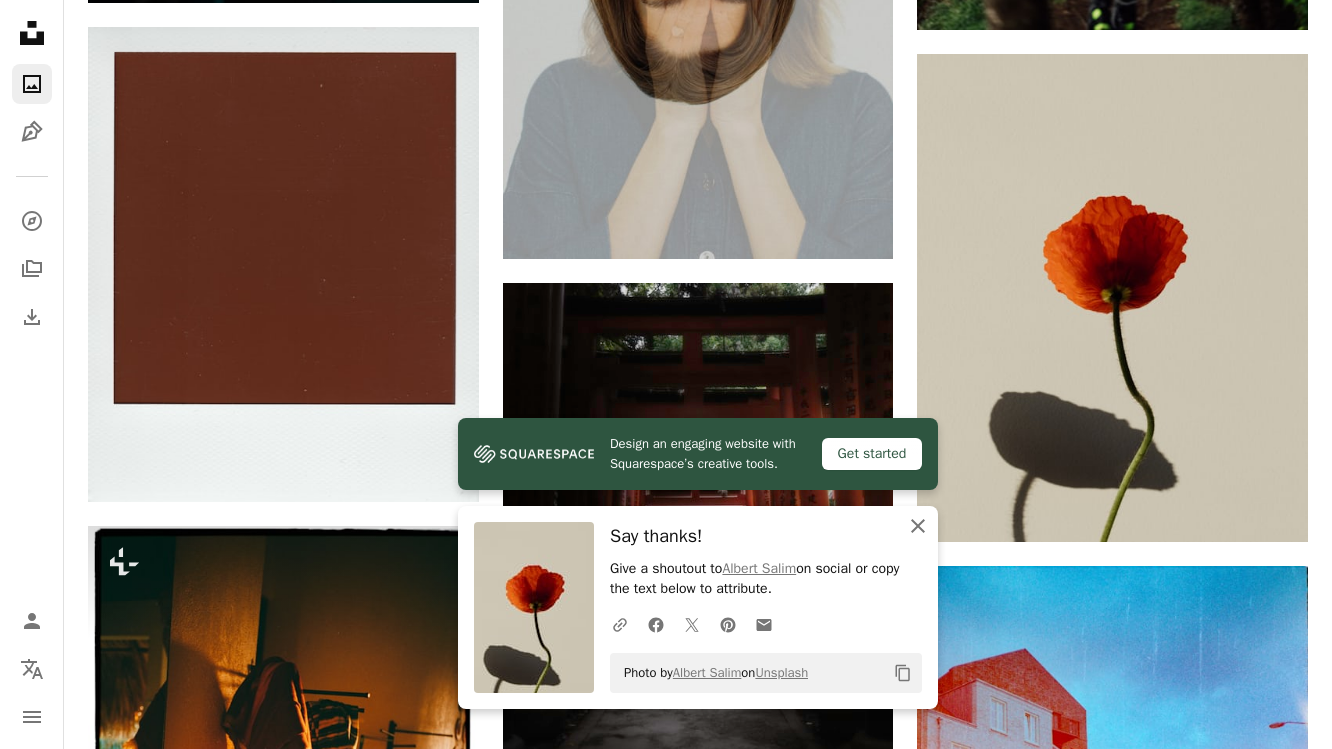 click on "An X shape" 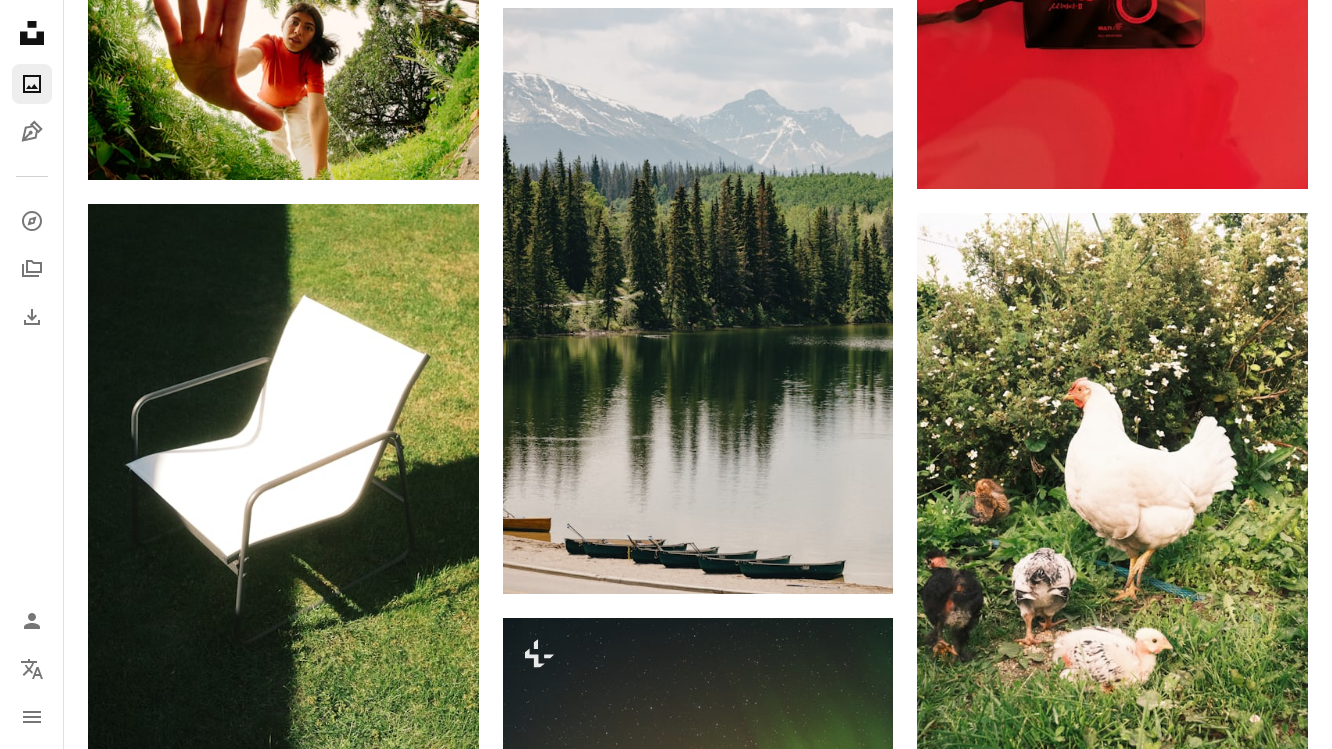 scroll, scrollTop: 23607, scrollLeft: 0, axis: vertical 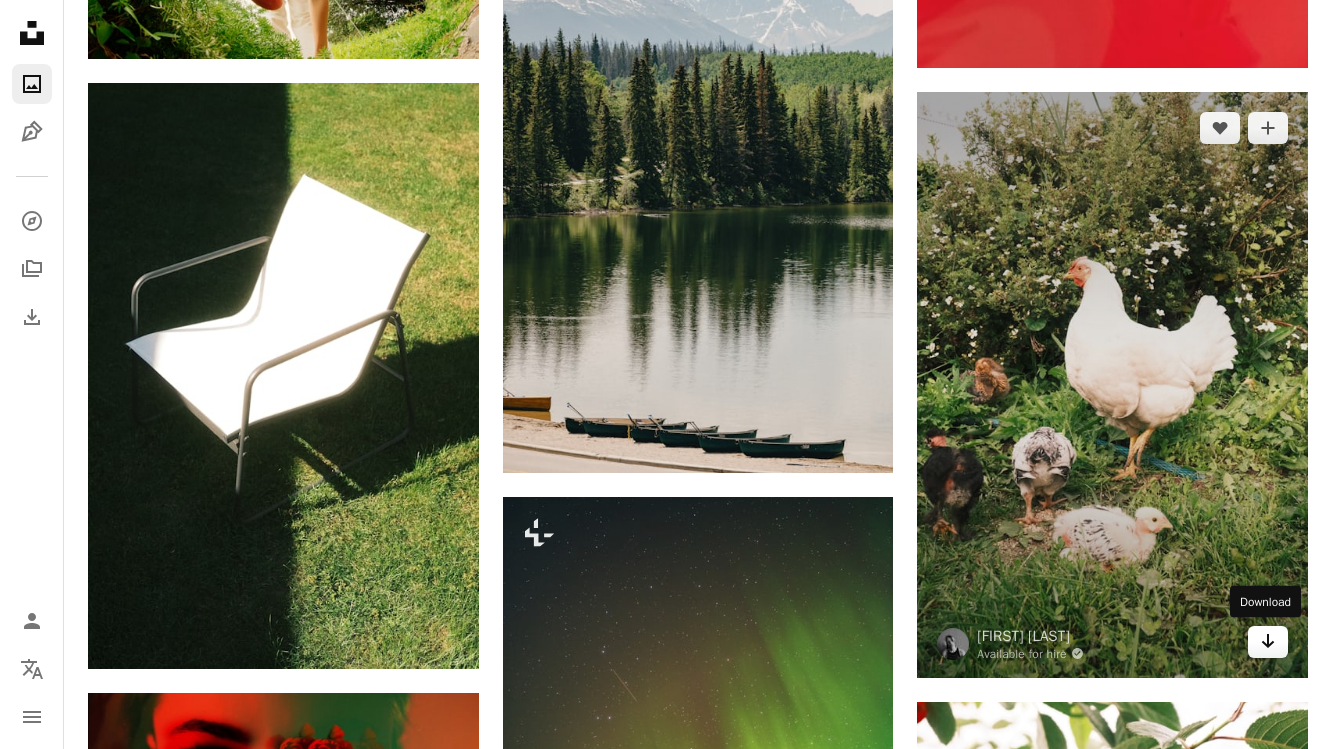 click on "Arrow pointing down" 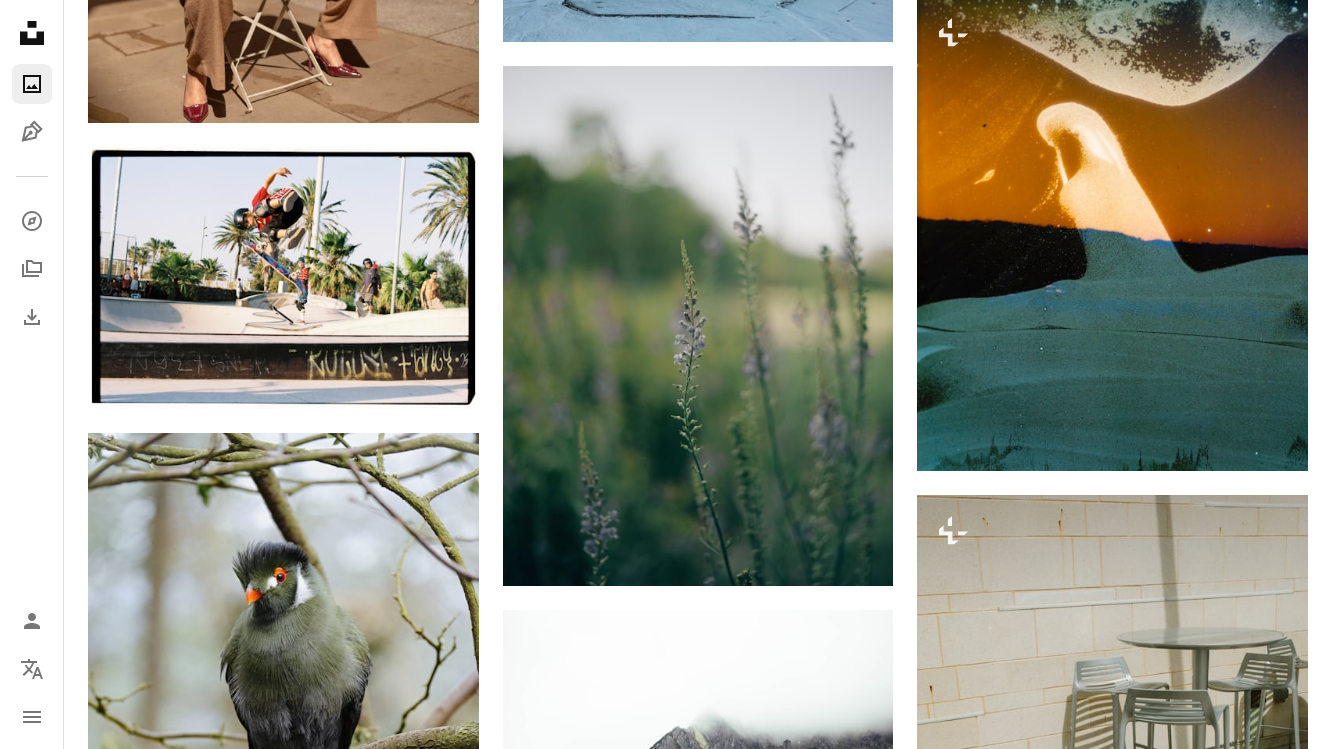 scroll, scrollTop: 25285, scrollLeft: 0, axis: vertical 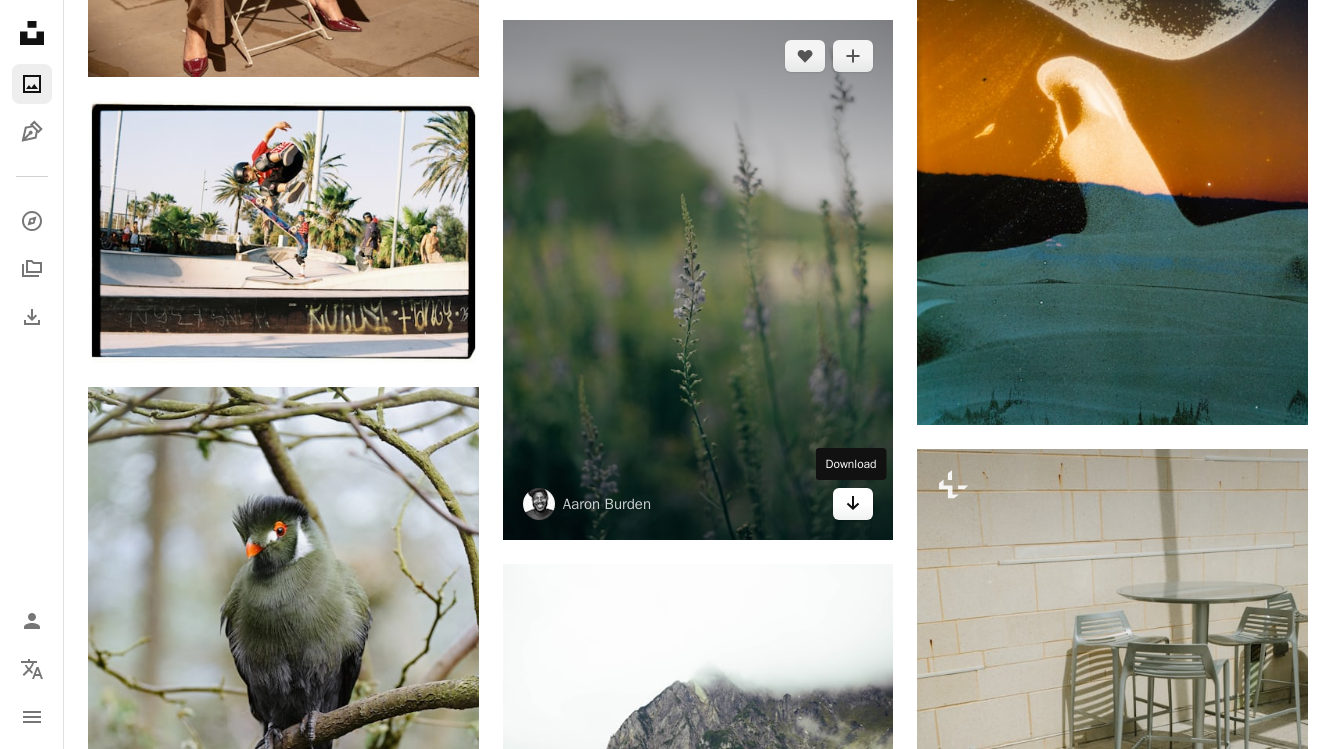 click on "Arrow pointing down" 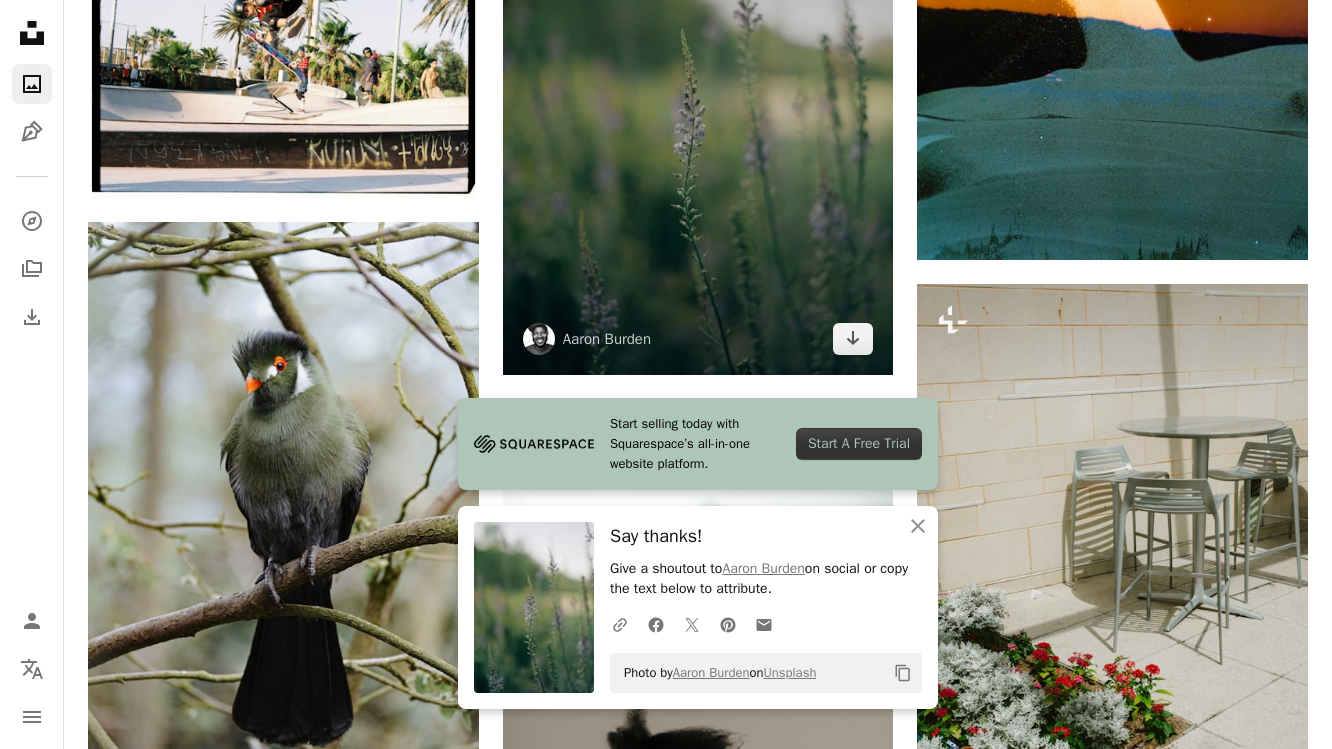 scroll, scrollTop: 25500, scrollLeft: 0, axis: vertical 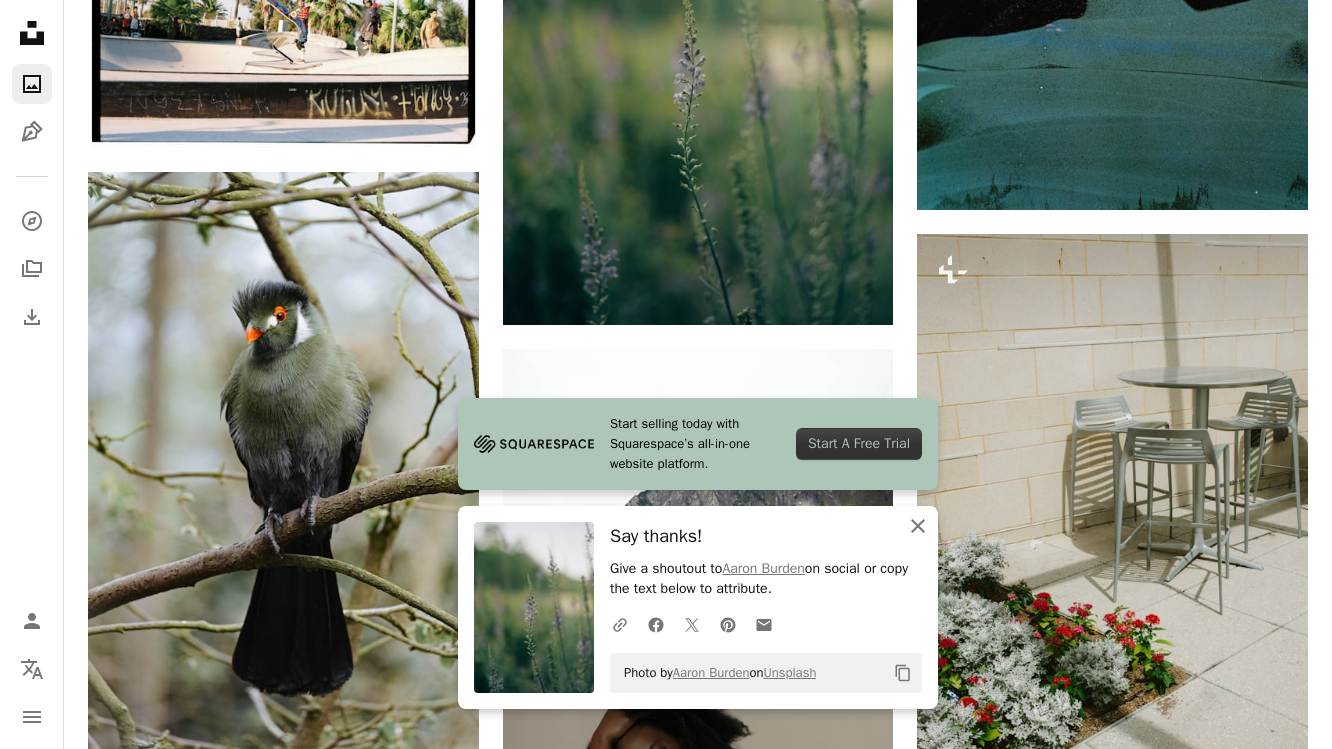 click on "An X shape" 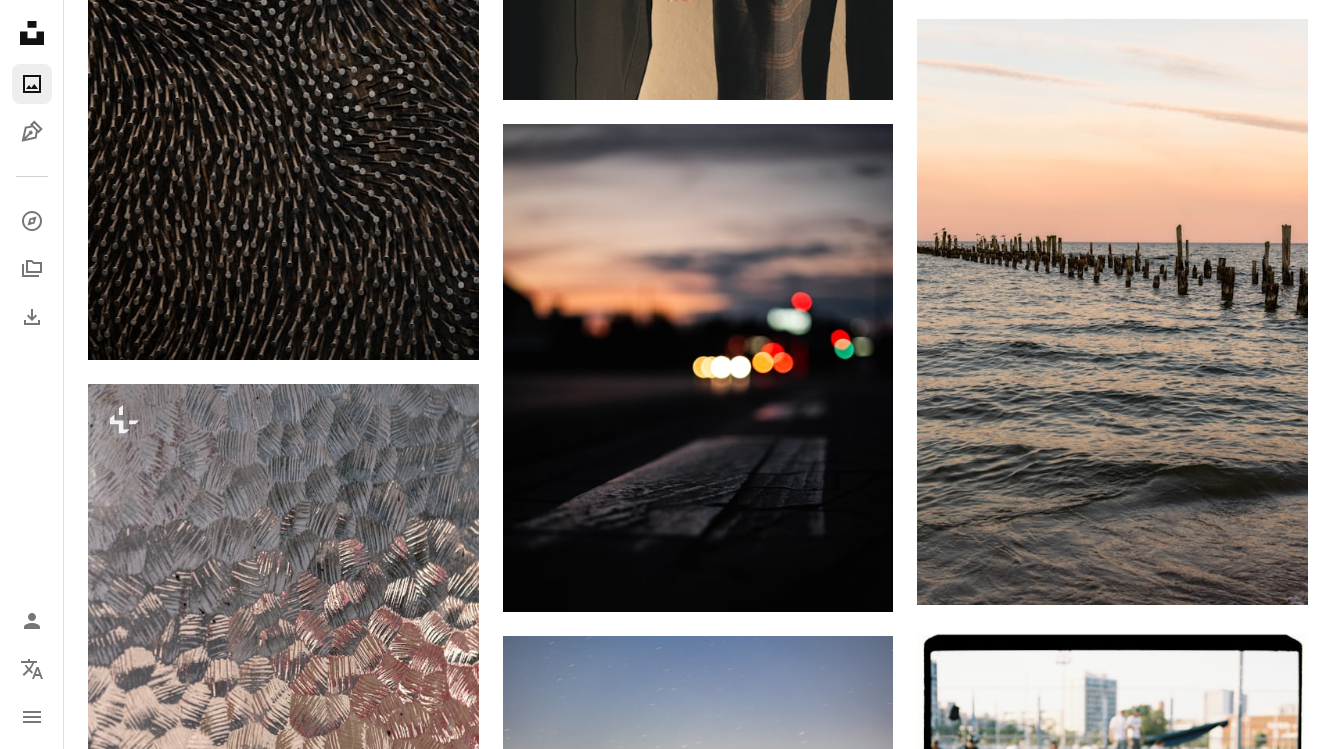 scroll, scrollTop: 28367, scrollLeft: 0, axis: vertical 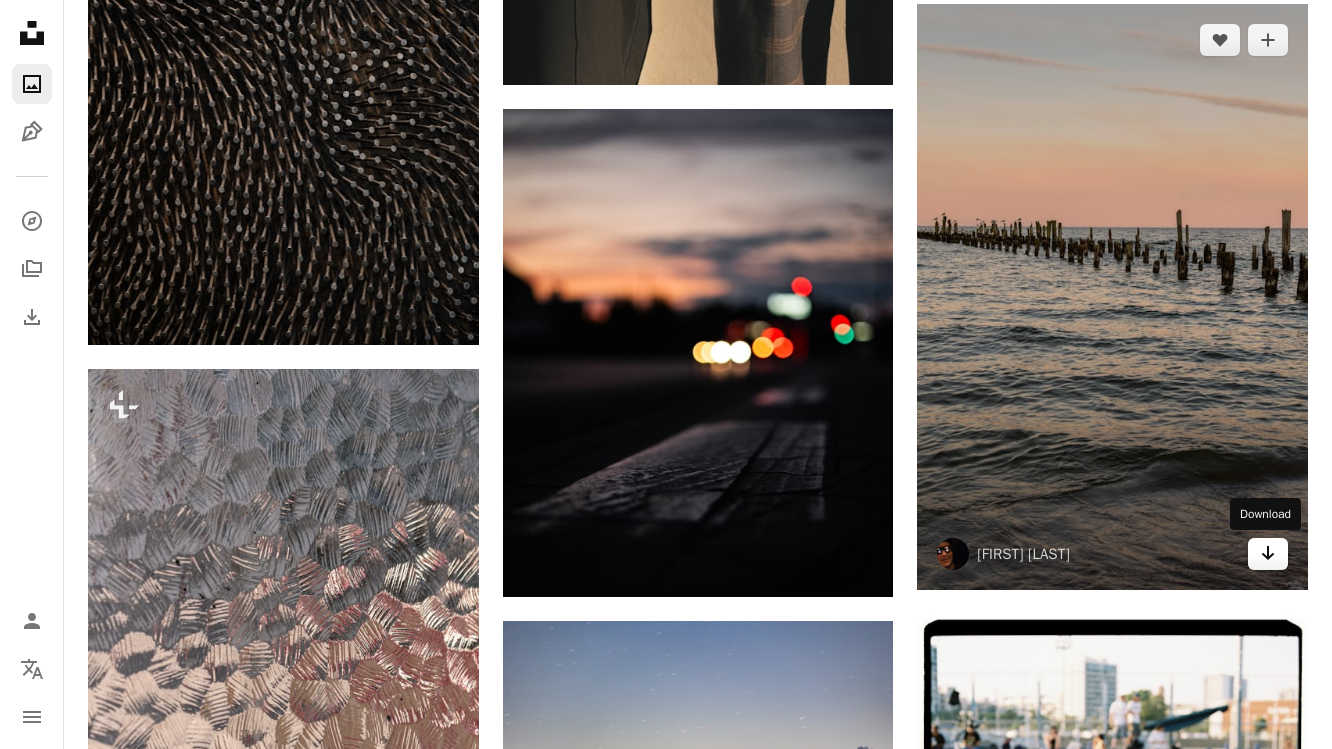 click on "Arrow pointing down" at bounding box center (1268, 554) 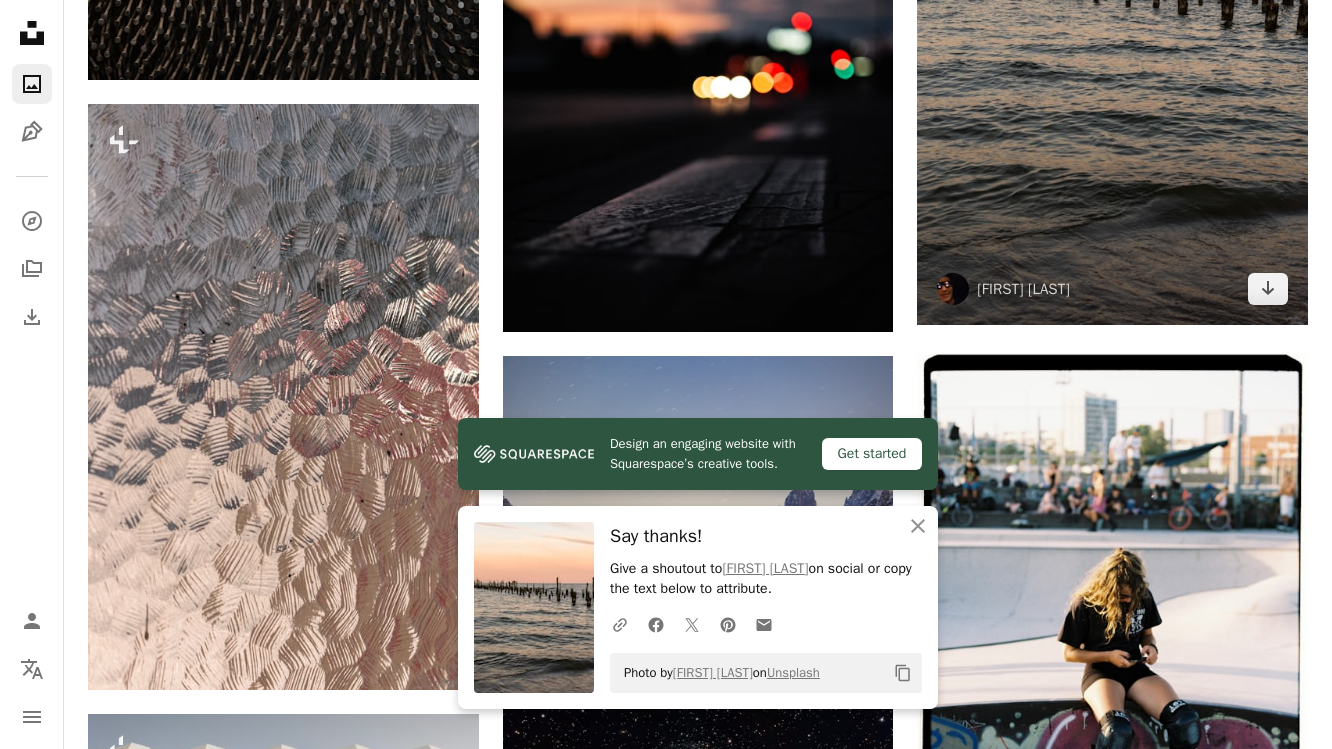scroll, scrollTop: 28659, scrollLeft: 0, axis: vertical 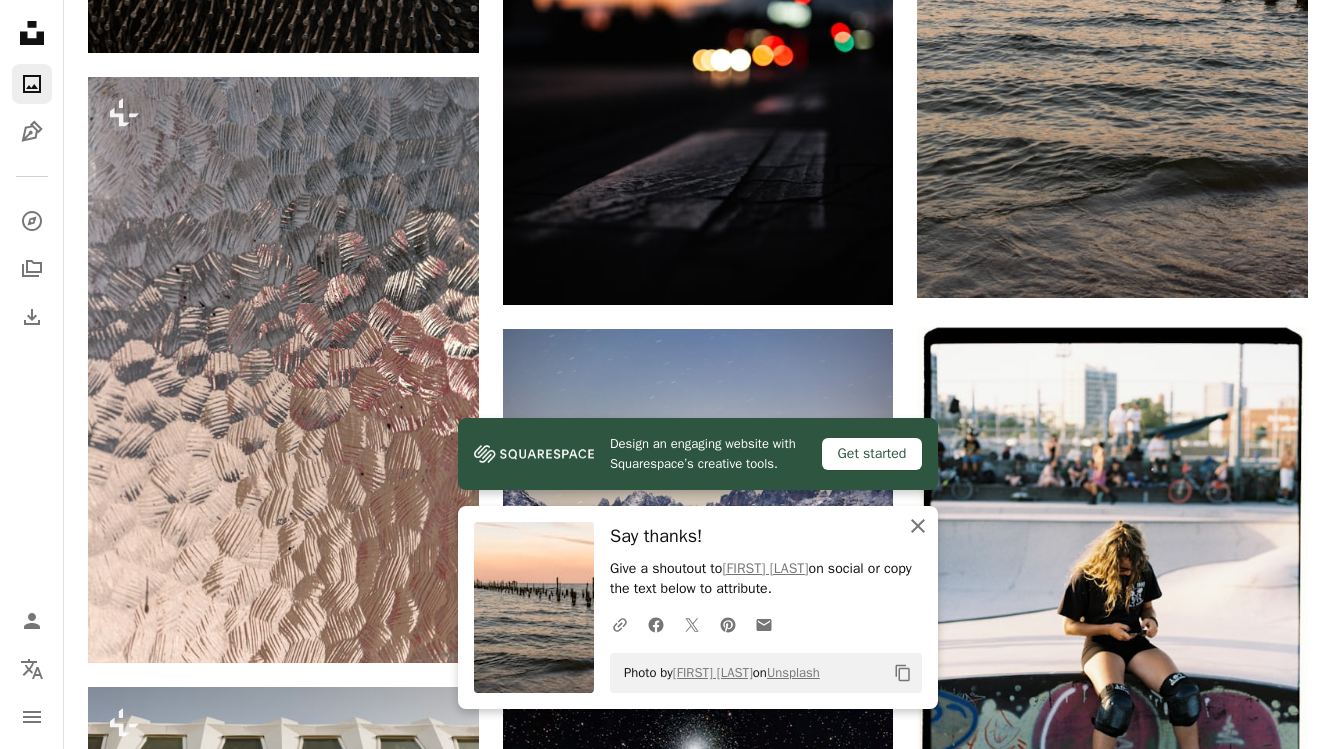 click on "An X shape" 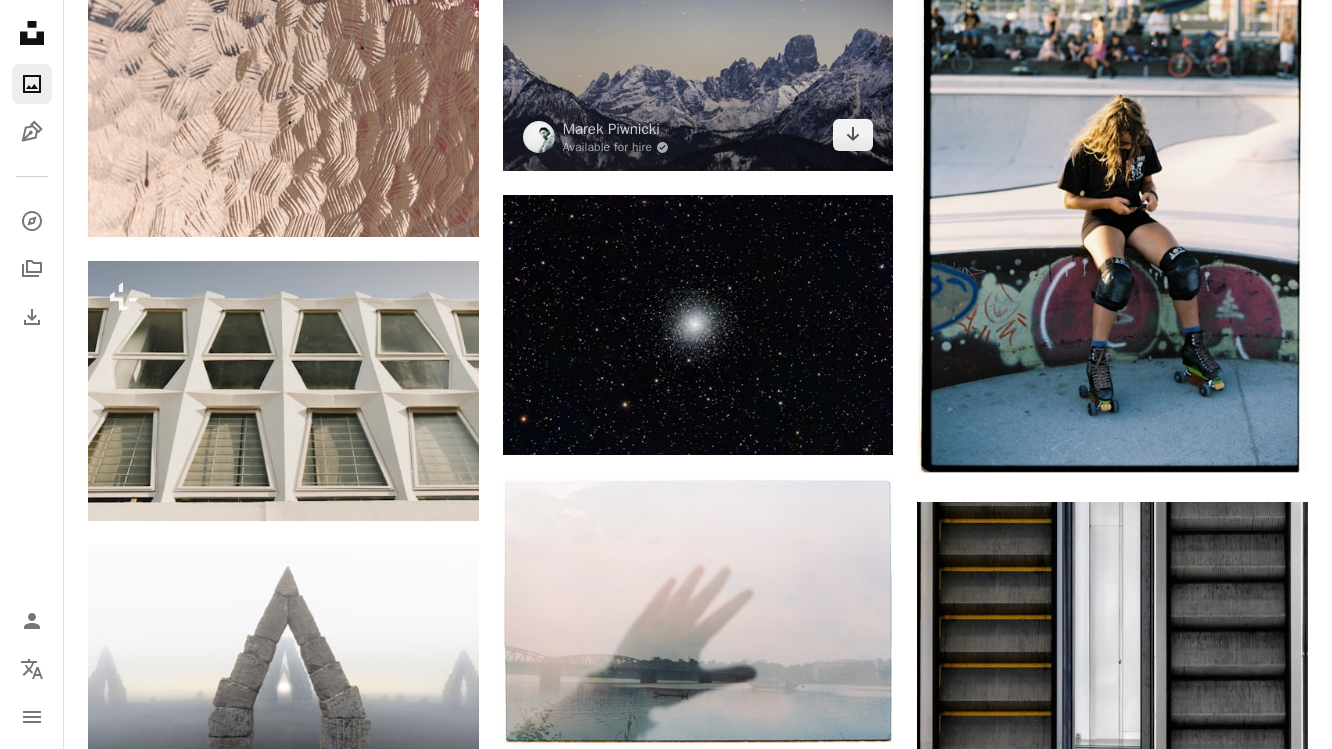 scroll, scrollTop: 29089, scrollLeft: 0, axis: vertical 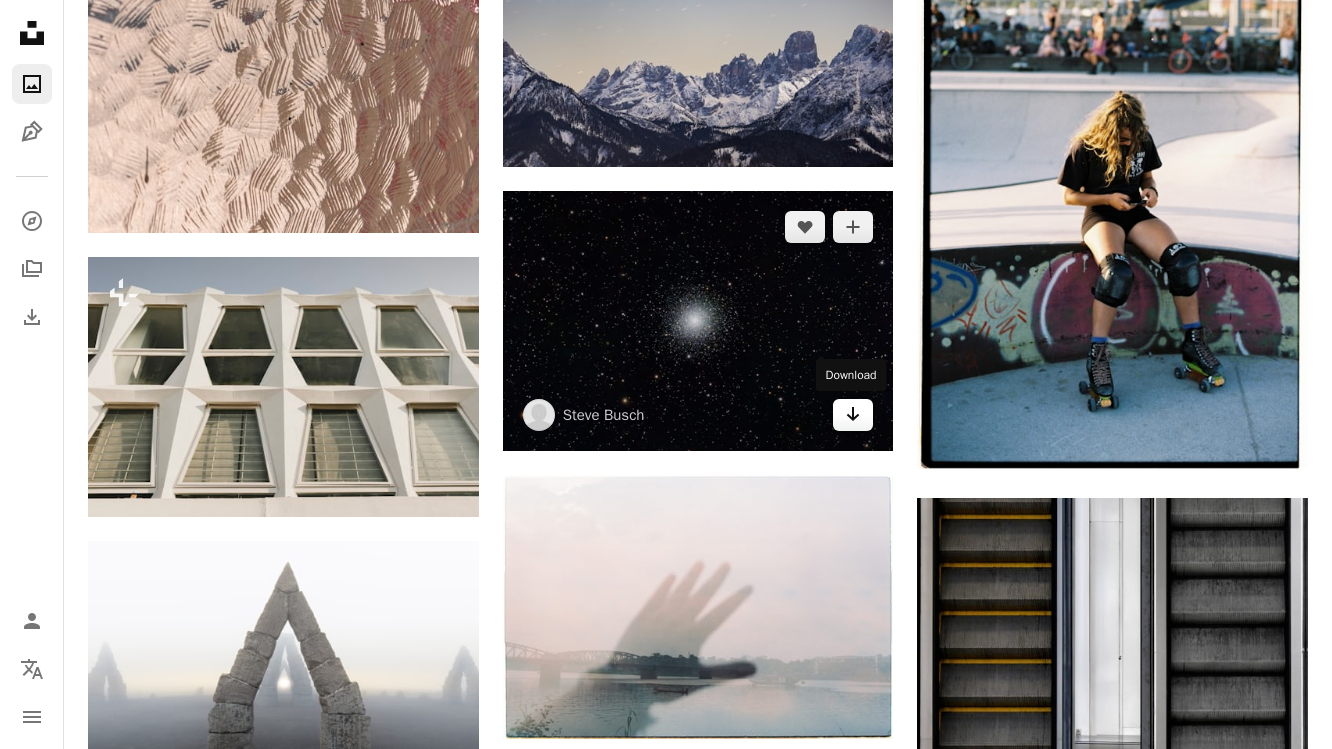 click on "Arrow pointing down" 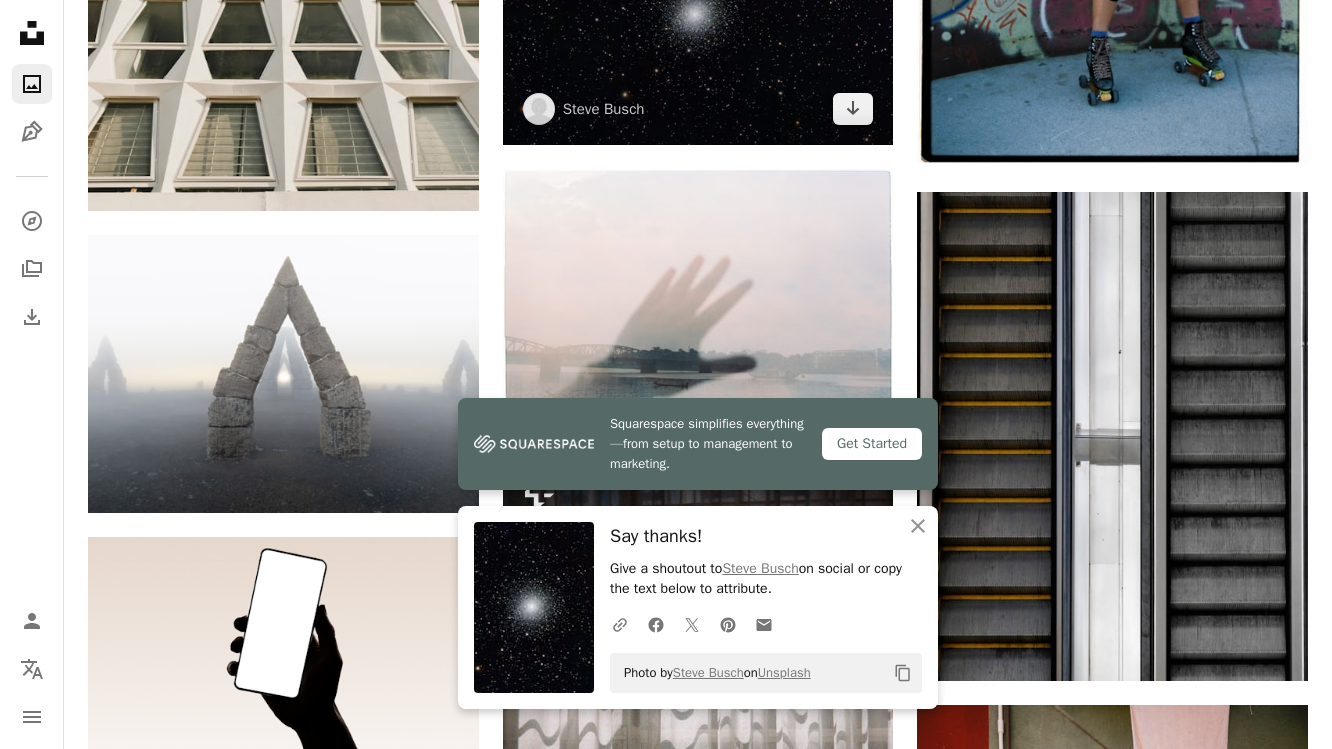 scroll, scrollTop: 29431, scrollLeft: 0, axis: vertical 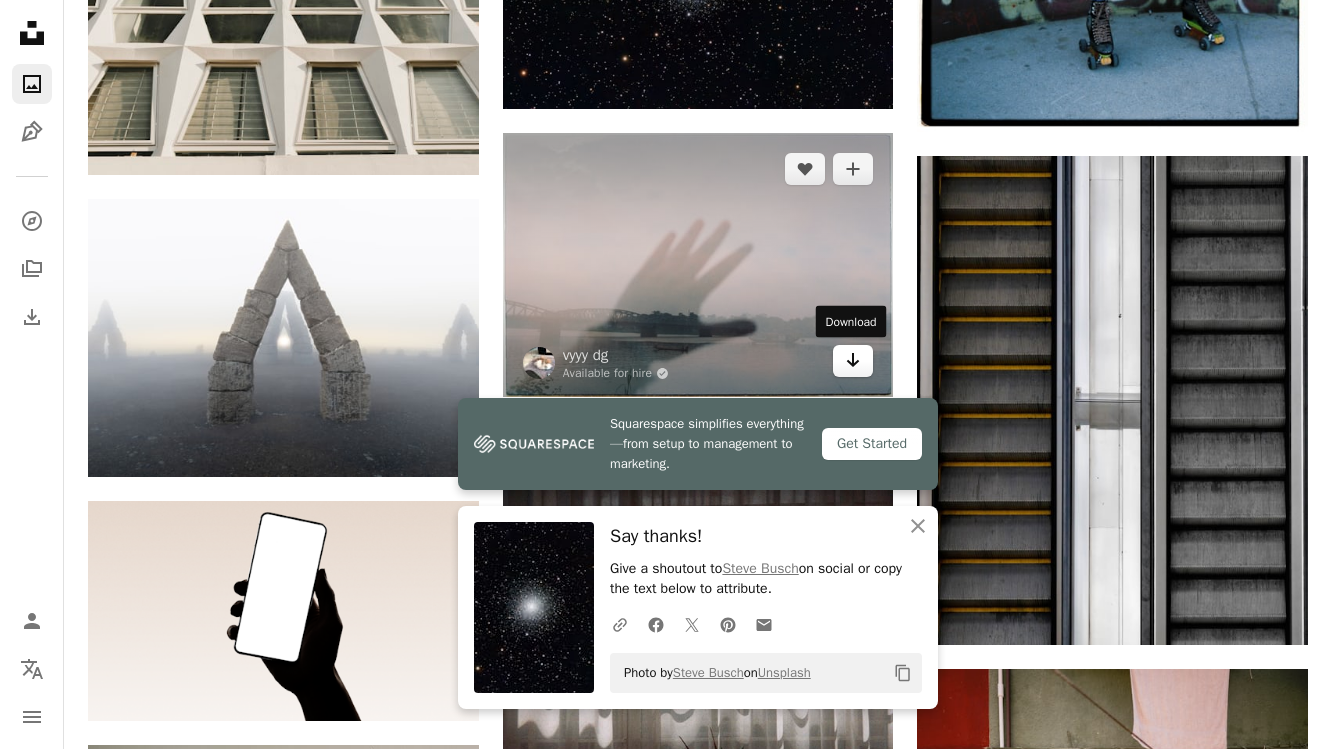 click on "Arrow pointing down" at bounding box center [853, 361] 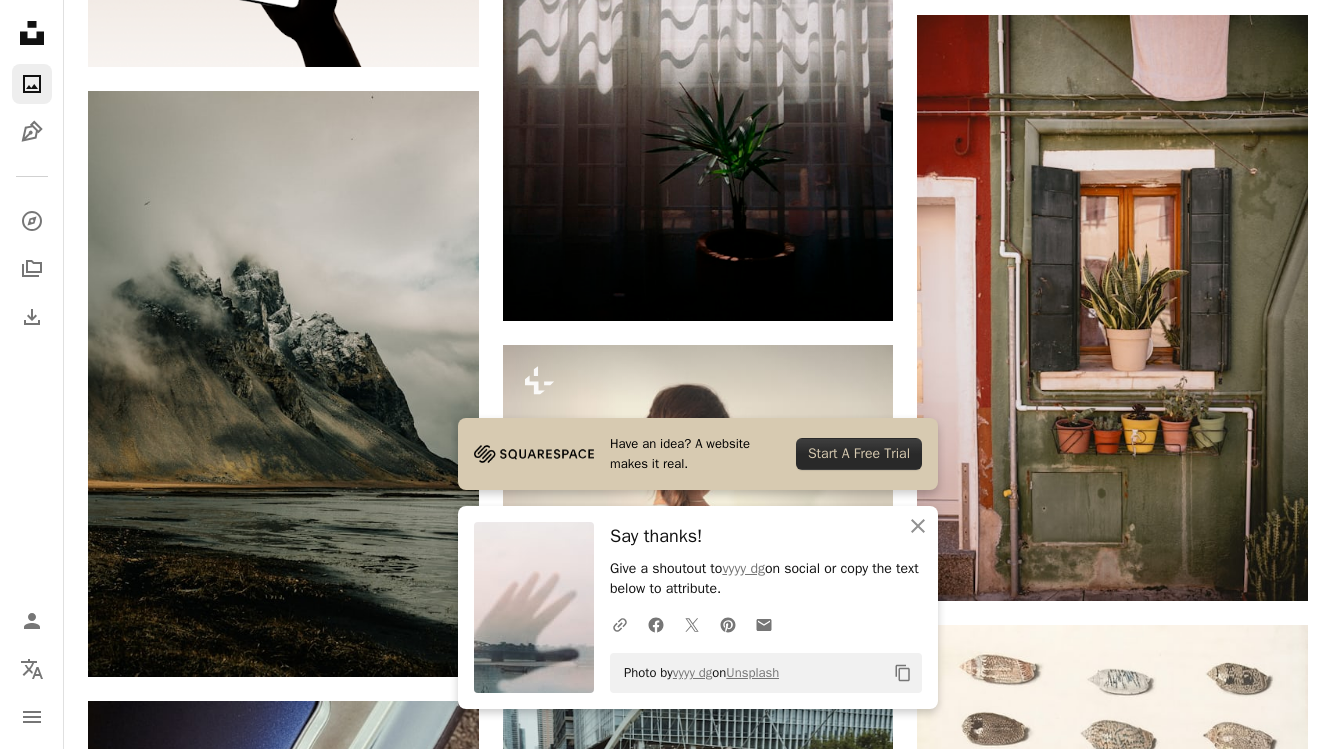 scroll, scrollTop: 30112, scrollLeft: 0, axis: vertical 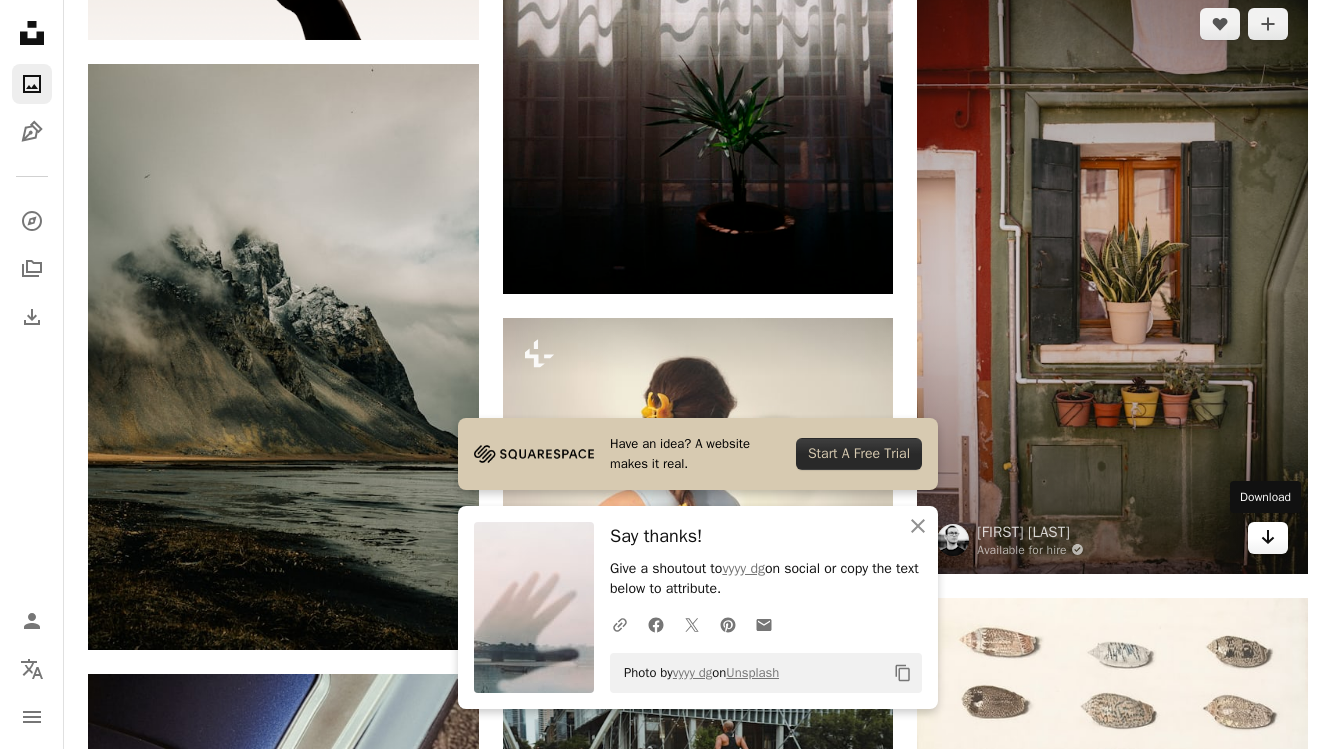 click on "Arrow pointing down" 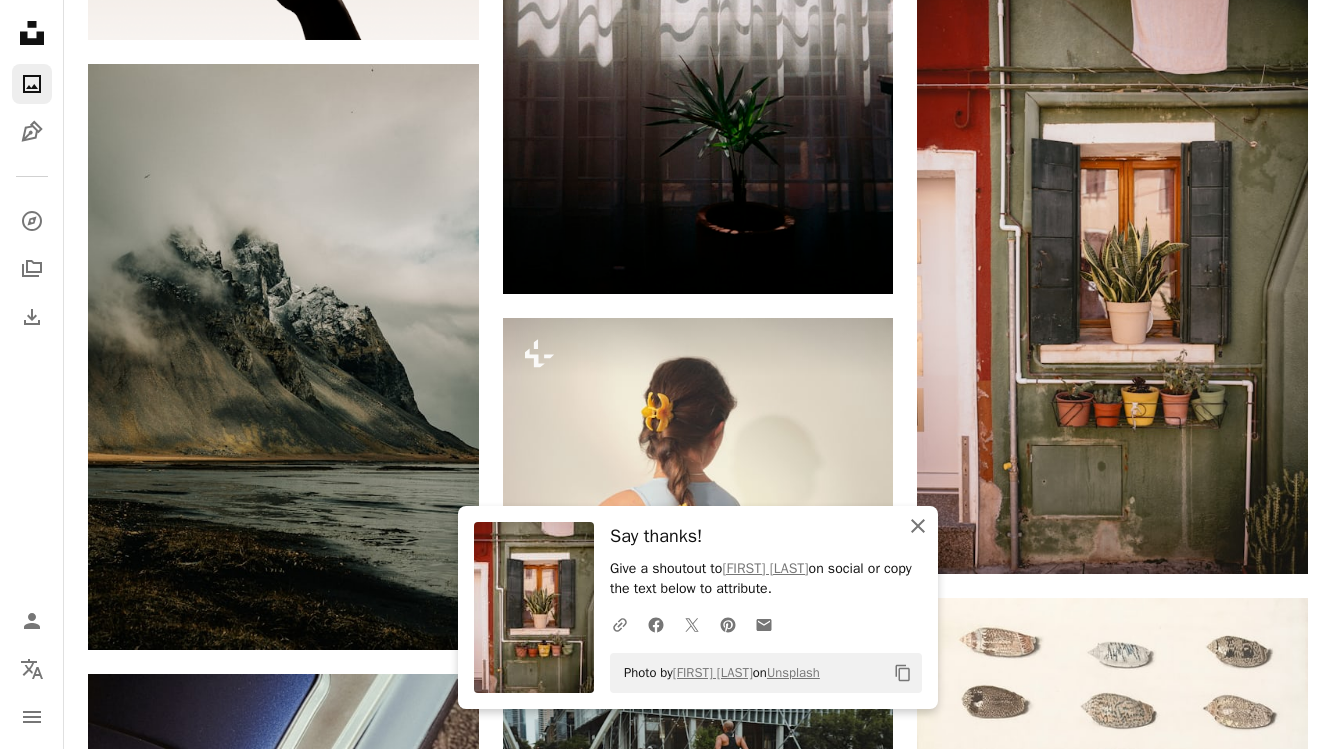 click on "An X shape" 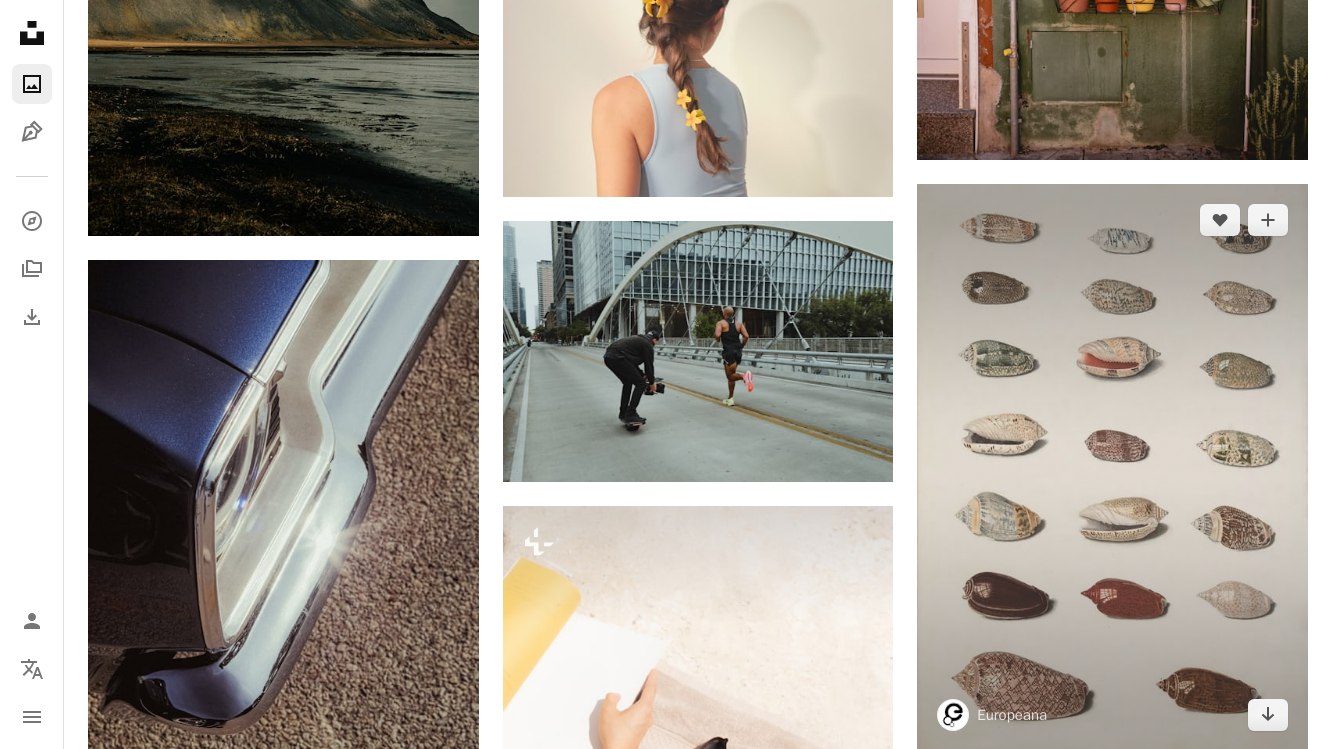 scroll, scrollTop: 30535, scrollLeft: 0, axis: vertical 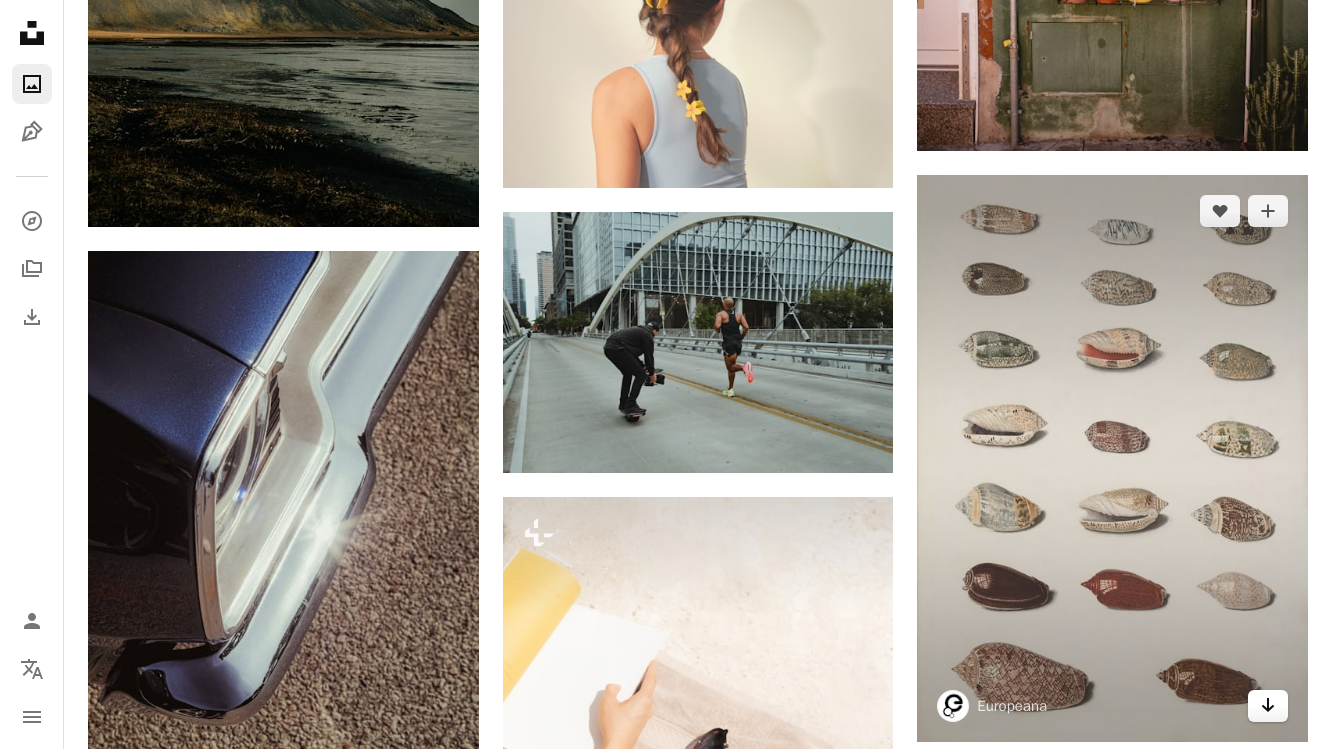 click on "Arrow pointing down" 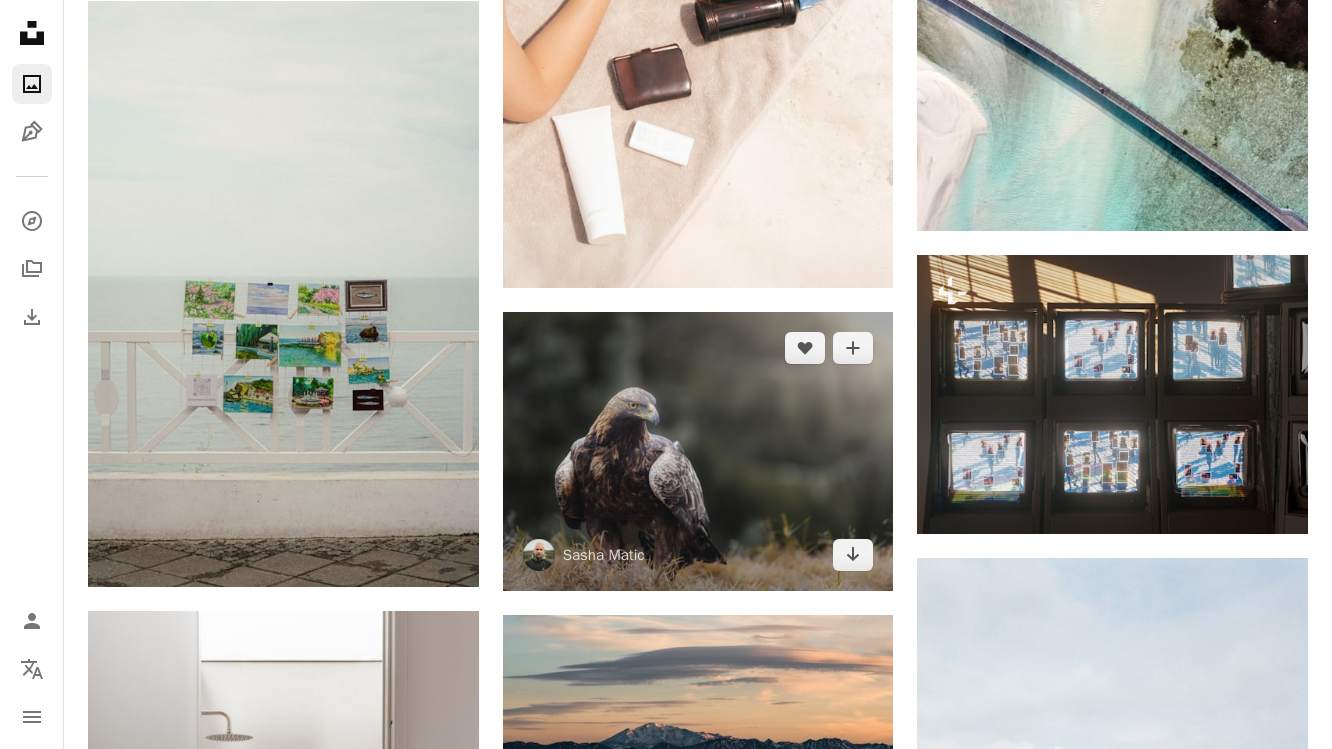 scroll, scrollTop: 31297, scrollLeft: 0, axis: vertical 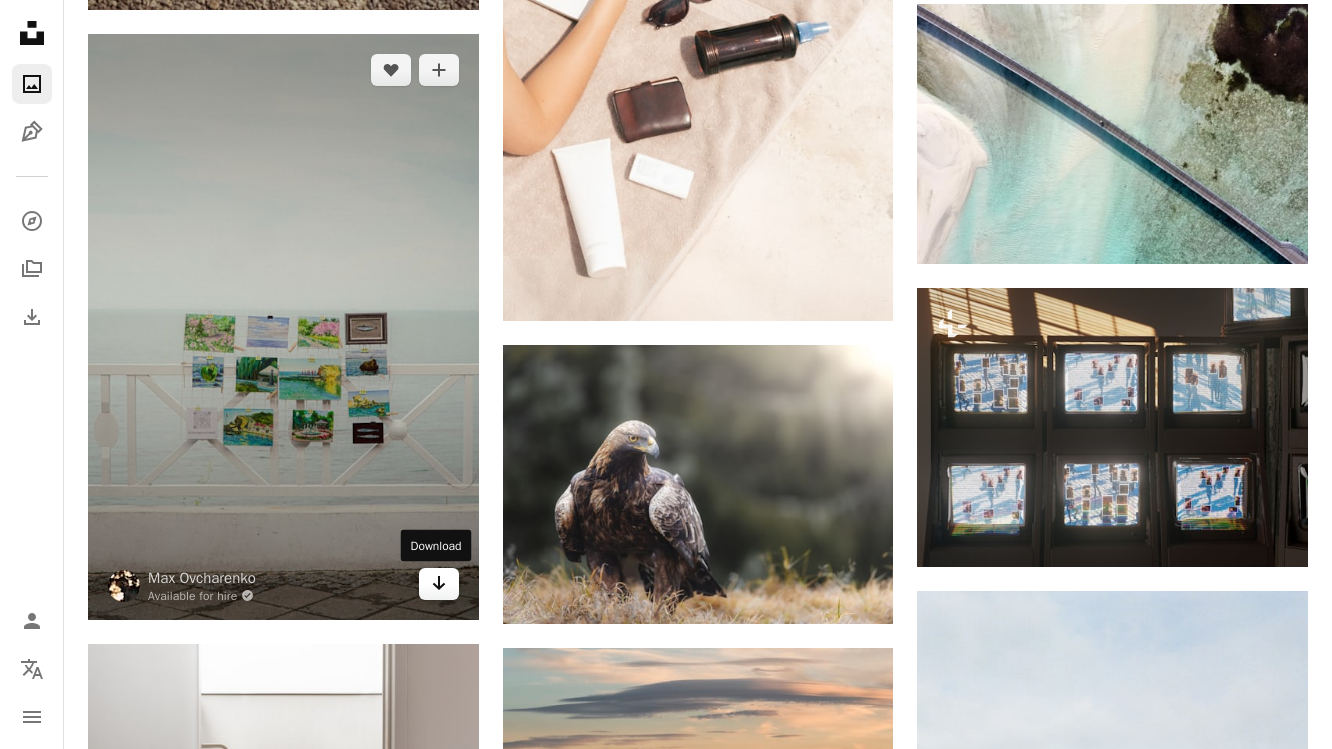 click on "Arrow pointing down" at bounding box center [439, 584] 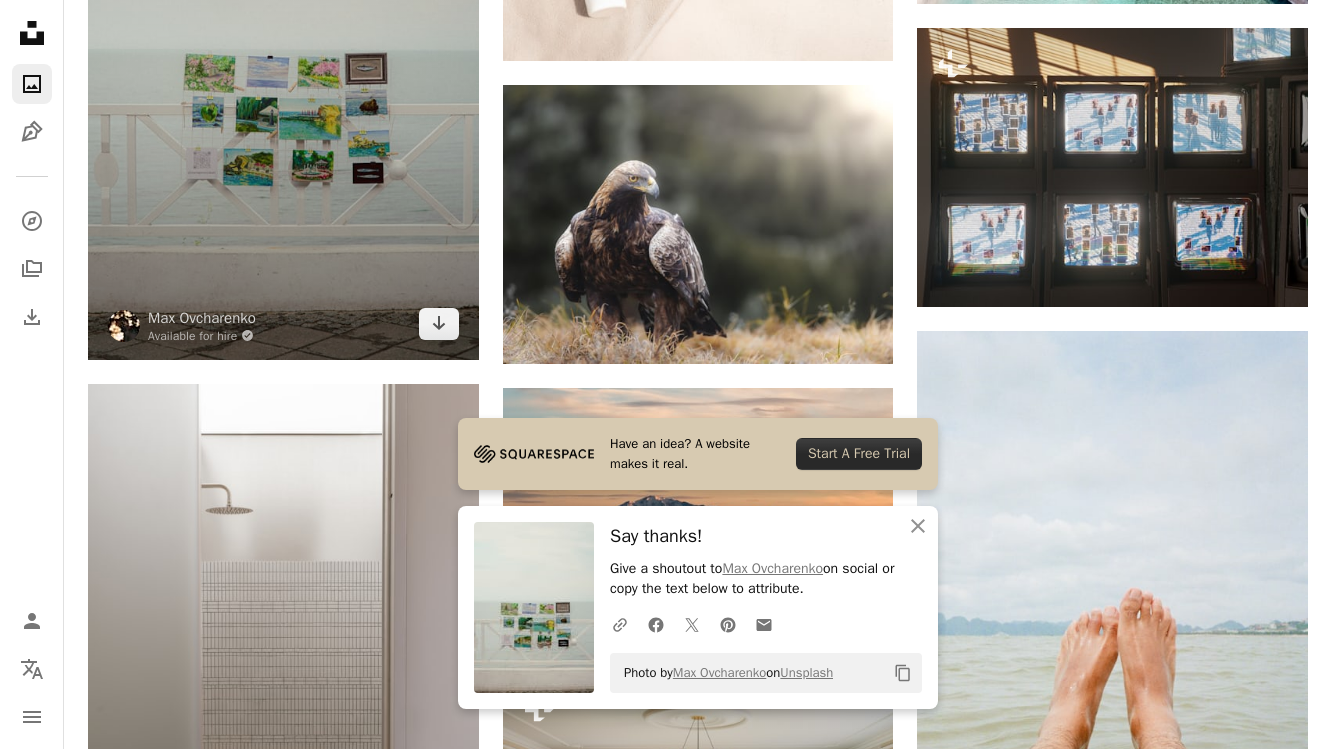 scroll, scrollTop: 31569, scrollLeft: 0, axis: vertical 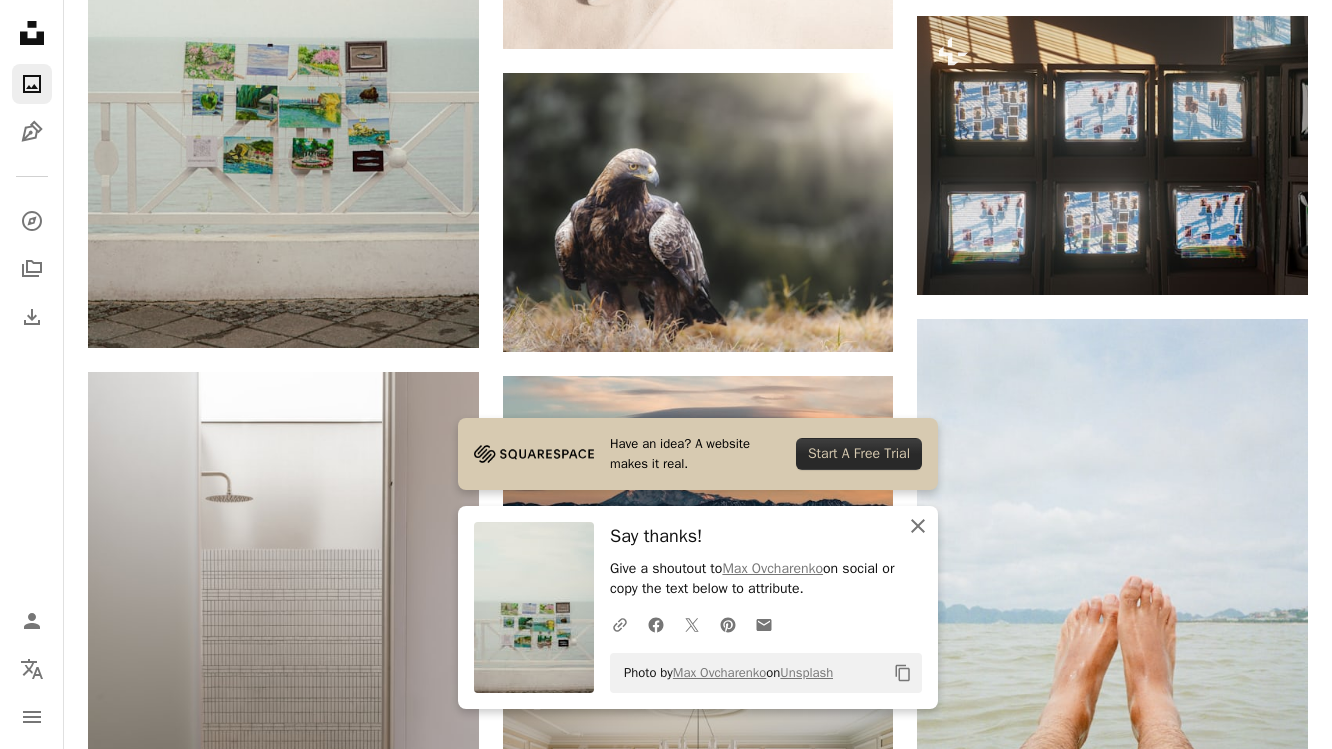 click on "An X shape Close" at bounding box center [918, 526] 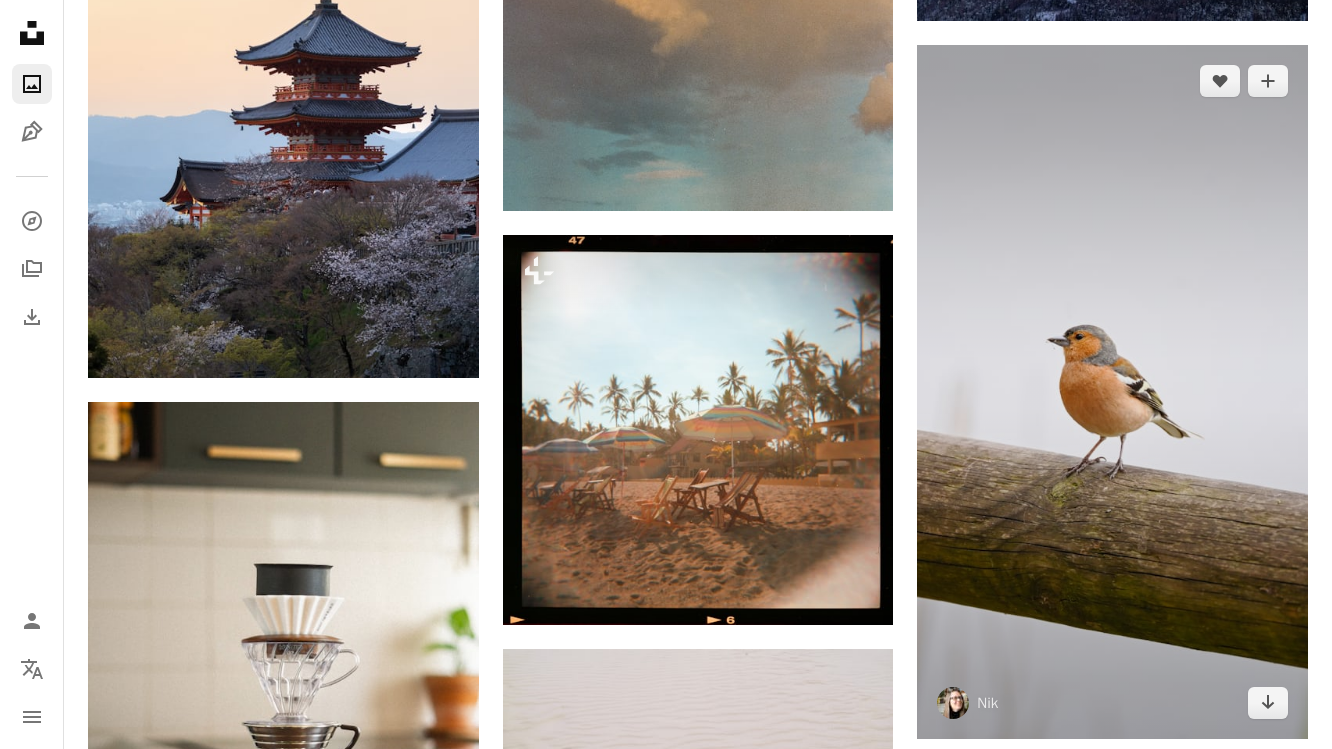 scroll, scrollTop: 33216, scrollLeft: 0, axis: vertical 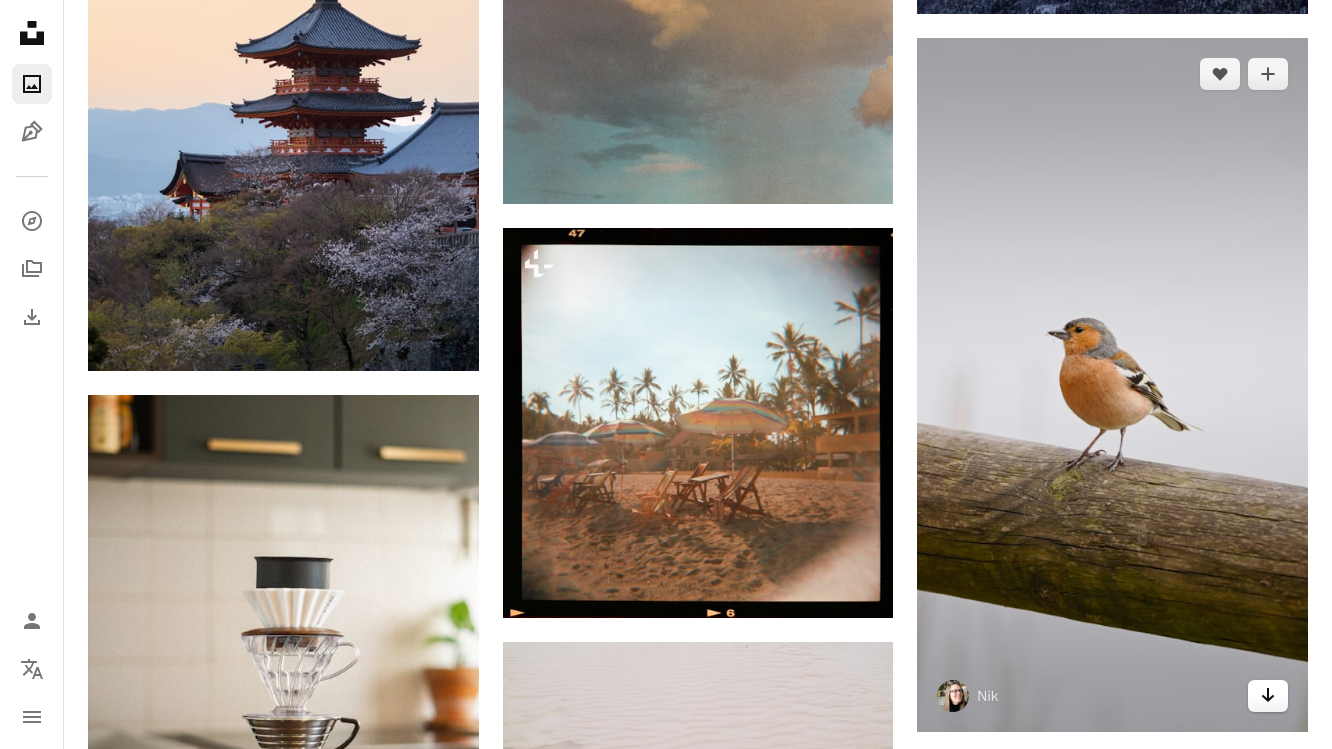 click on "Arrow pointing down" 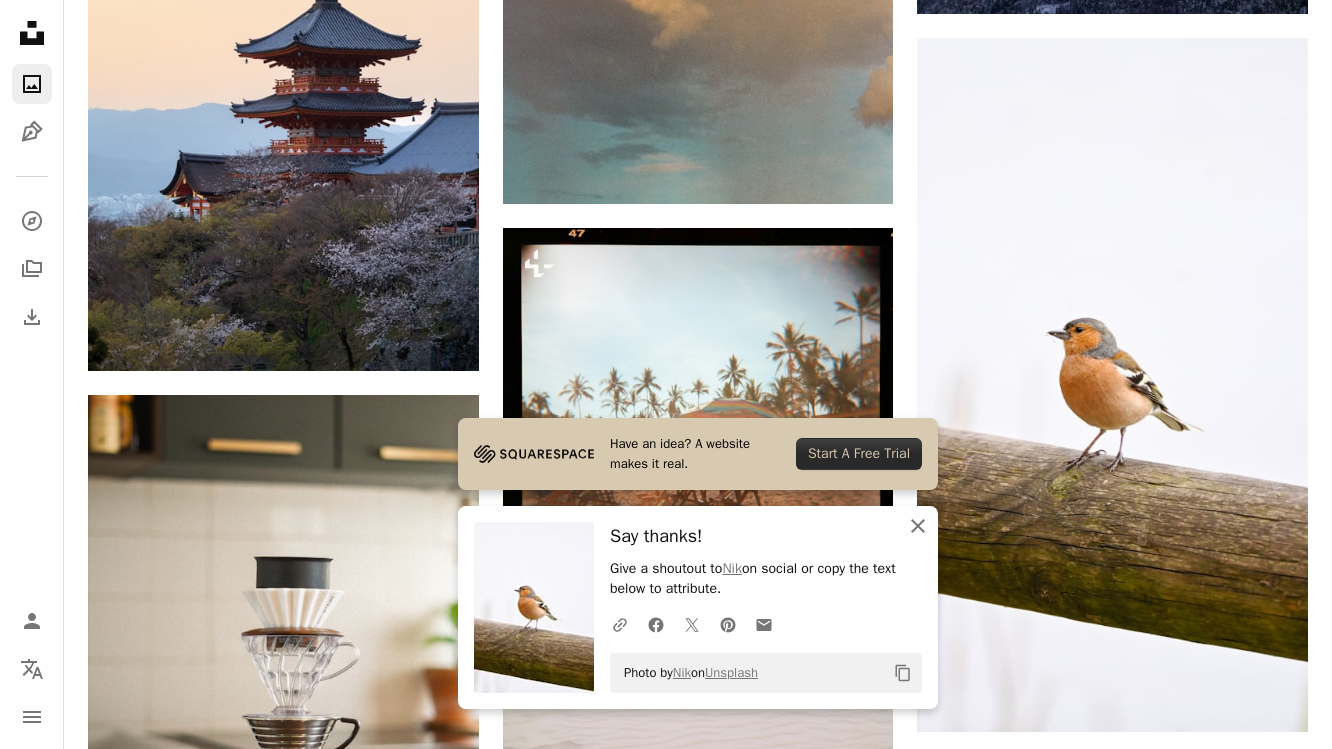 click on "An X shape" 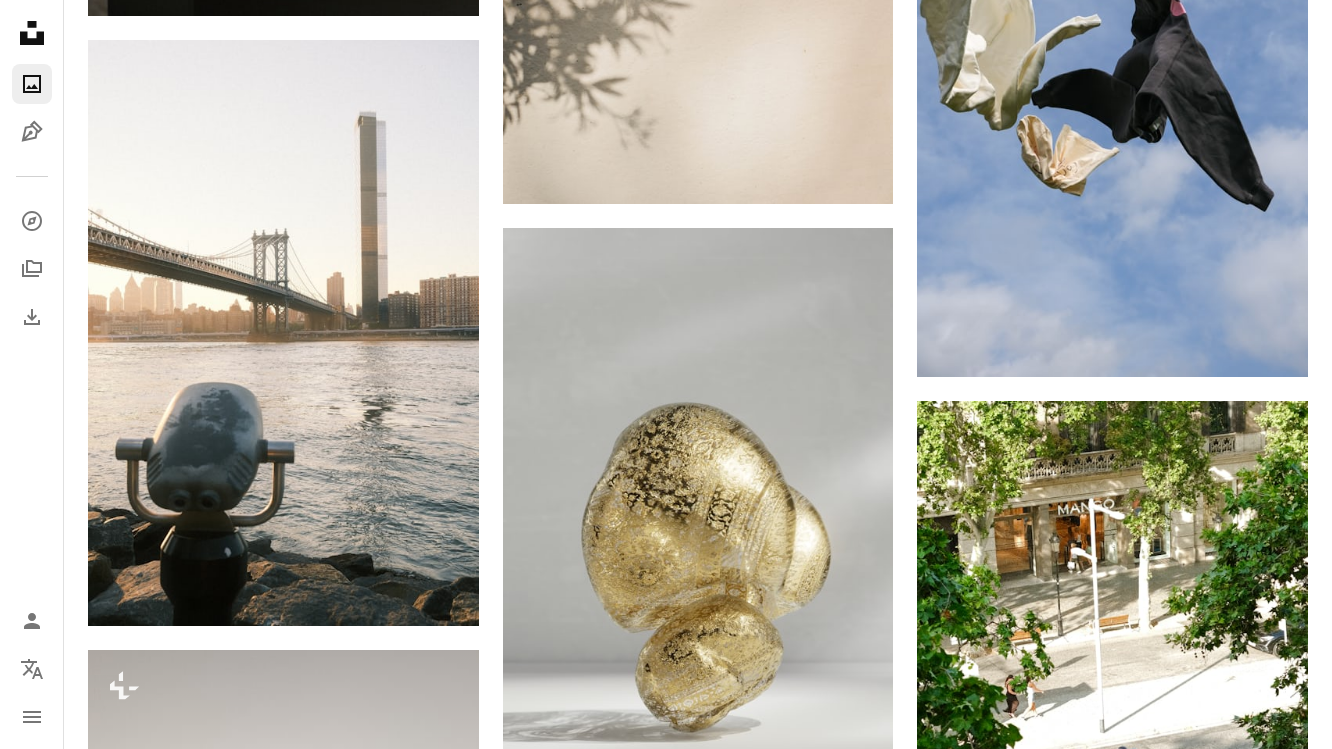scroll, scrollTop: 34170, scrollLeft: 0, axis: vertical 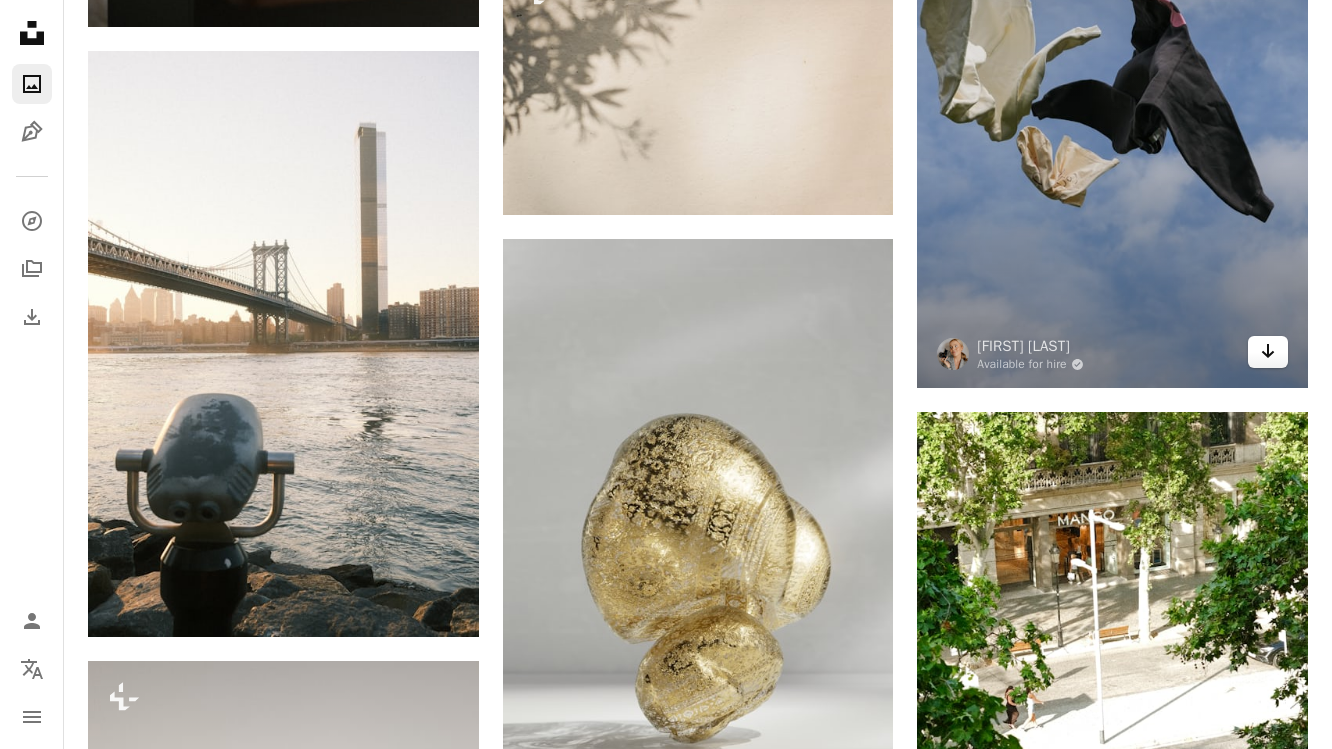 click 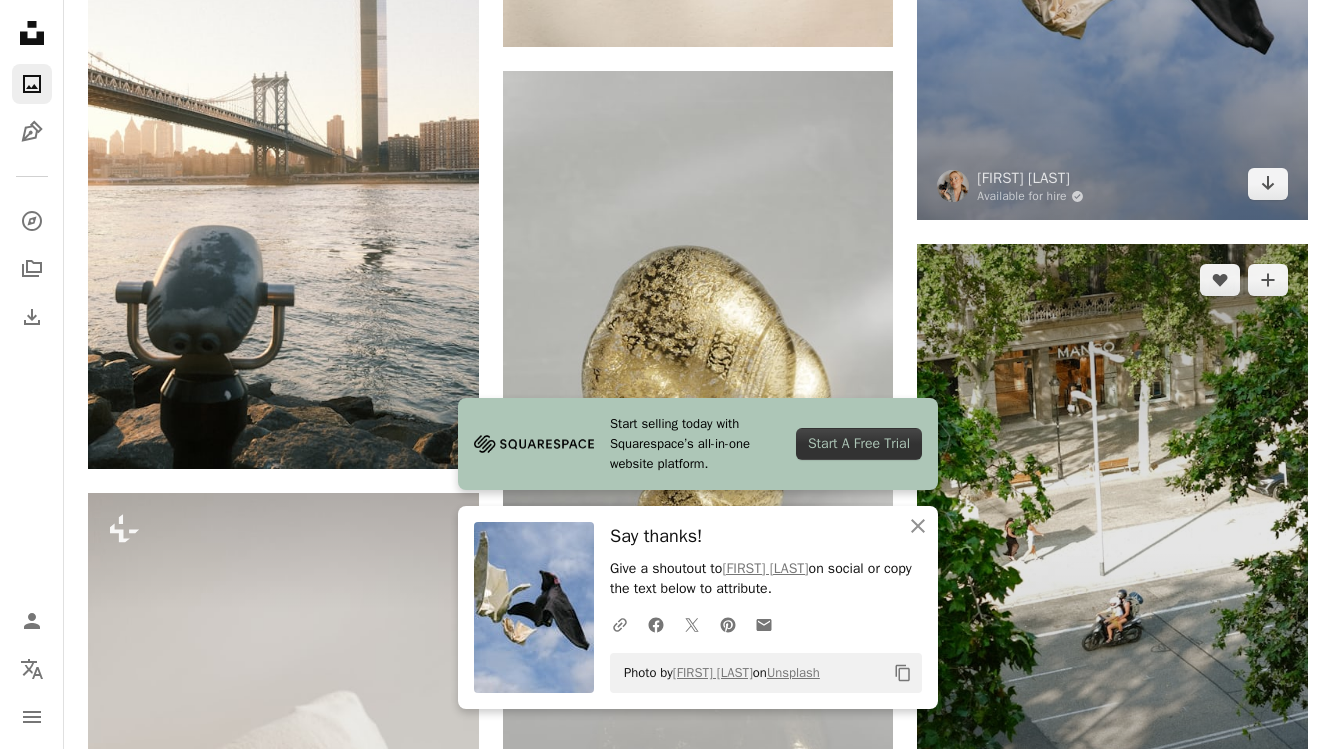 scroll, scrollTop: 34377, scrollLeft: 0, axis: vertical 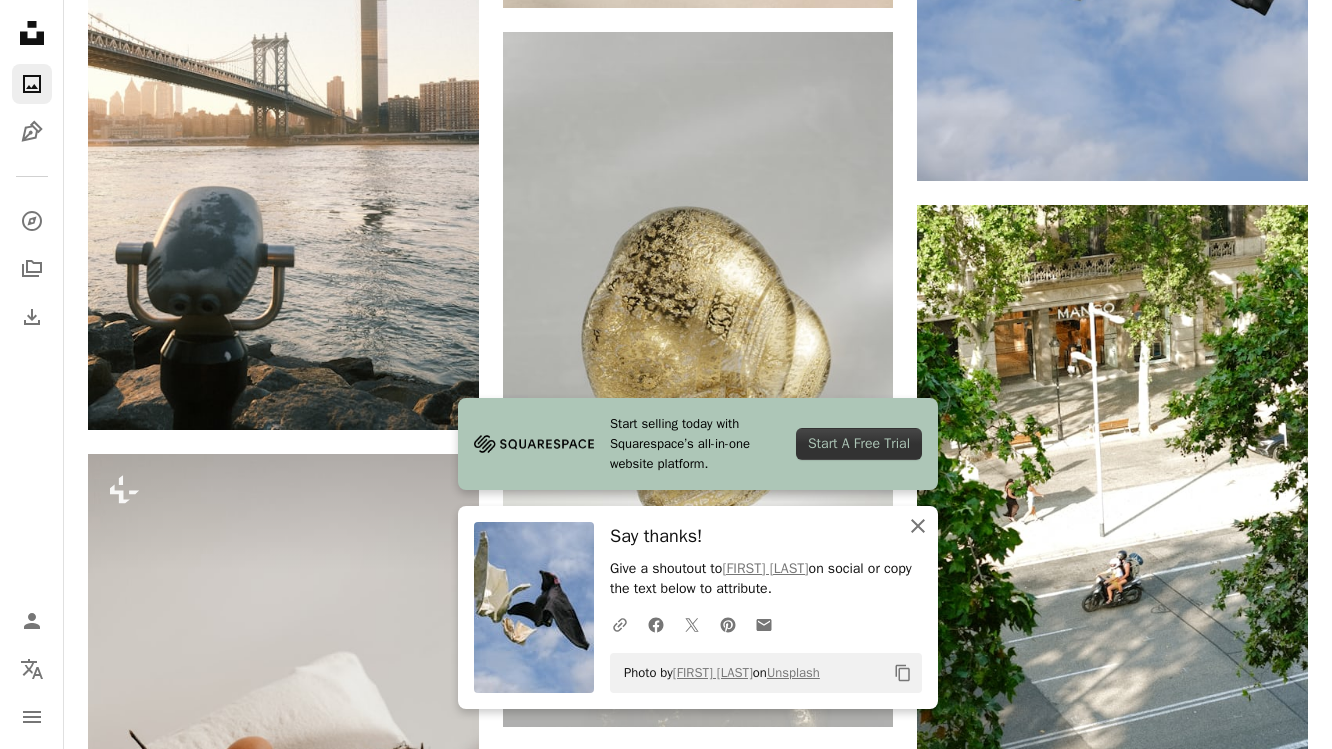 click on "An X shape" 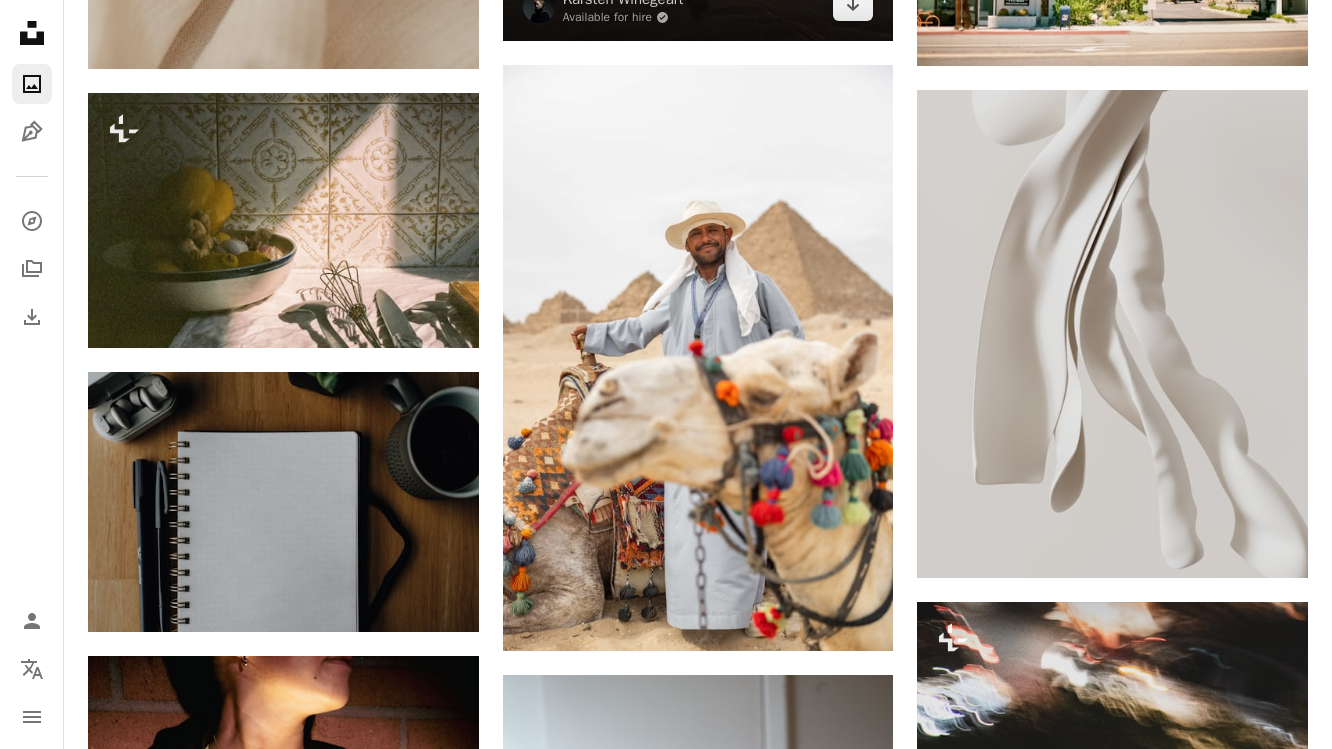 scroll, scrollTop: 36252, scrollLeft: 0, axis: vertical 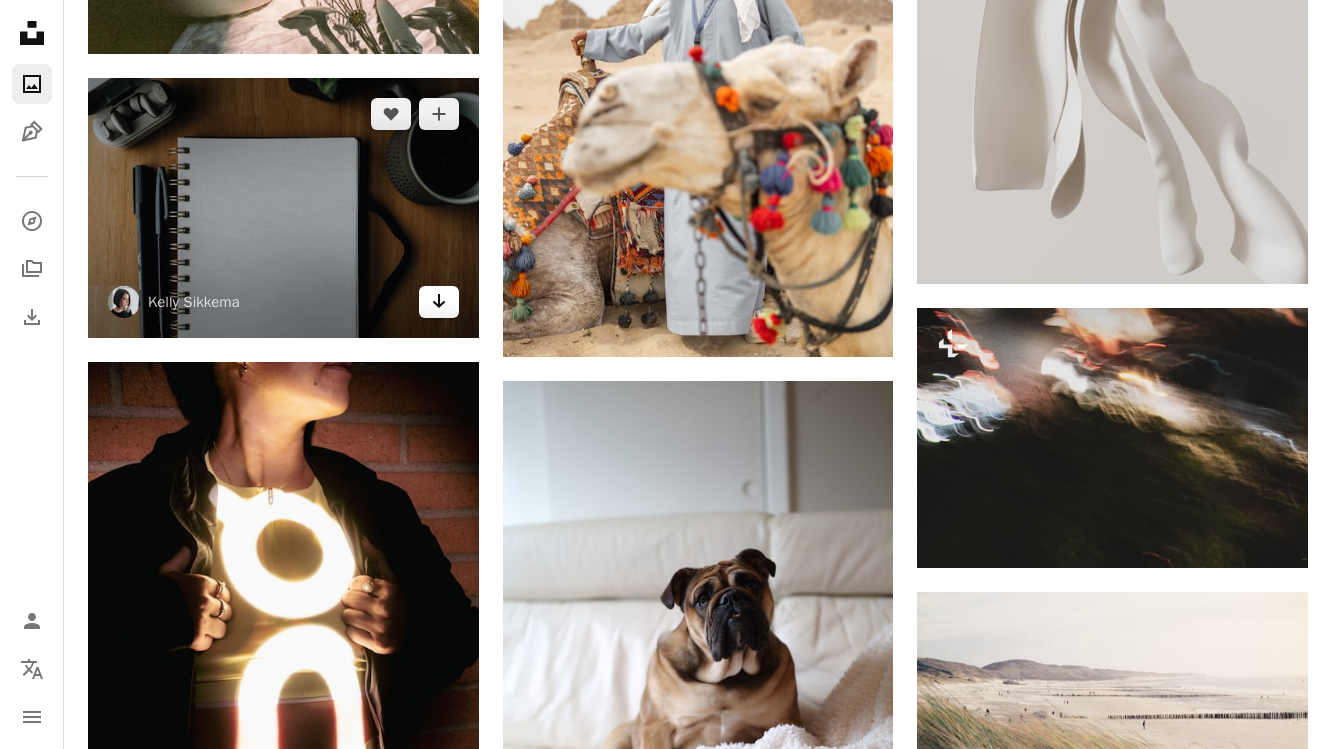 click on "Arrow pointing down" 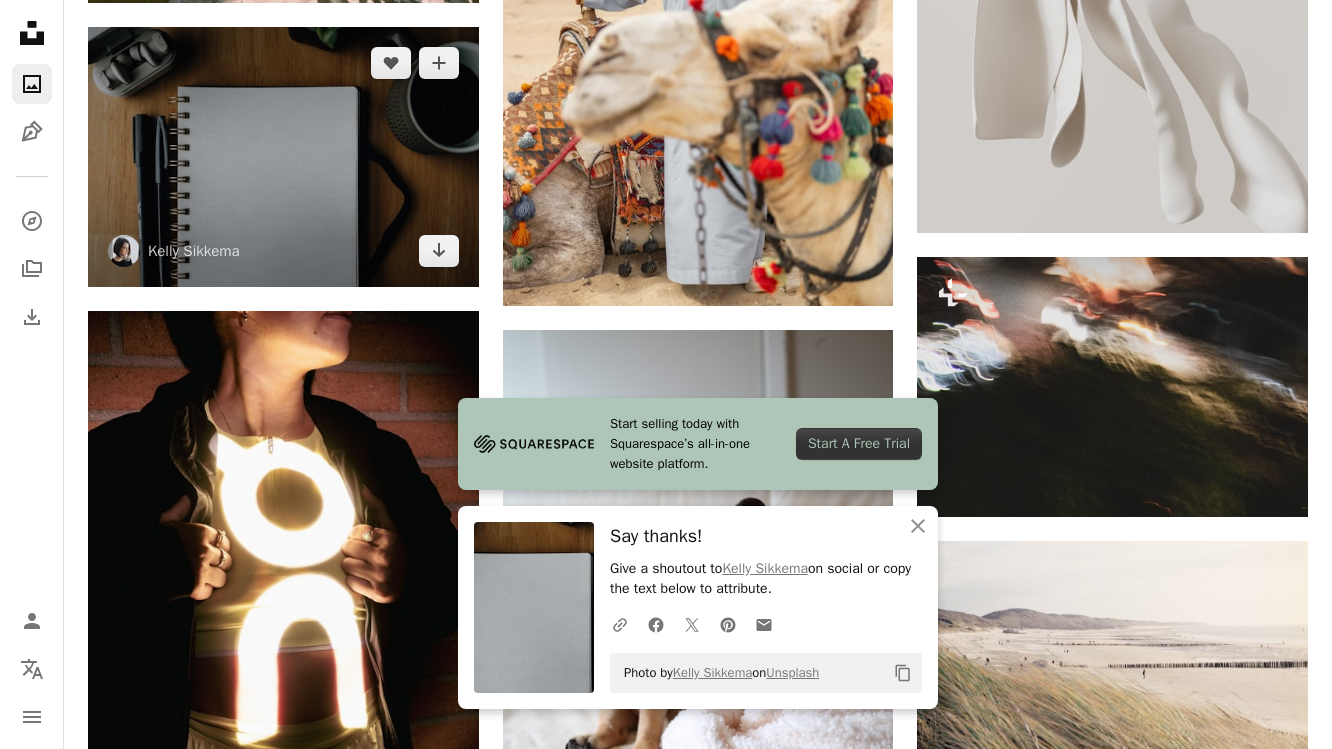 scroll, scrollTop: 36304, scrollLeft: 0, axis: vertical 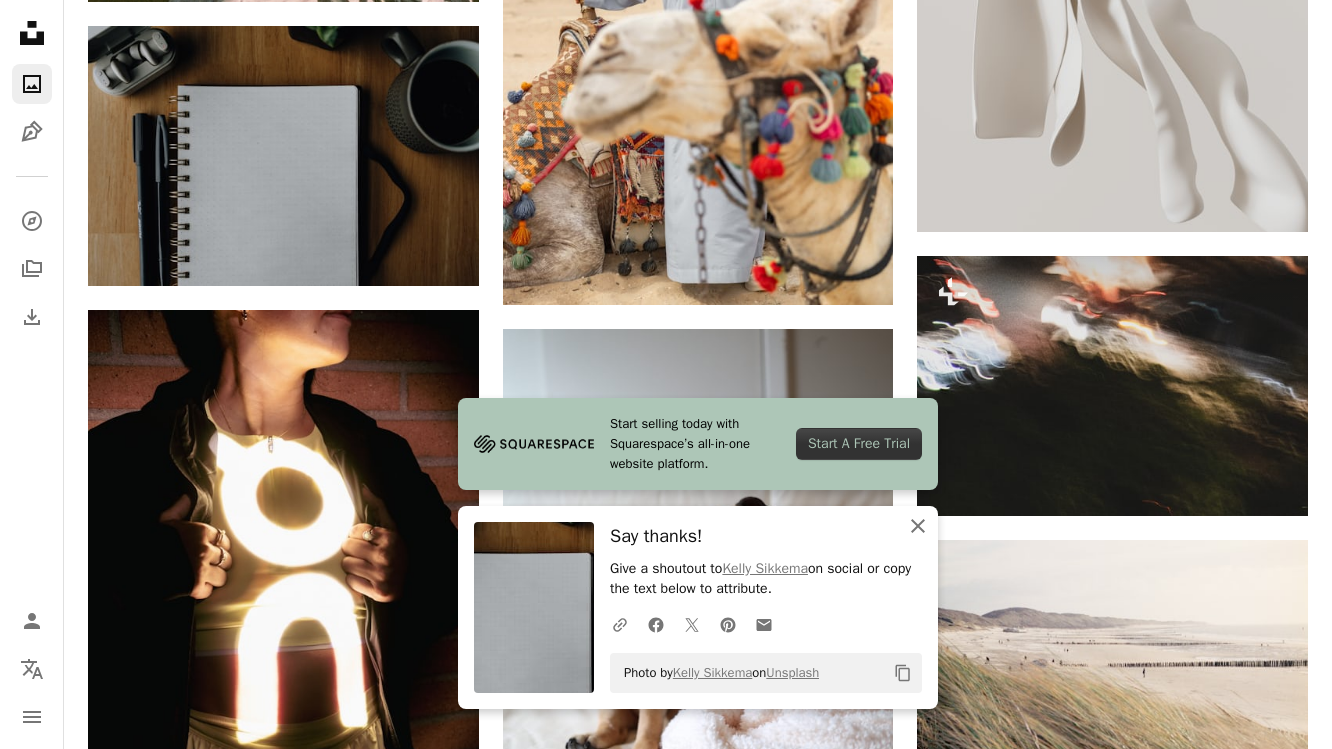 click on "An X shape" 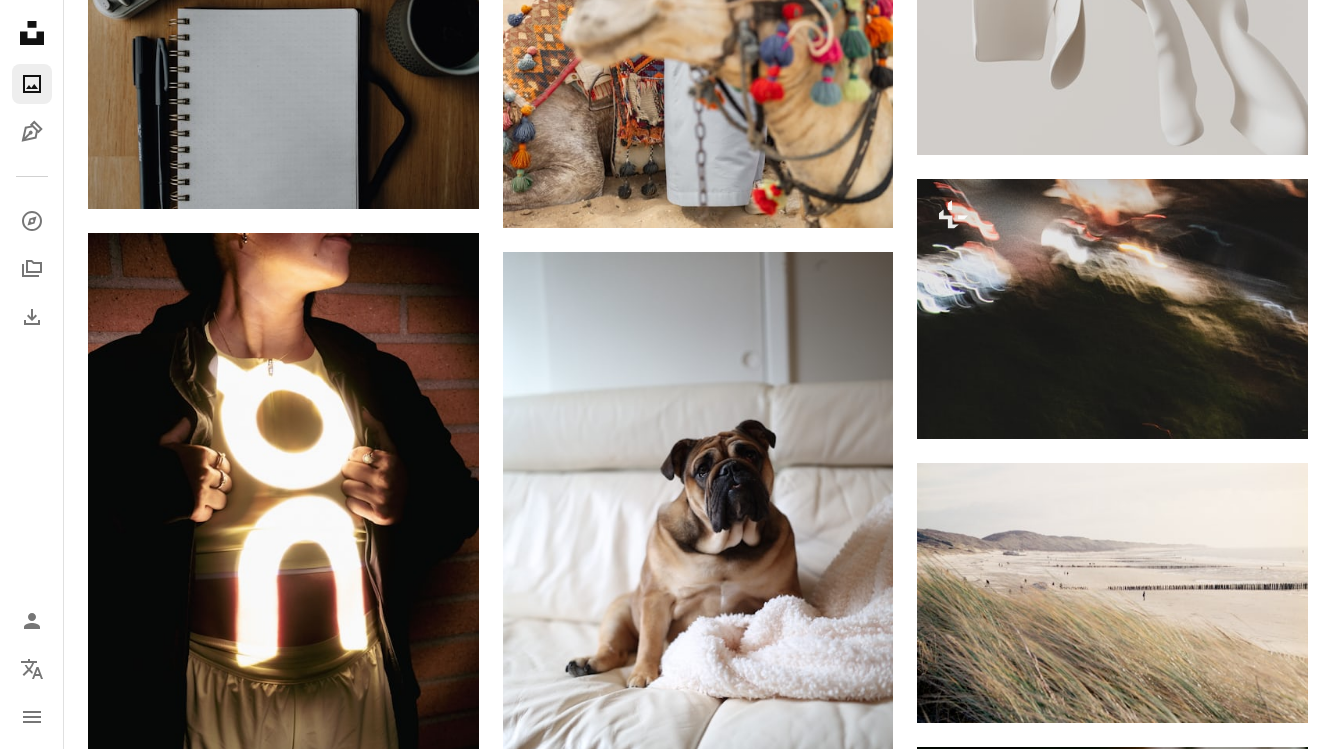 scroll, scrollTop: 36524, scrollLeft: 0, axis: vertical 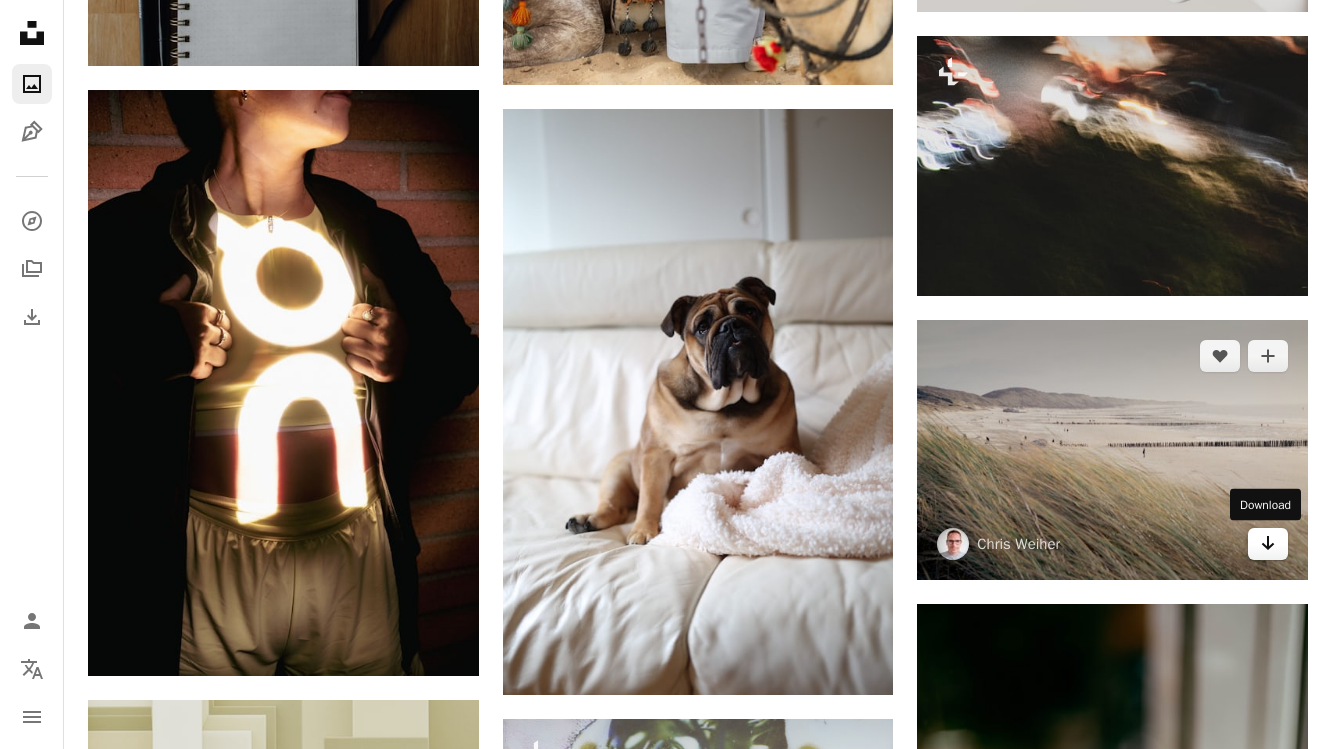 click 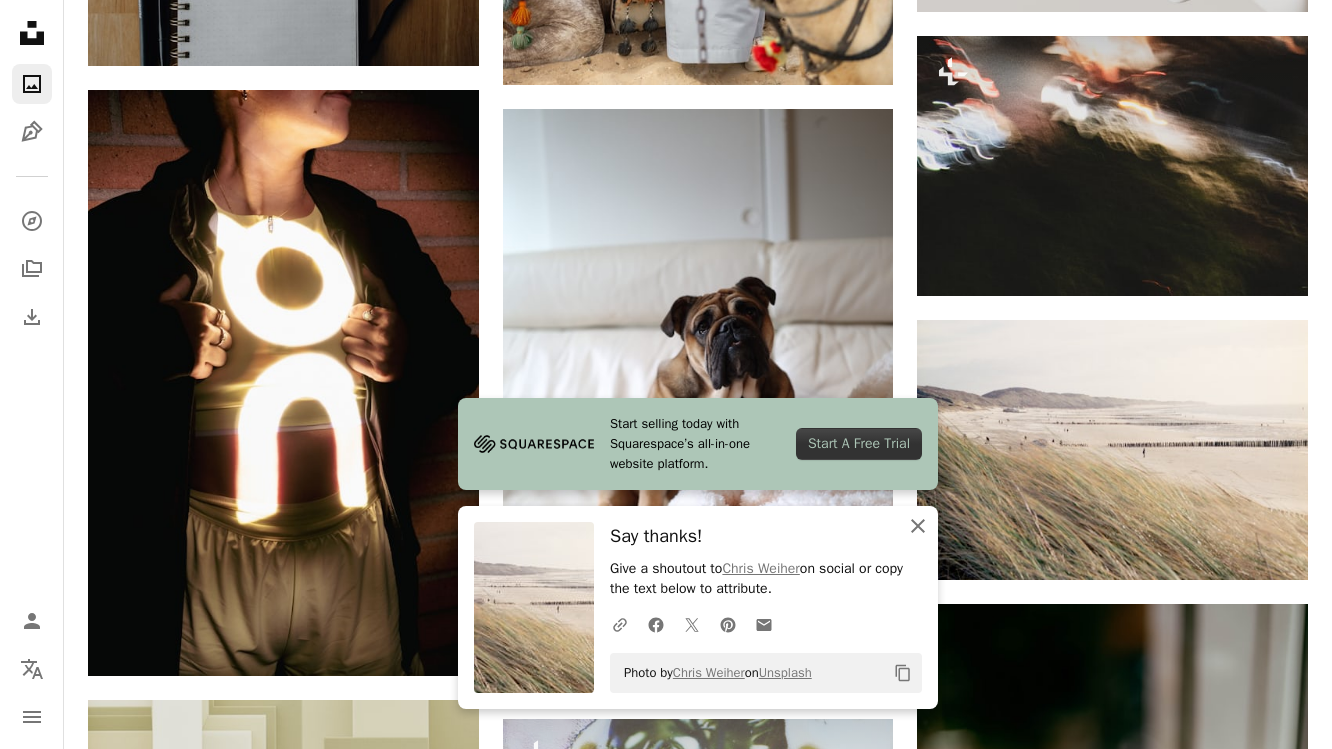 click 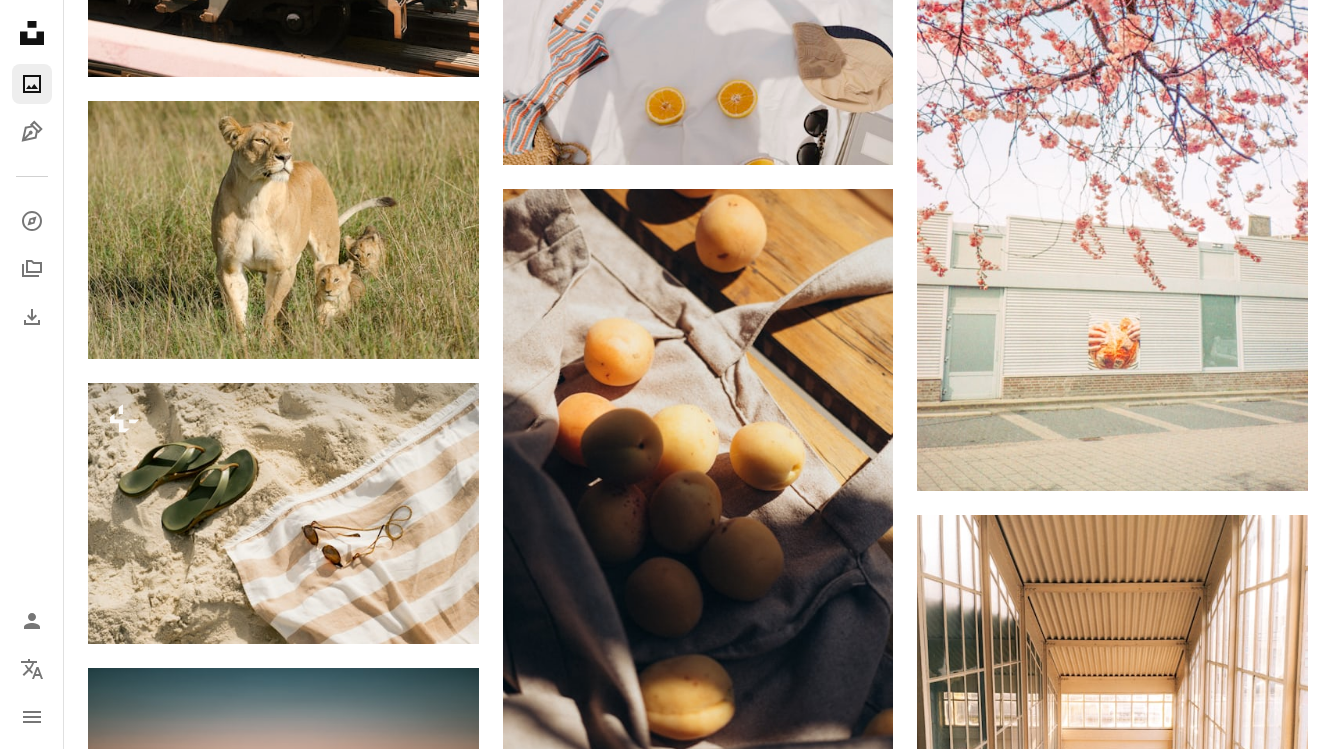 scroll, scrollTop: 40462, scrollLeft: 0, axis: vertical 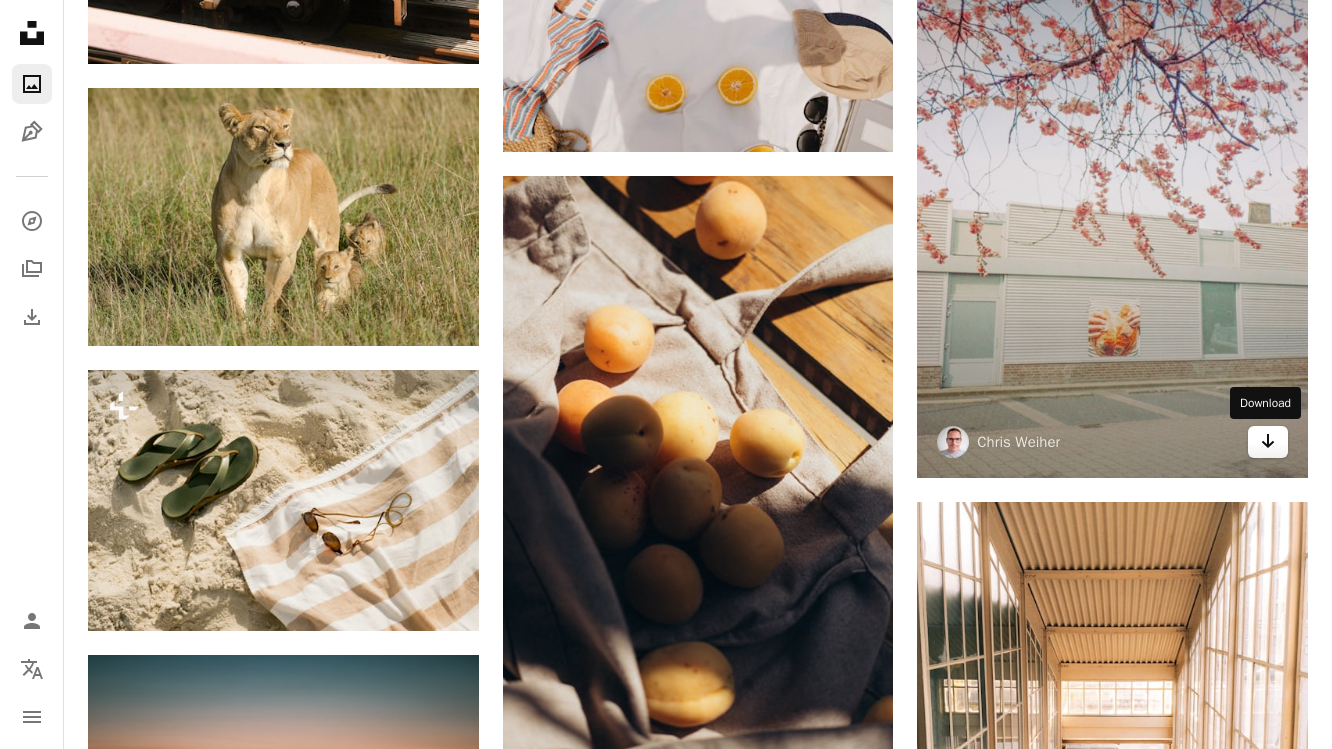 click on "Arrow pointing down" 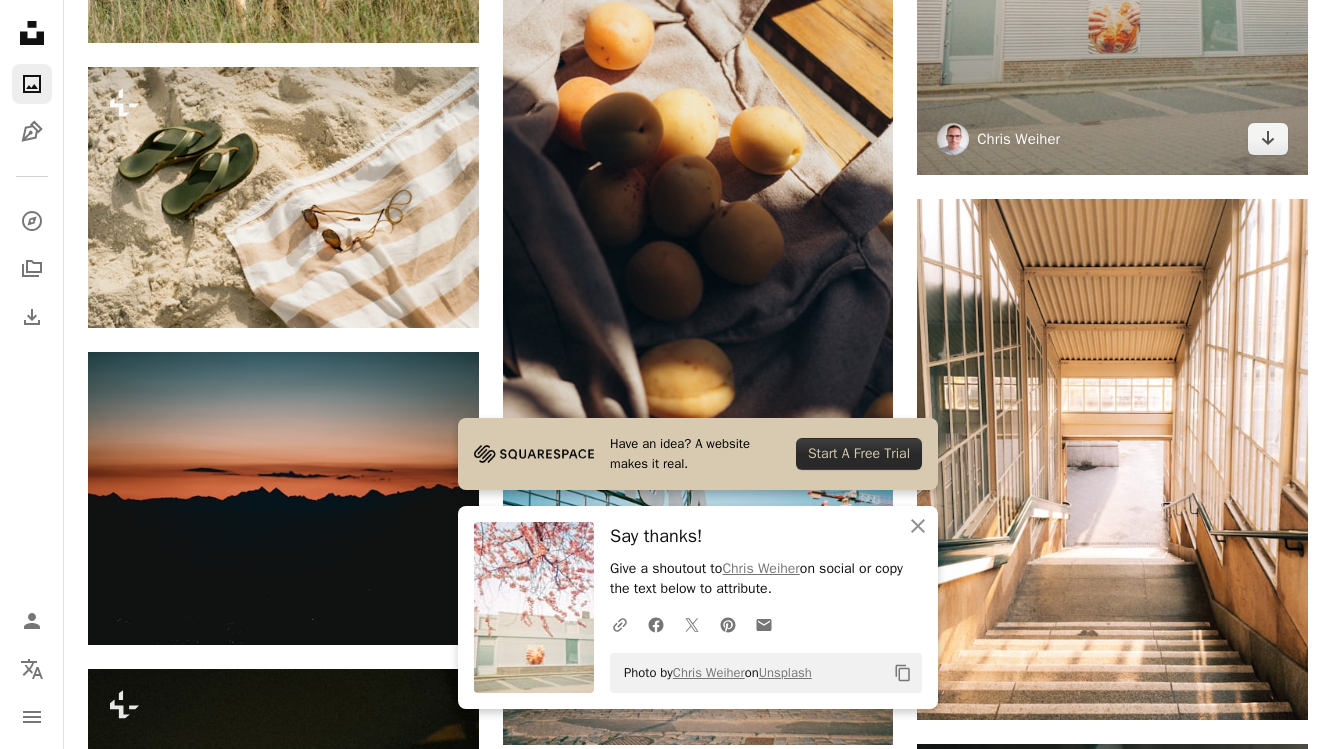 scroll, scrollTop: 40828, scrollLeft: 0, axis: vertical 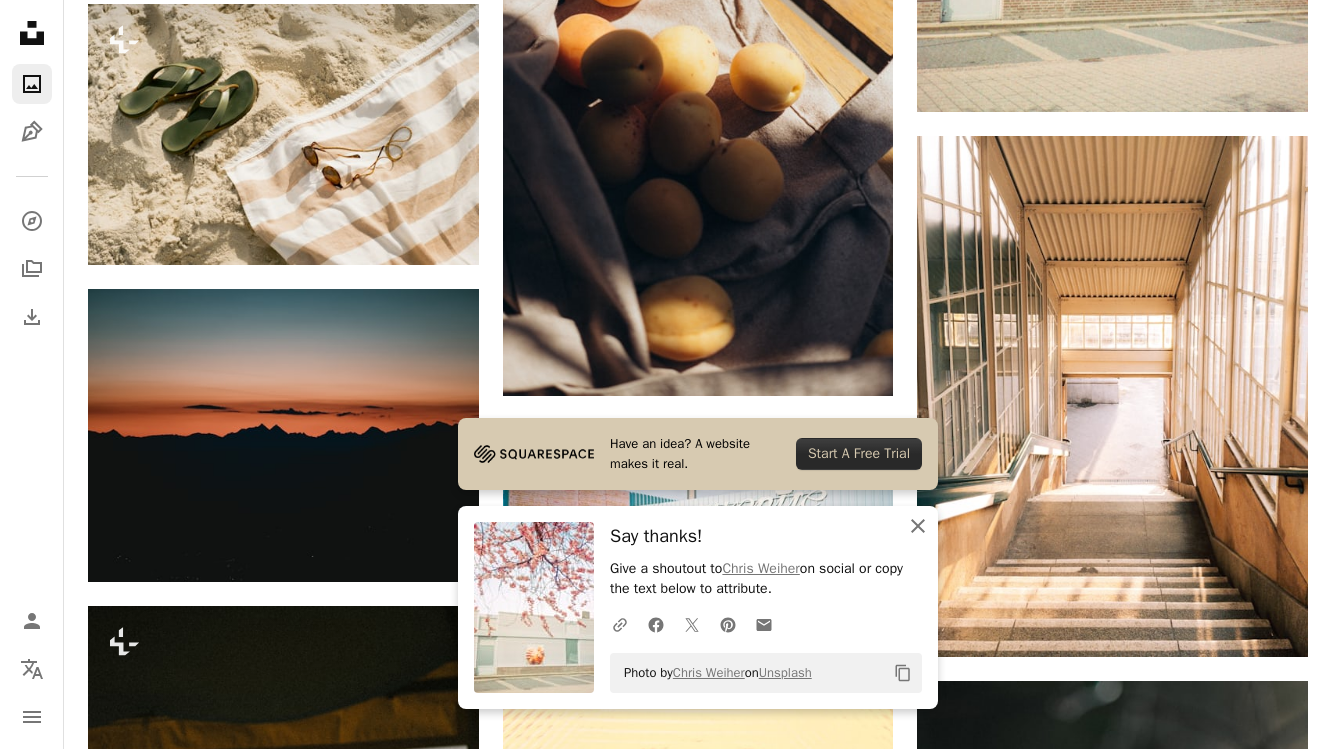 click on "An X shape" 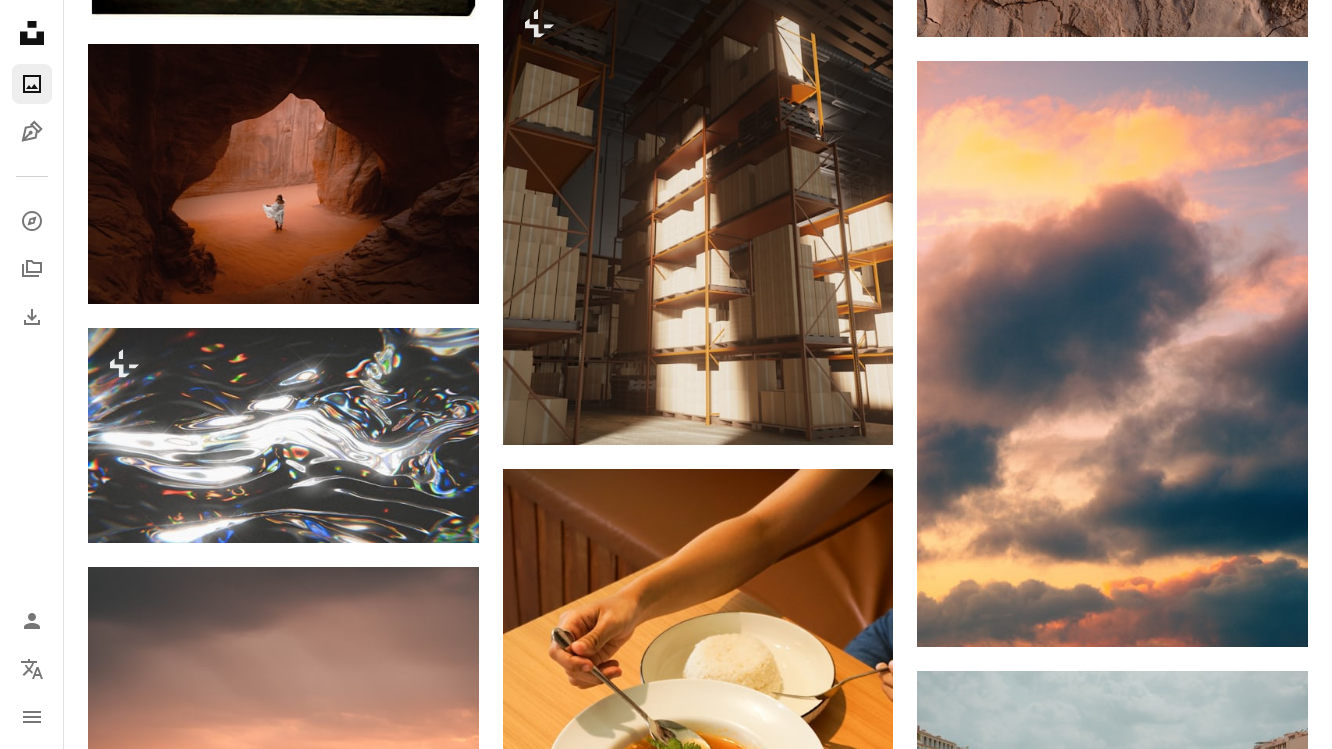 scroll, scrollTop: 42572, scrollLeft: 0, axis: vertical 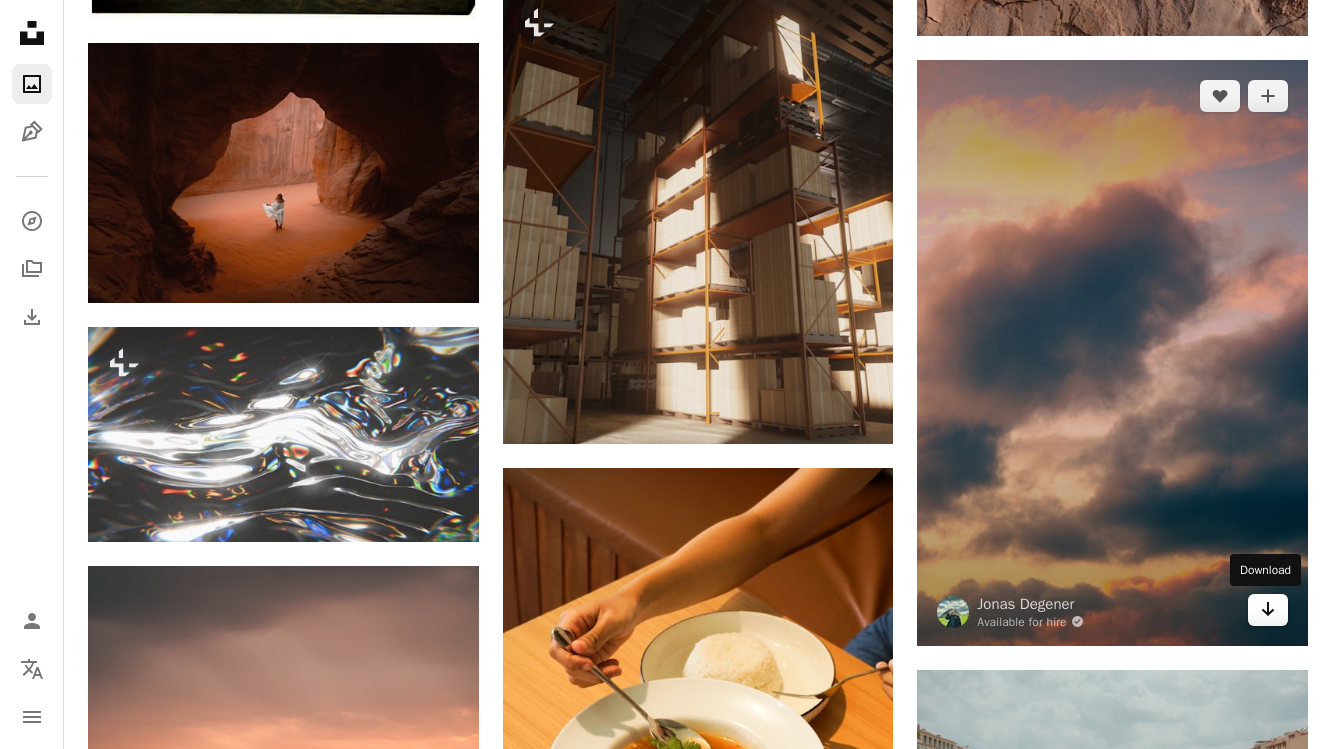 click on "Arrow pointing down" at bounding box center [1268, 610] 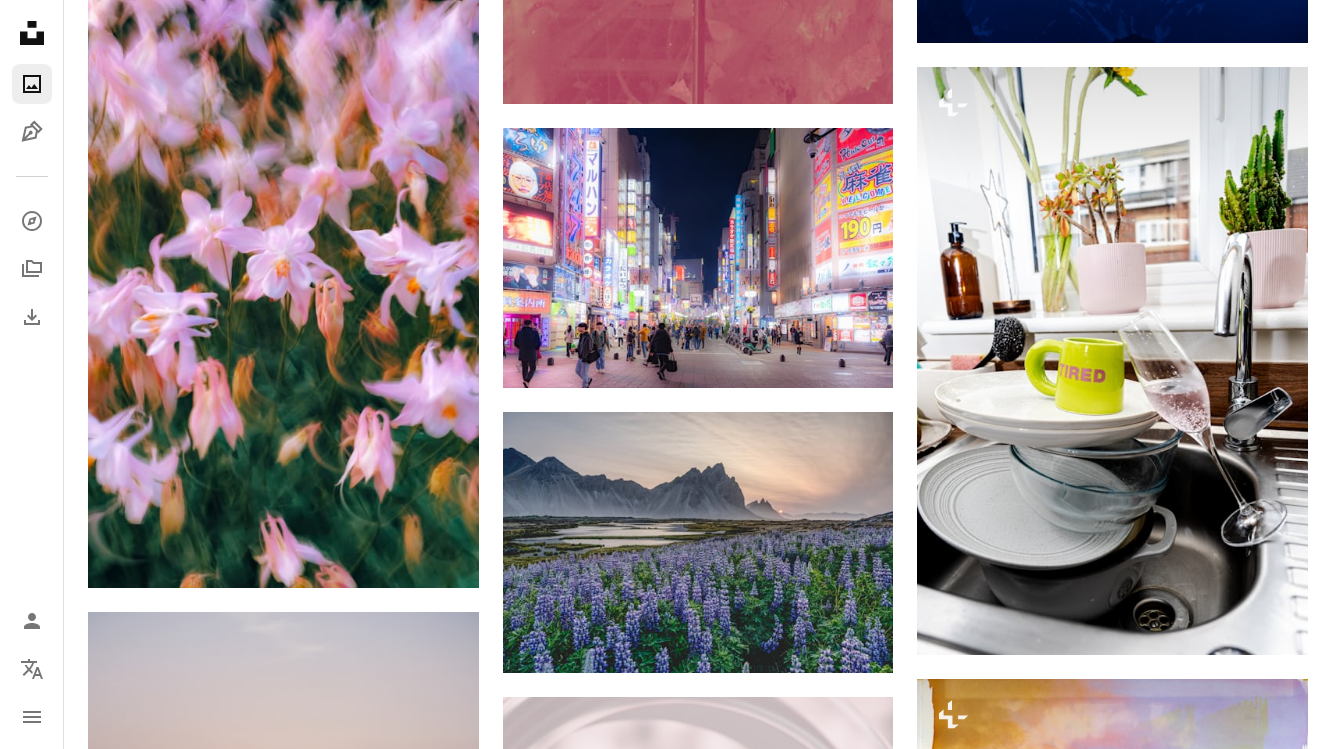 scroll, scrollTop: 45690, scrollLeft: 0, axis: vertical 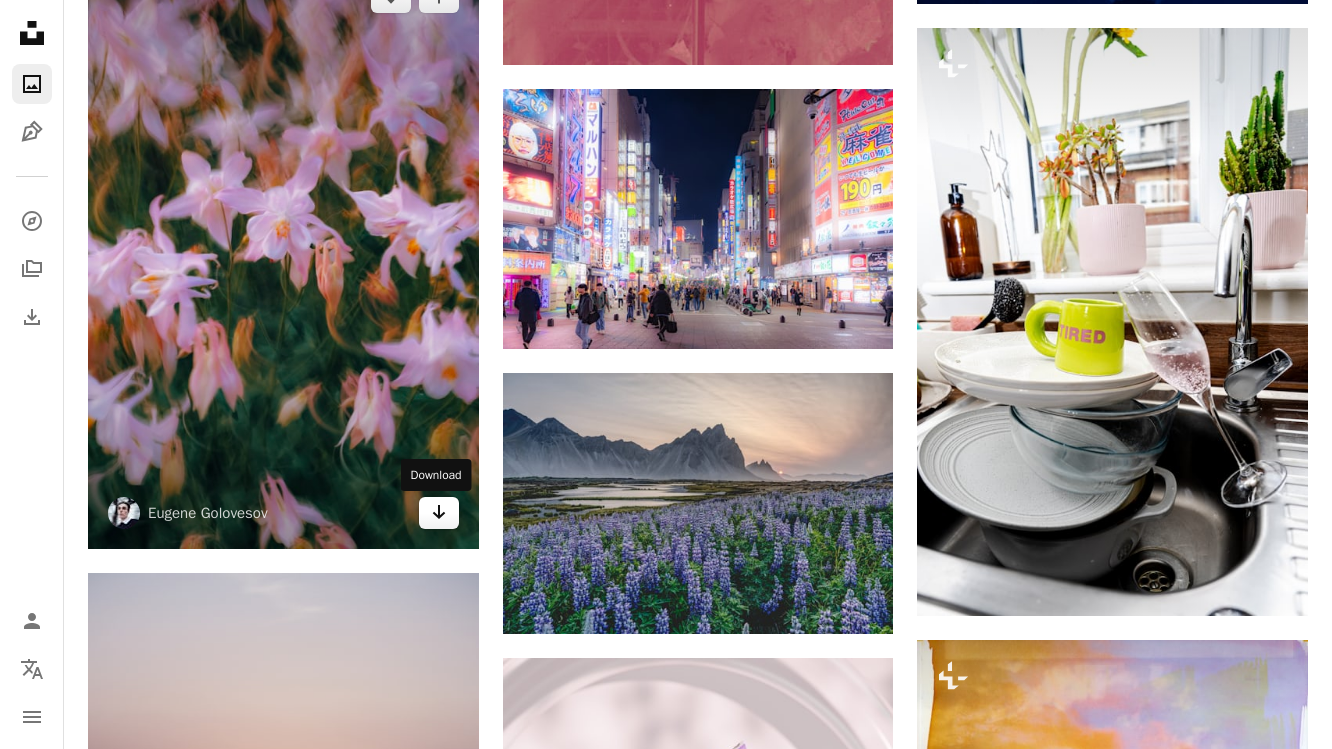 click on "Arrow pointing down" 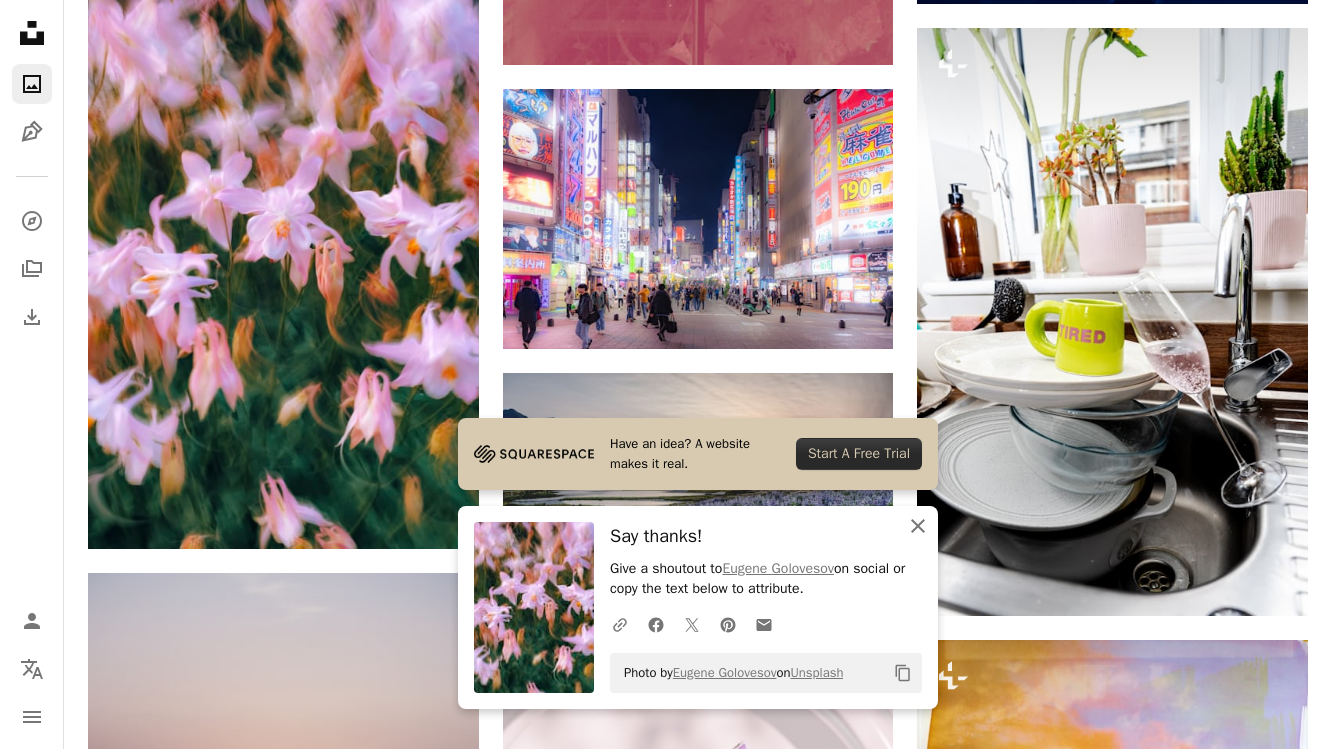 click on "An X shape" 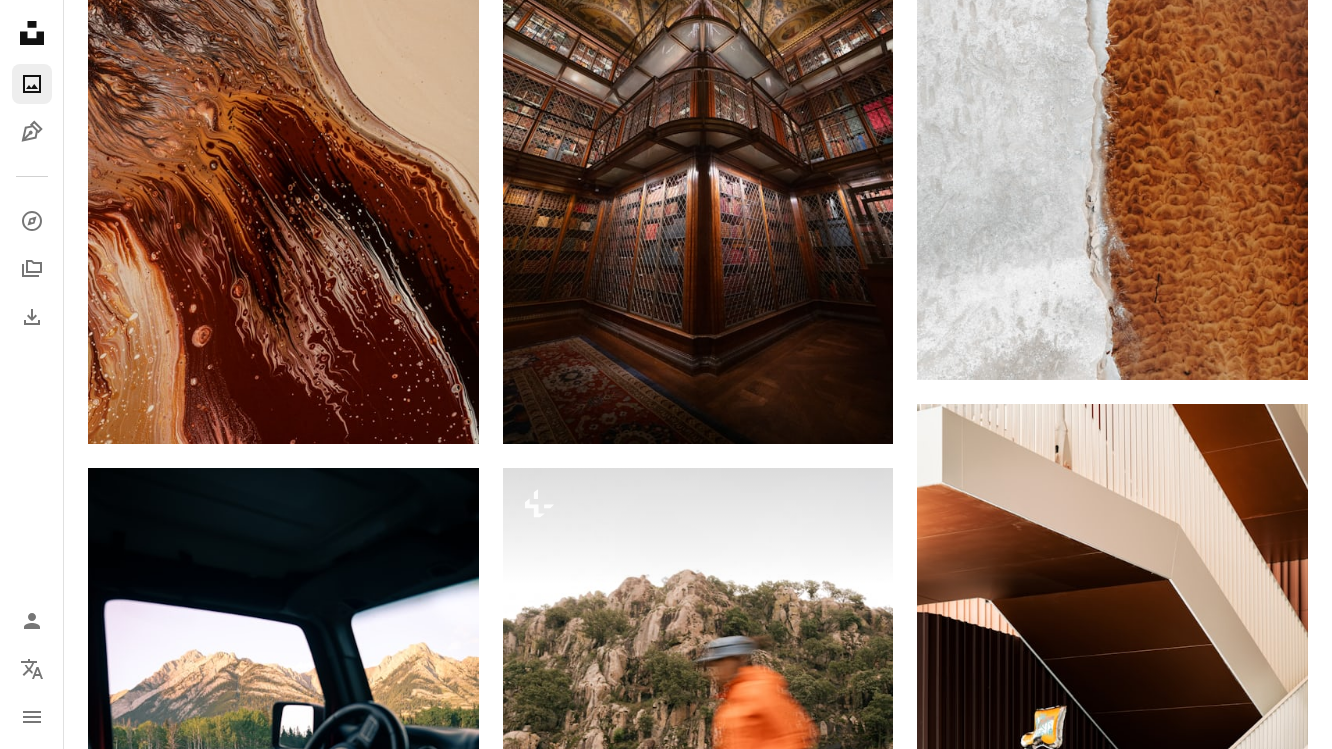 scroll, scrollTop: 0, scrollLeft: 0, axis: both 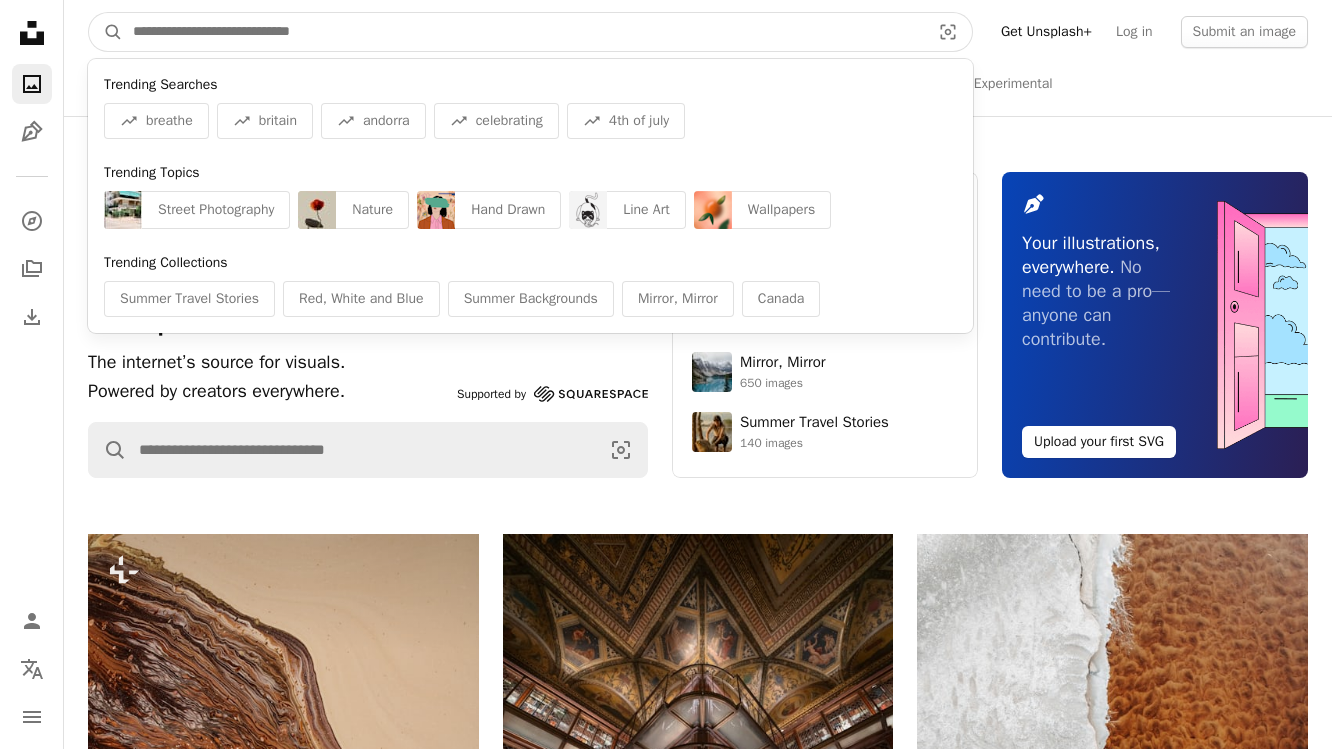 click at bounding box center (523, 32) 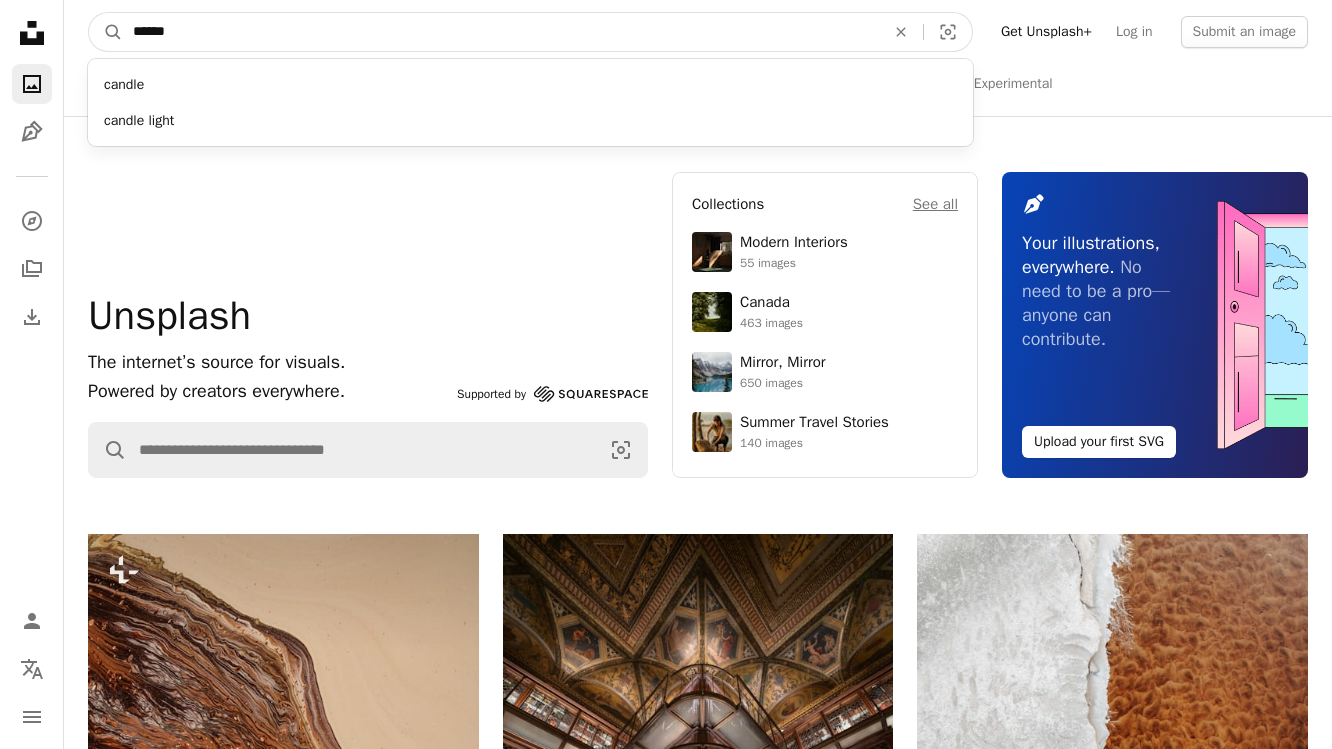type on "******" 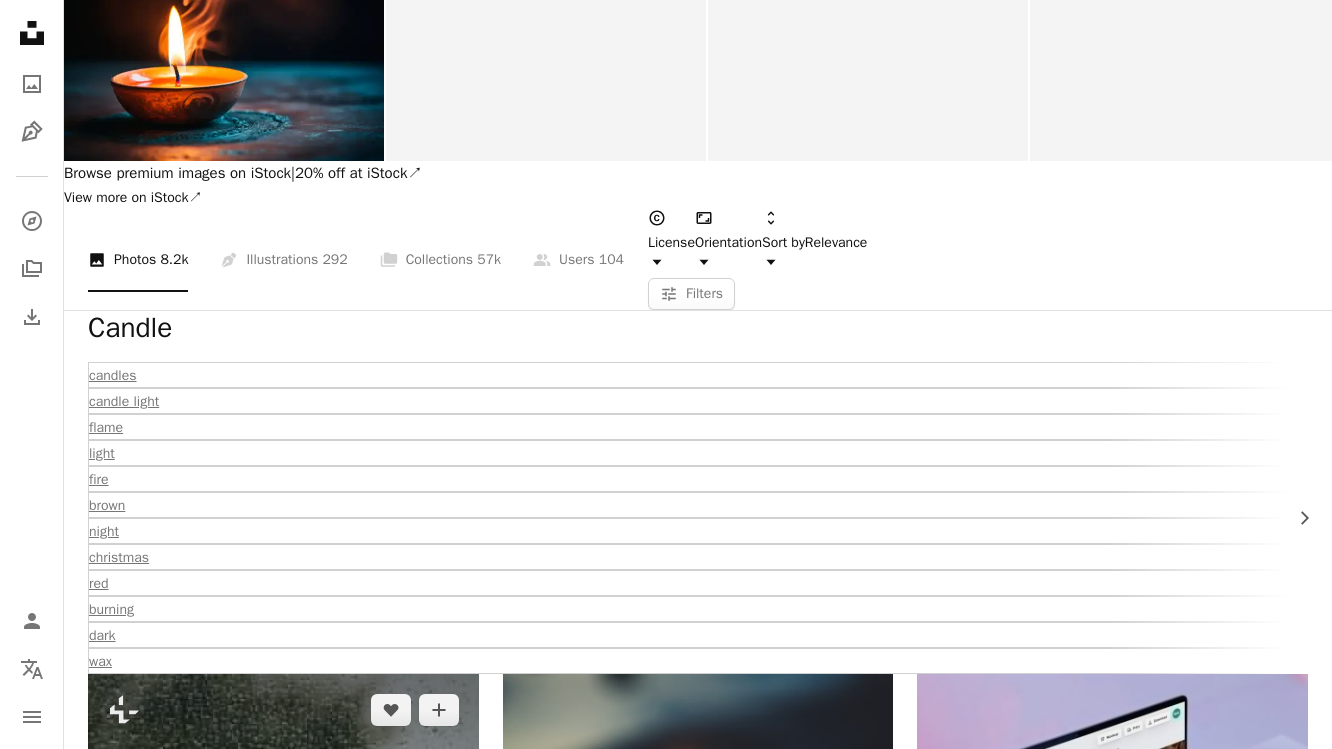 scroll, scrollTop: 121, scrollLeft: 0, axis: vertical 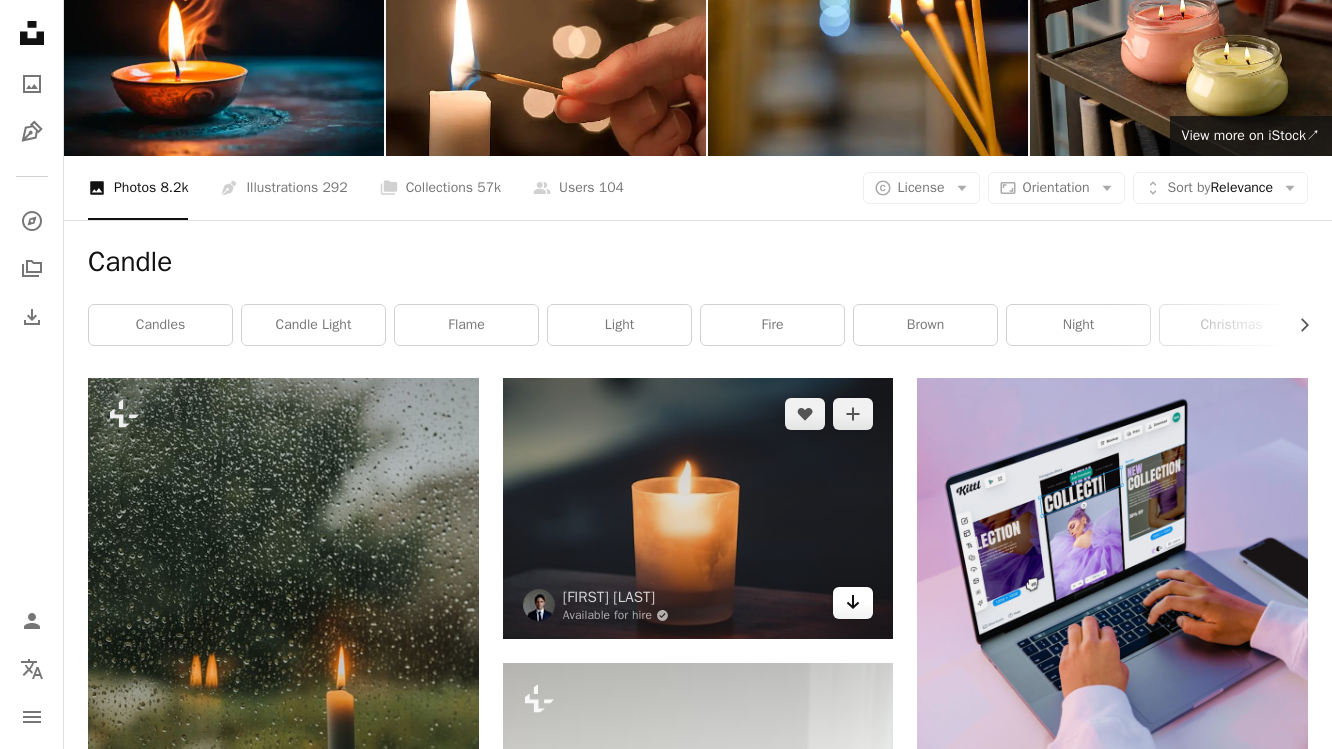 click on "Arrow pointing down" 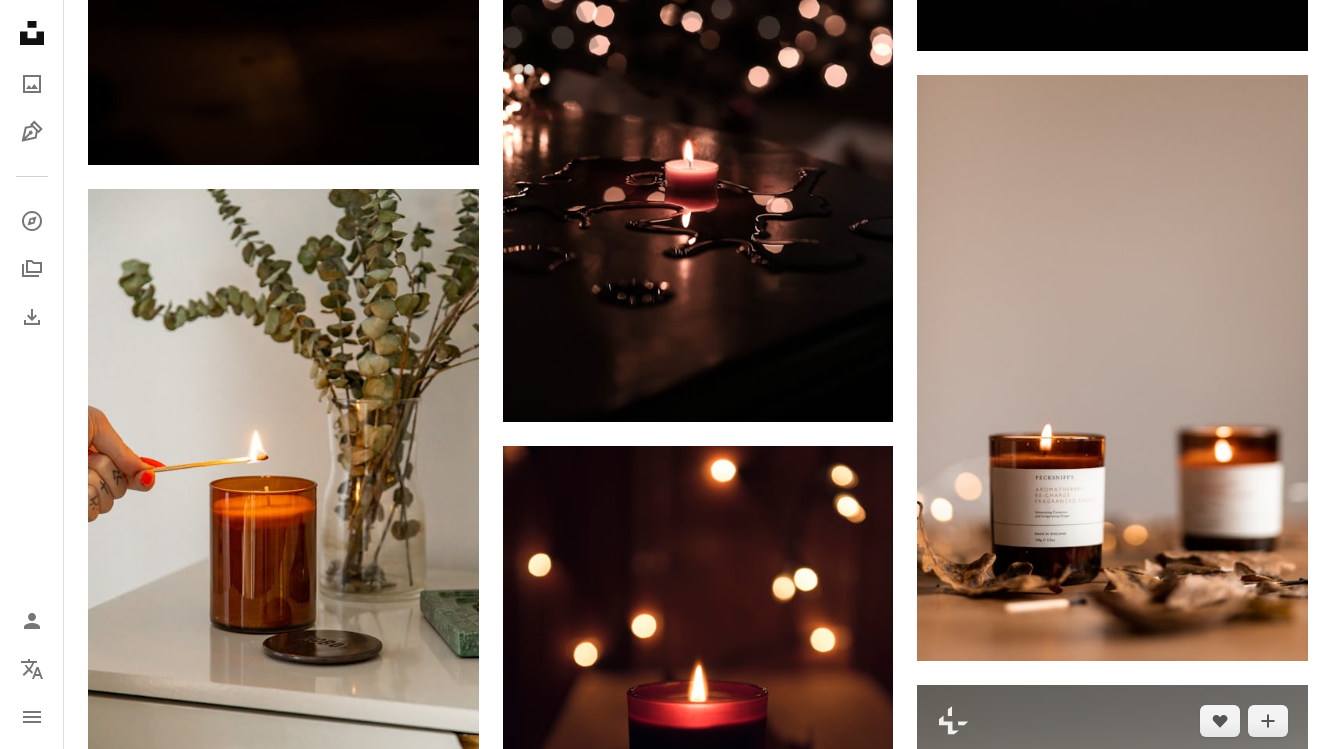 scroll, scrollTop: 1547, scrollLeft: 0, axis: vertical 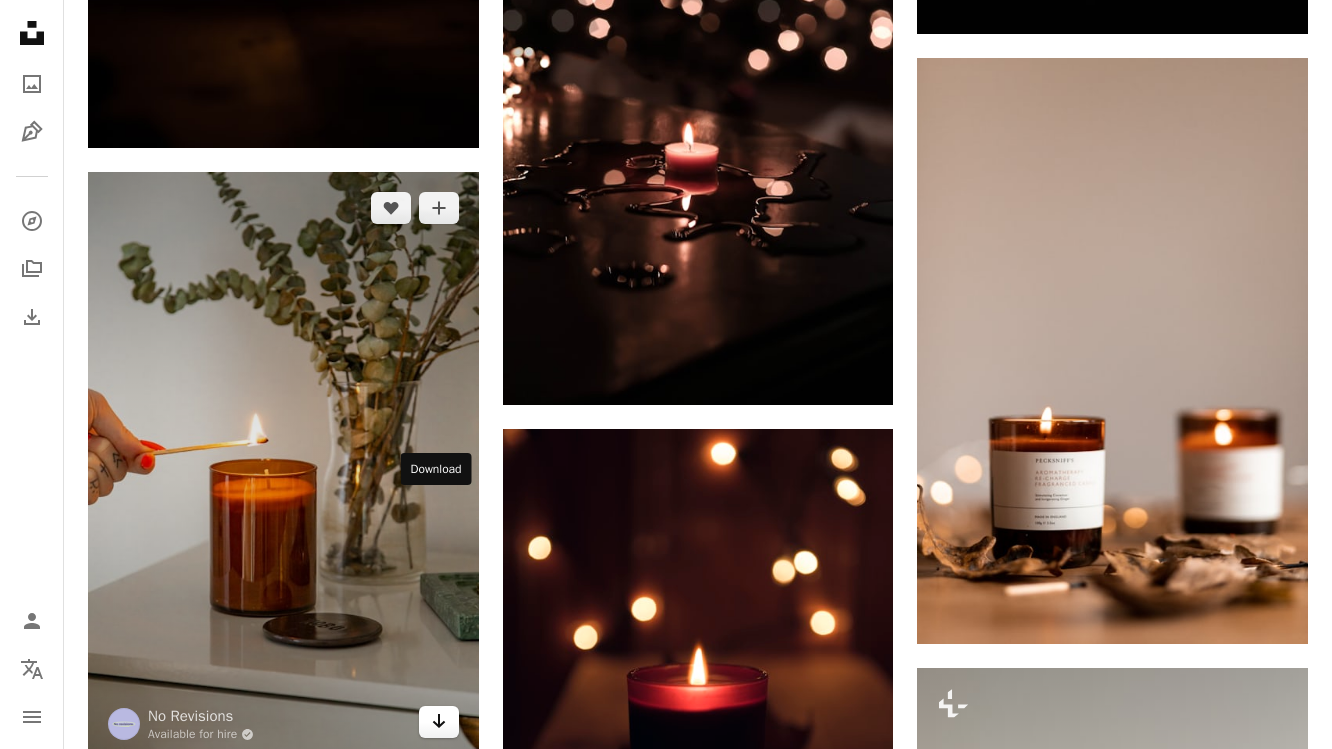 click on "Arrow pointing down" 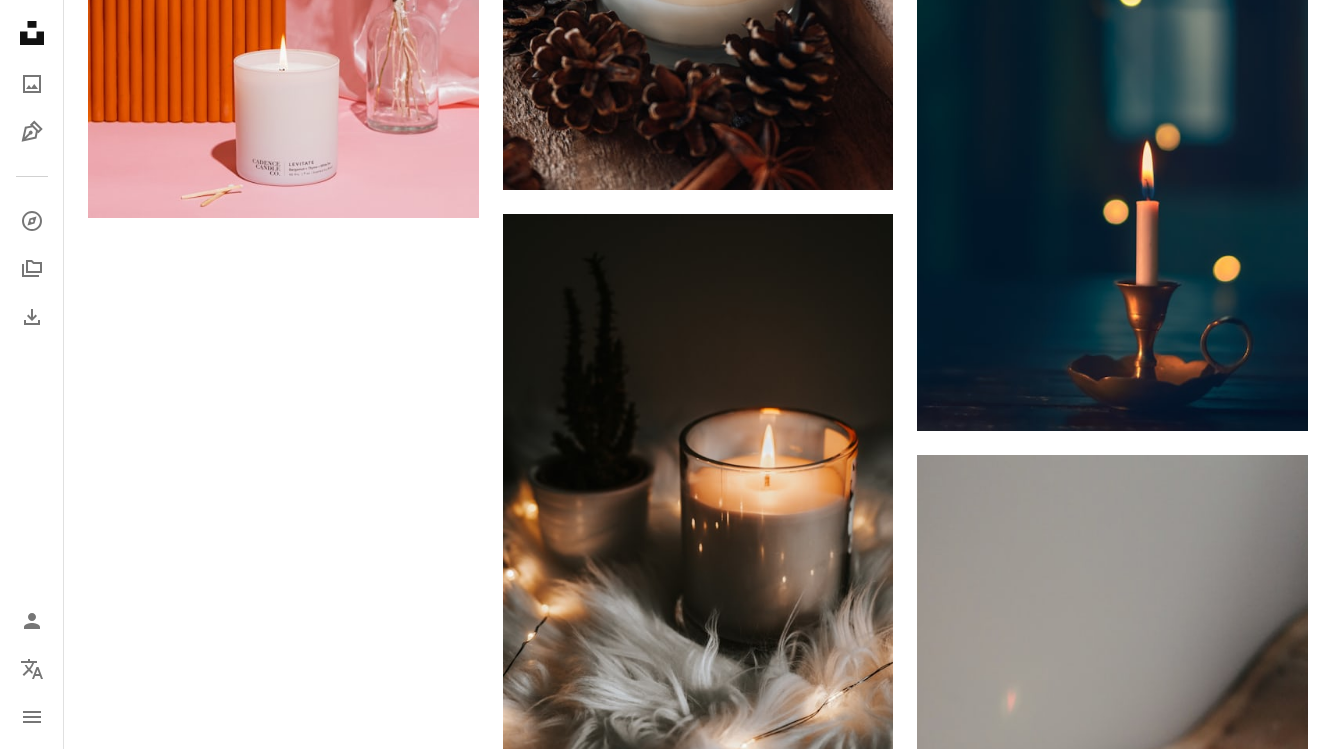 scroll, scrollTop: 3270, scrollLeft: 0, axis: vertical 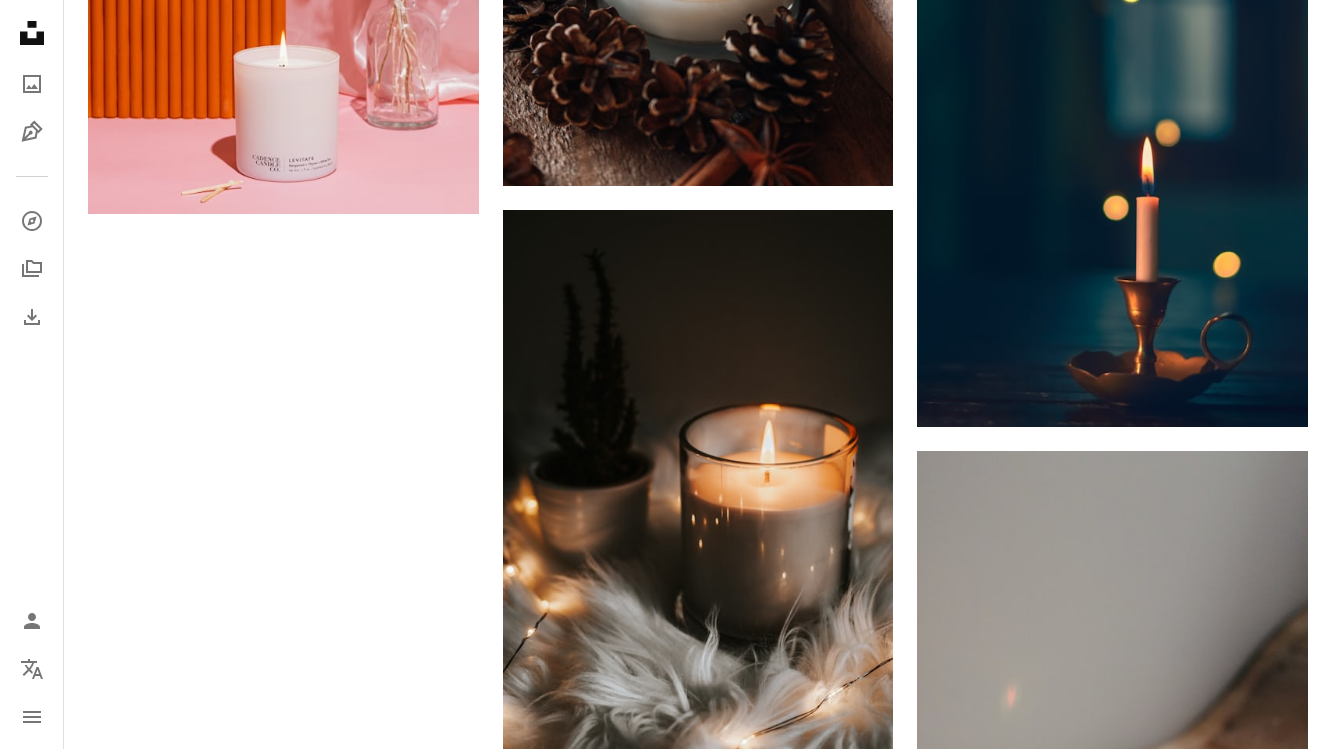click on "Load more" at bounding box center (698, 1117) 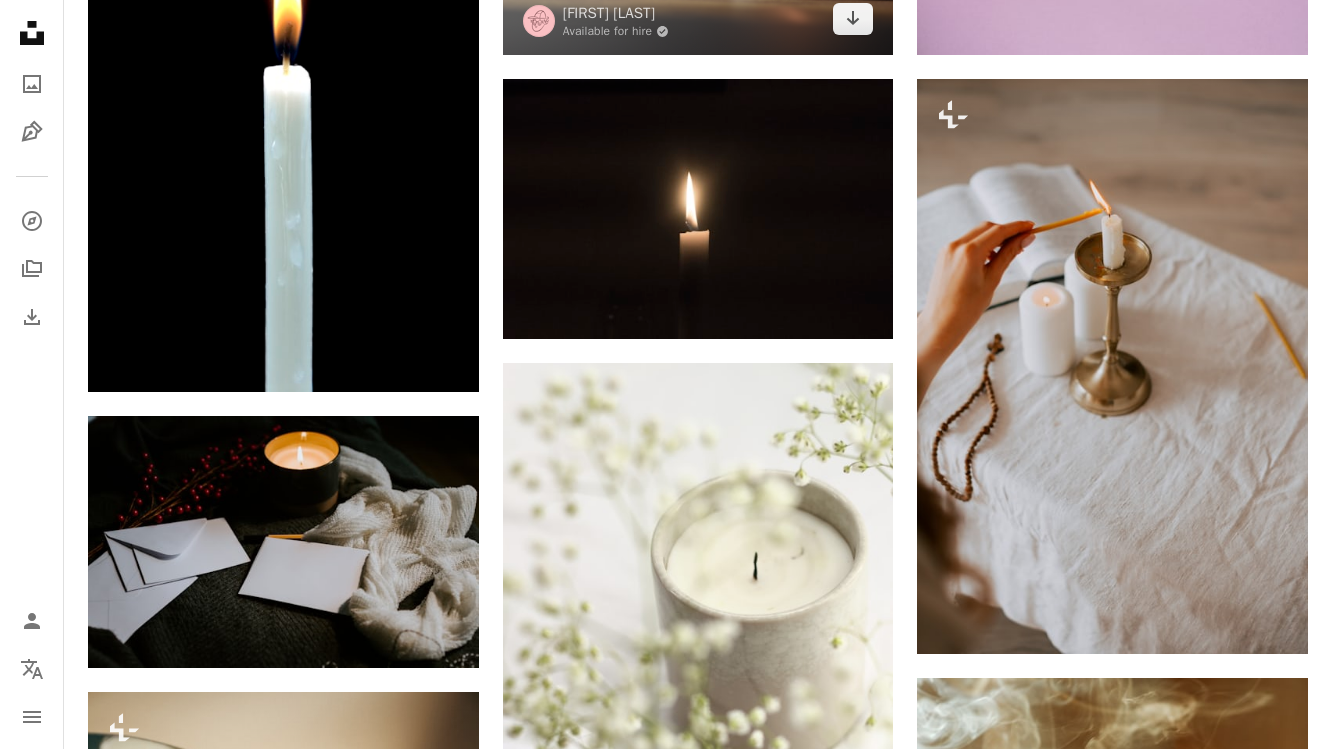 scroll, scrollTop: 5988, scrollLeft: 0, axis: vertical 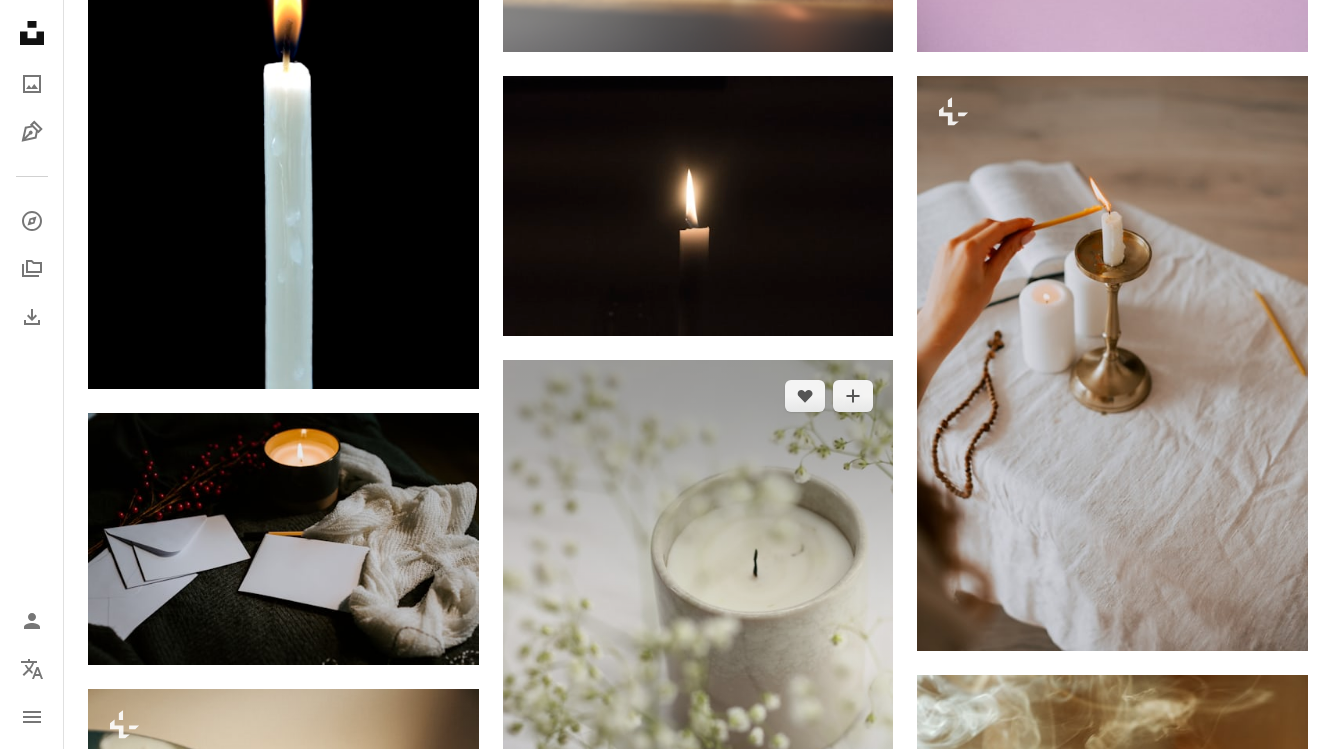 click on "Arrow pointing down" 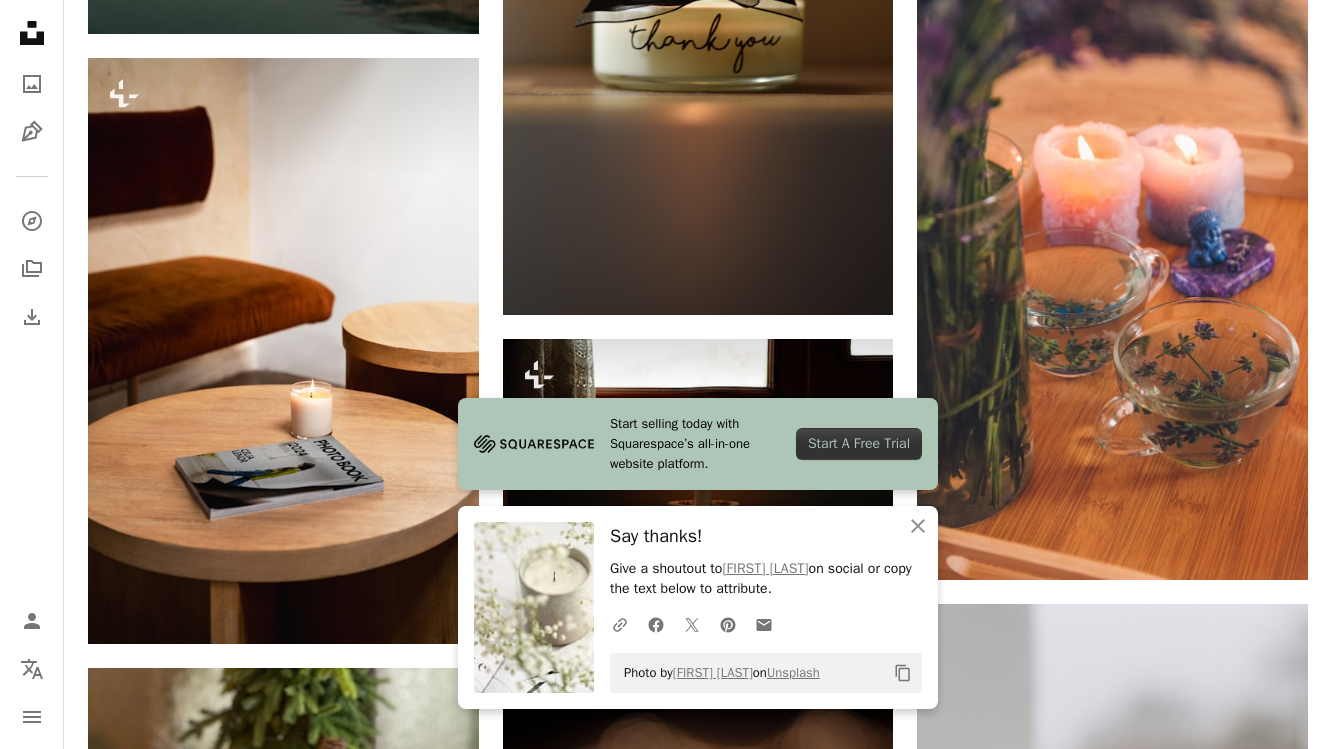 scroll, scrollTop: 7275, scrollLeft: 0, axis: vertical 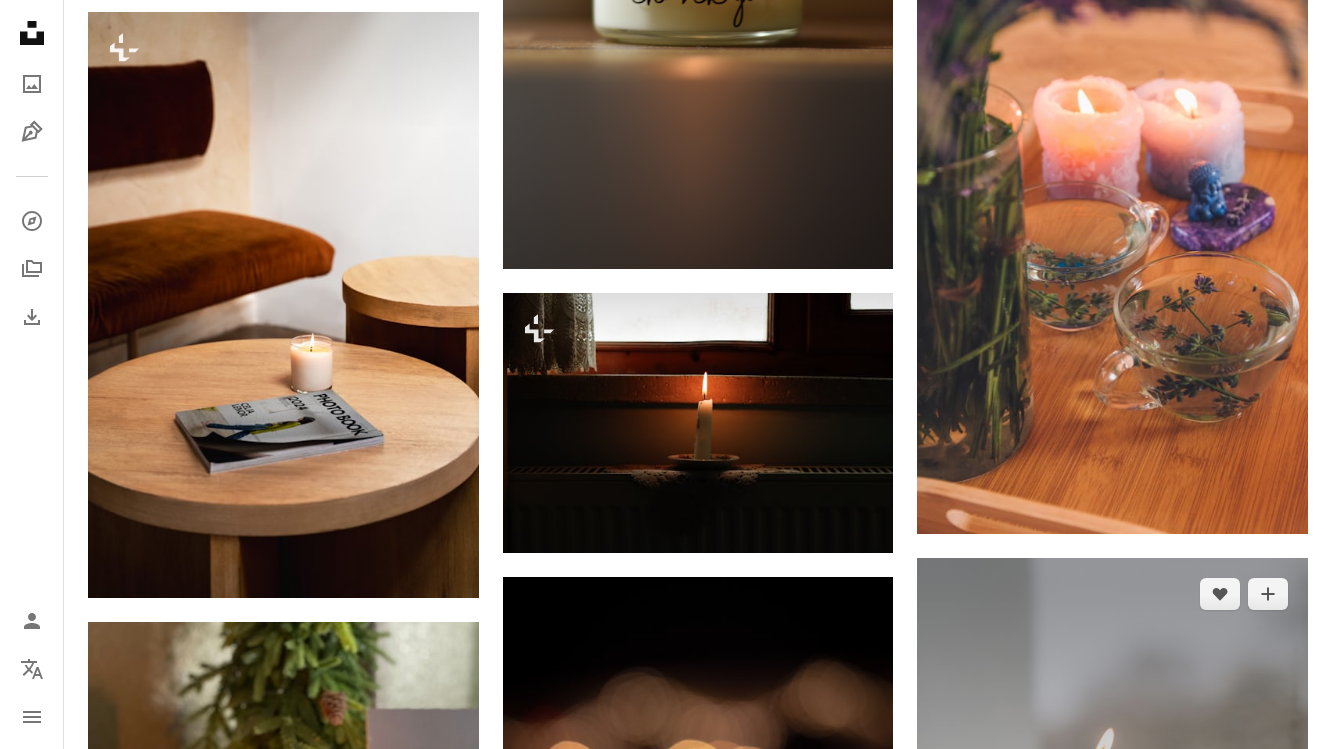 click on "Arrow pointing down" 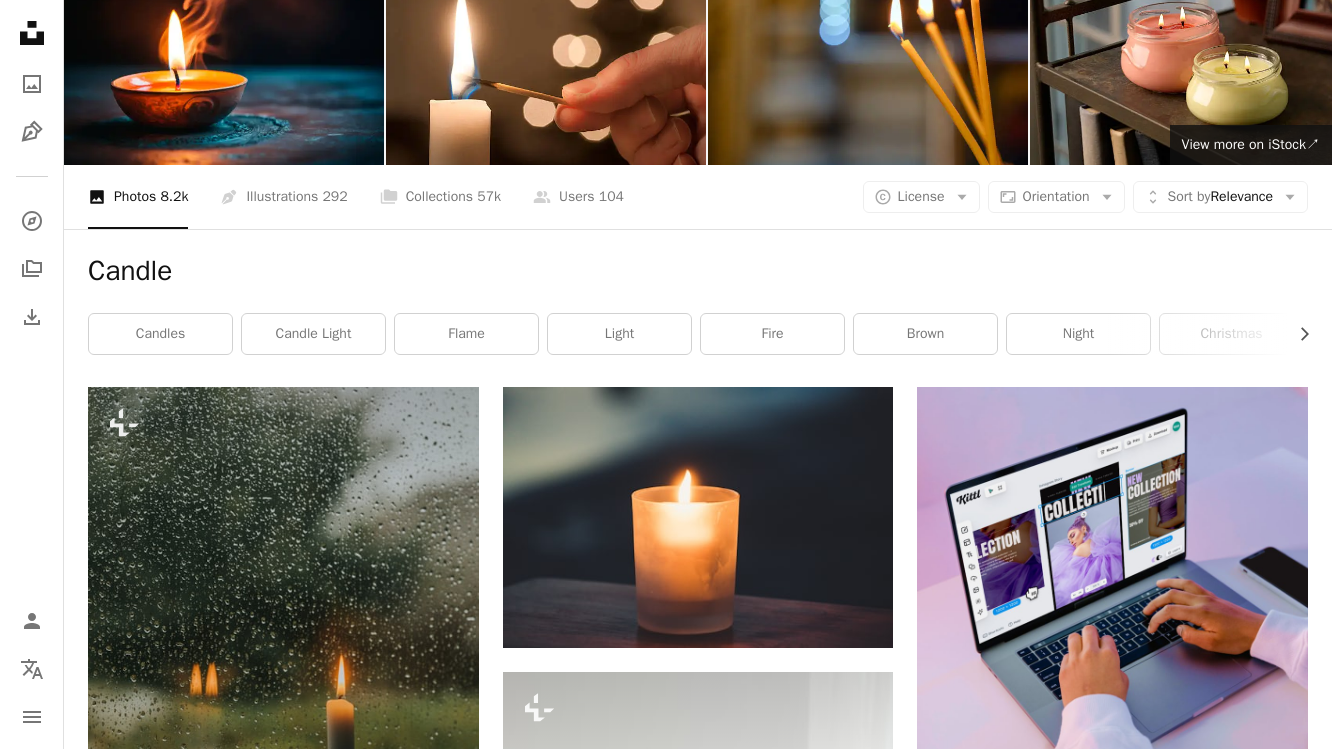 scroll, scrollTop: 0, scrollLeft: 0, axis: both 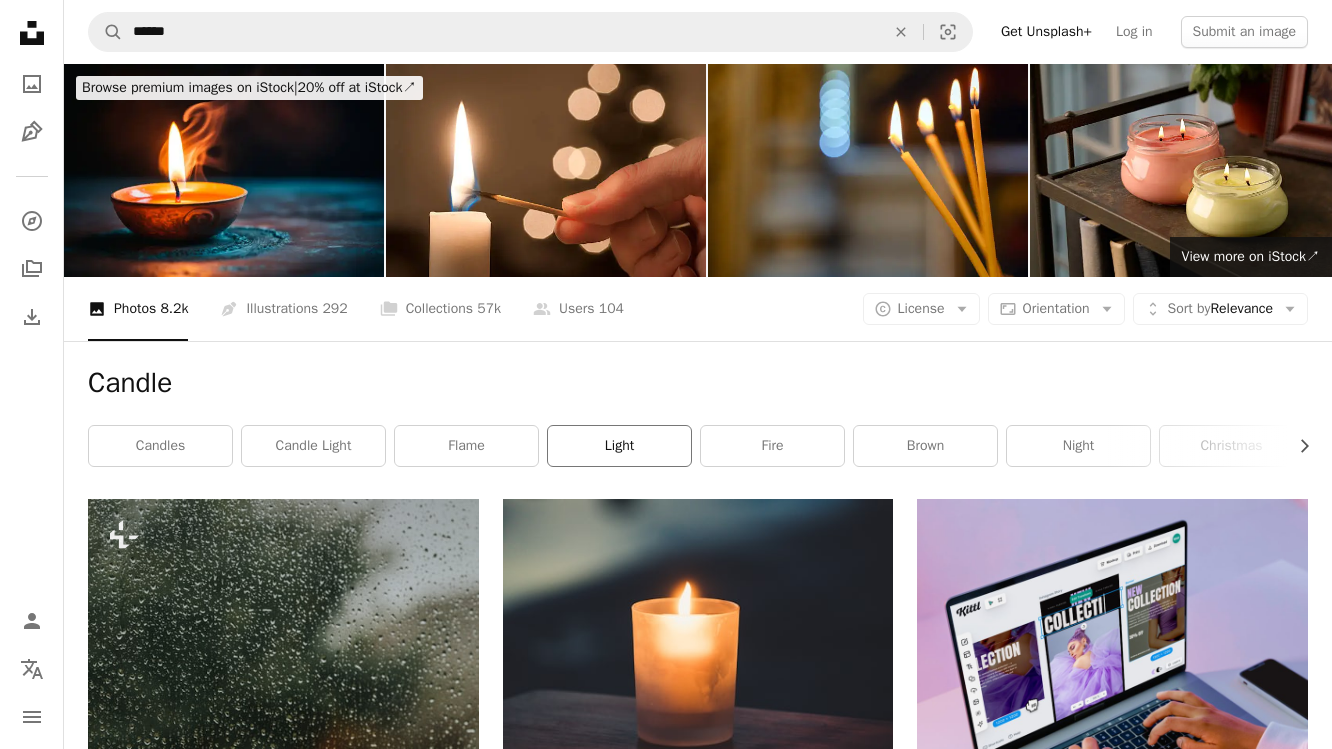 click on "light" at bounding box center [619, 446] 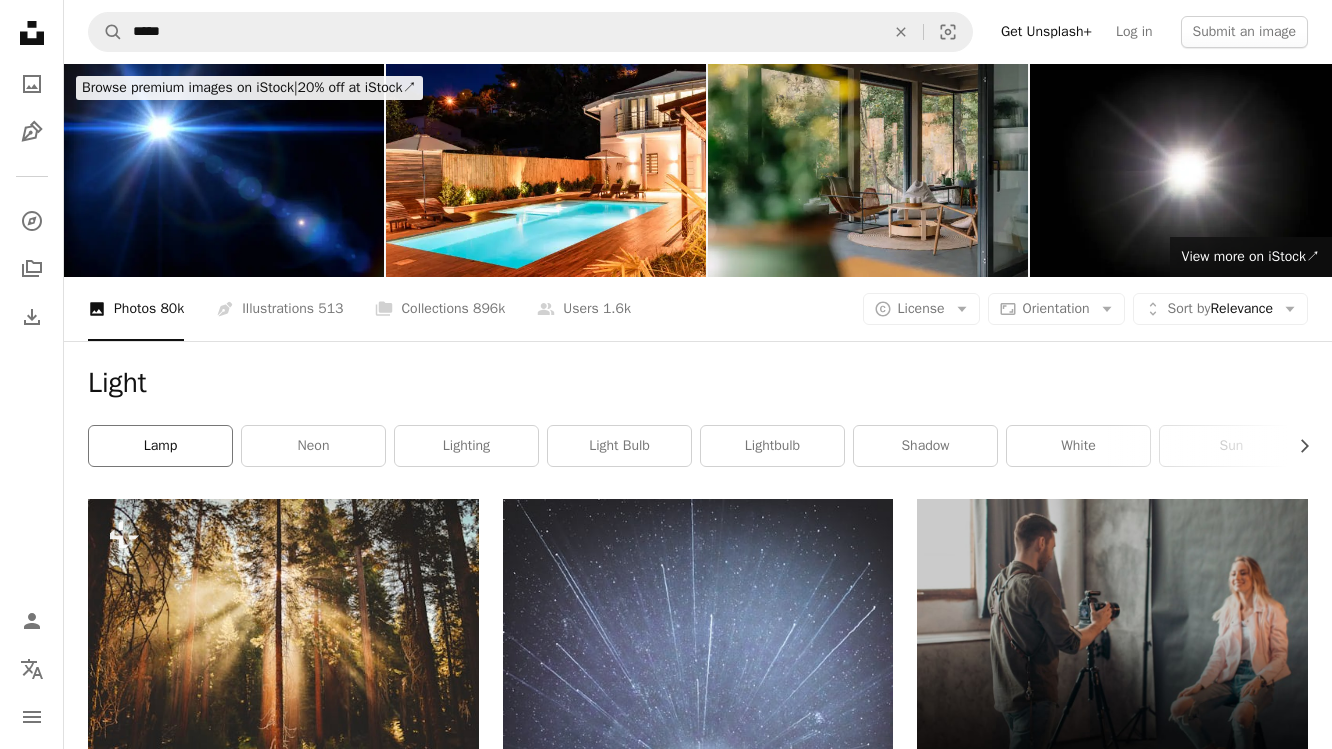 click on "lamp" at bounding box center (160, 446) 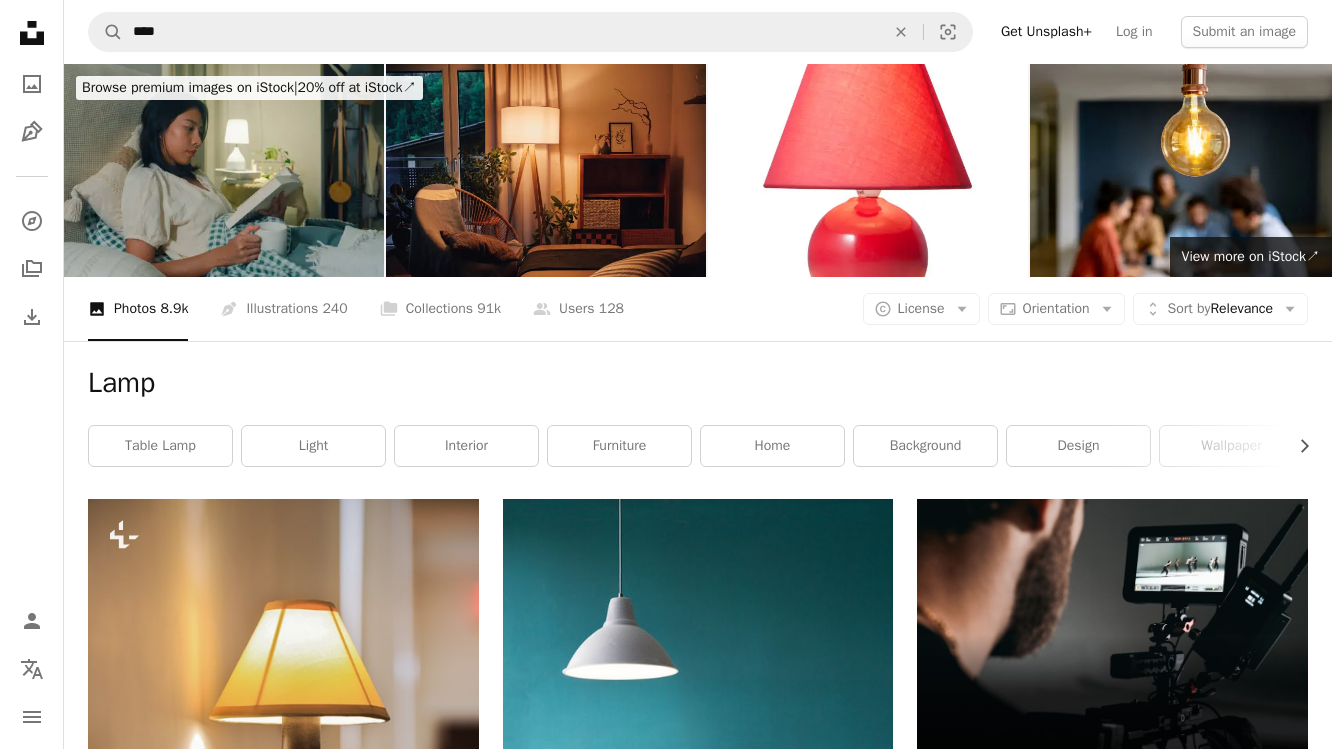 click on "table lamp light interior furniture home background design wallpaper decor white grey" at bounding box center [698, 446] 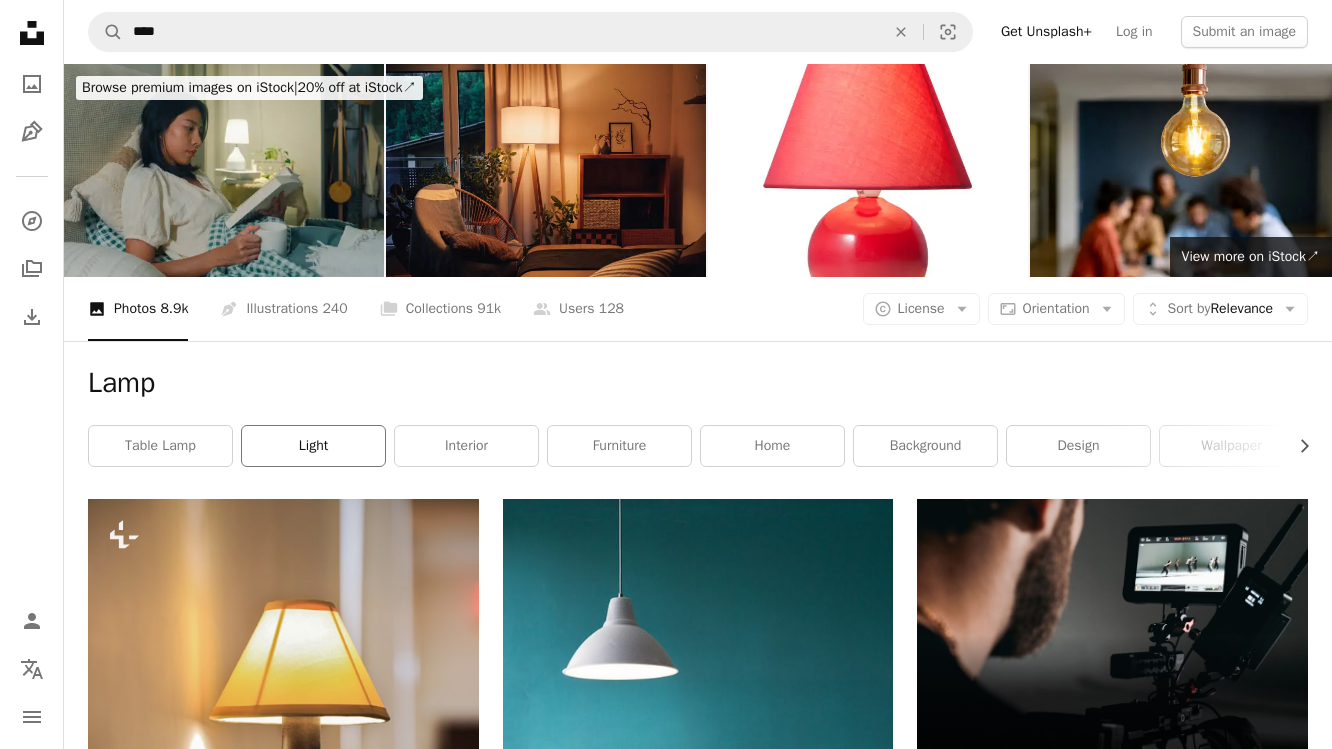 click on "light" at bounding box center (313, 446) 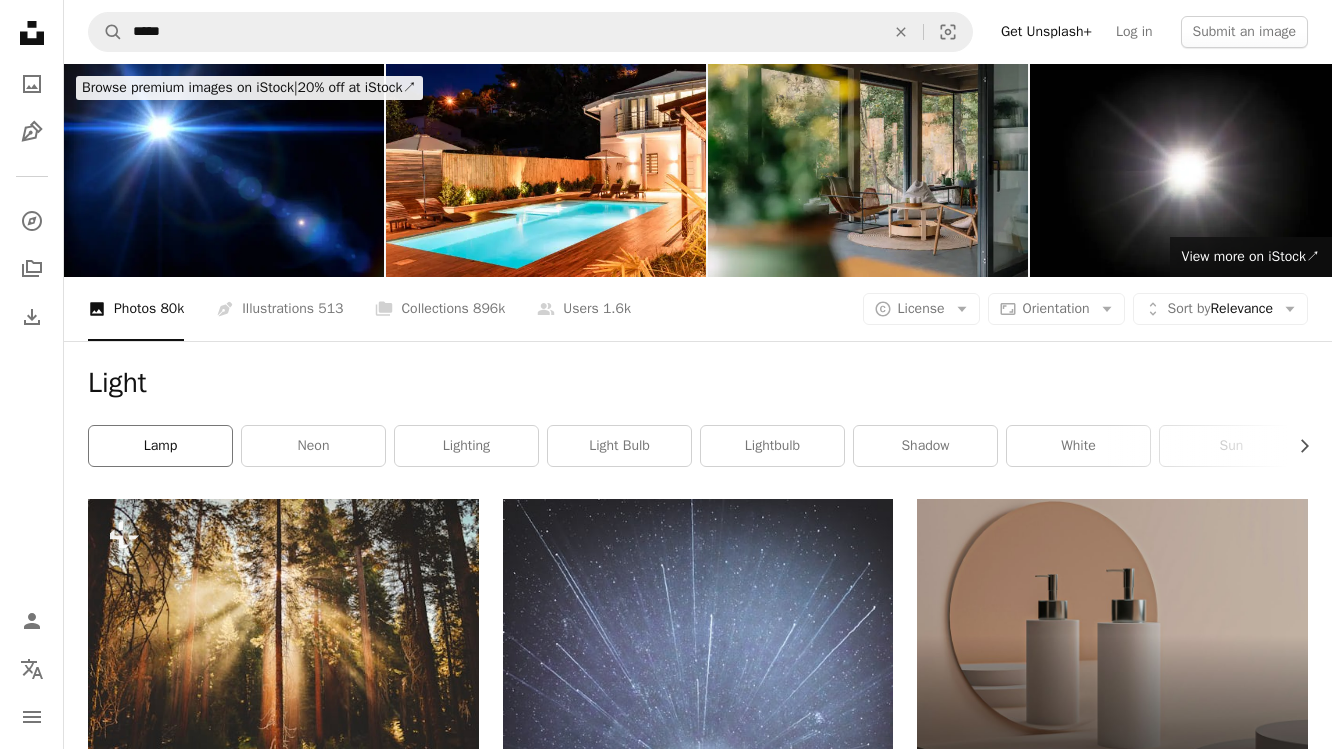 click on "lamp" at bounding box center [160, 446] 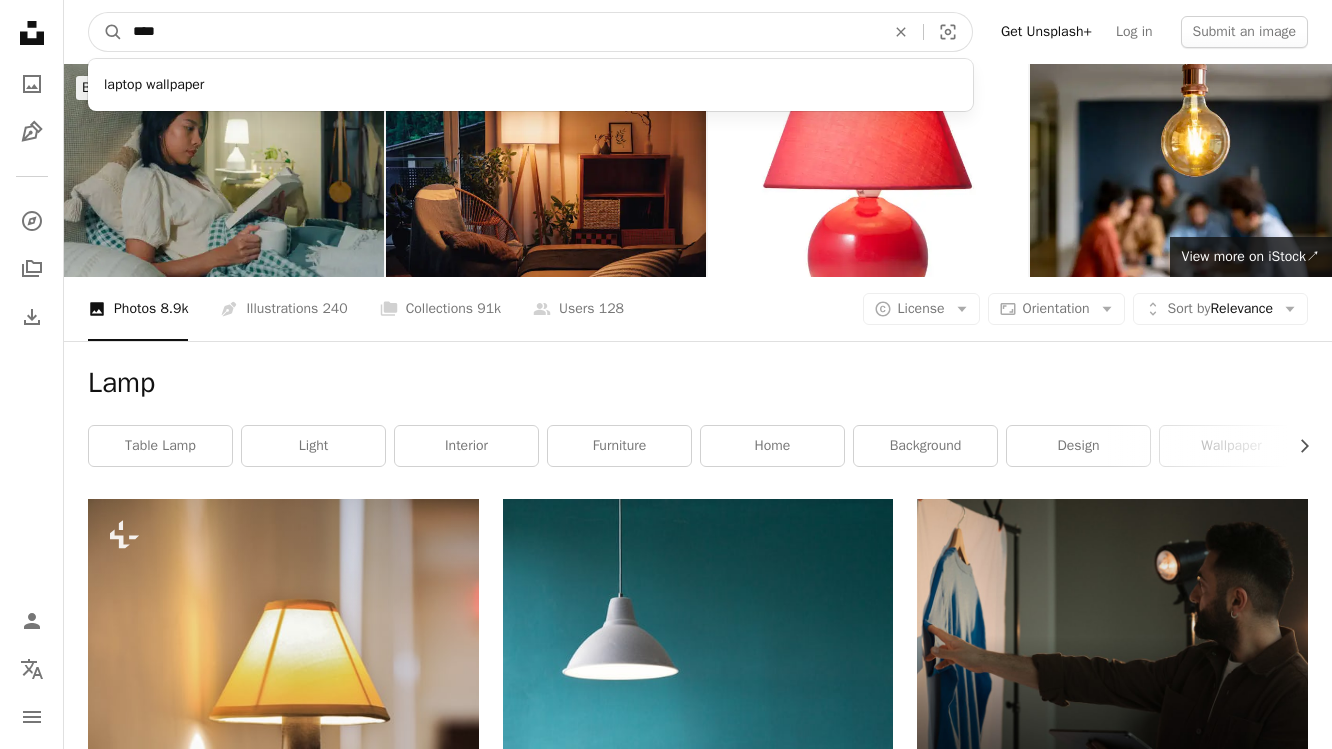 drag, startPoint x: 313, startPoint y: 37, endPoint x: 24, endPoint y: -2, distance: 291.61963 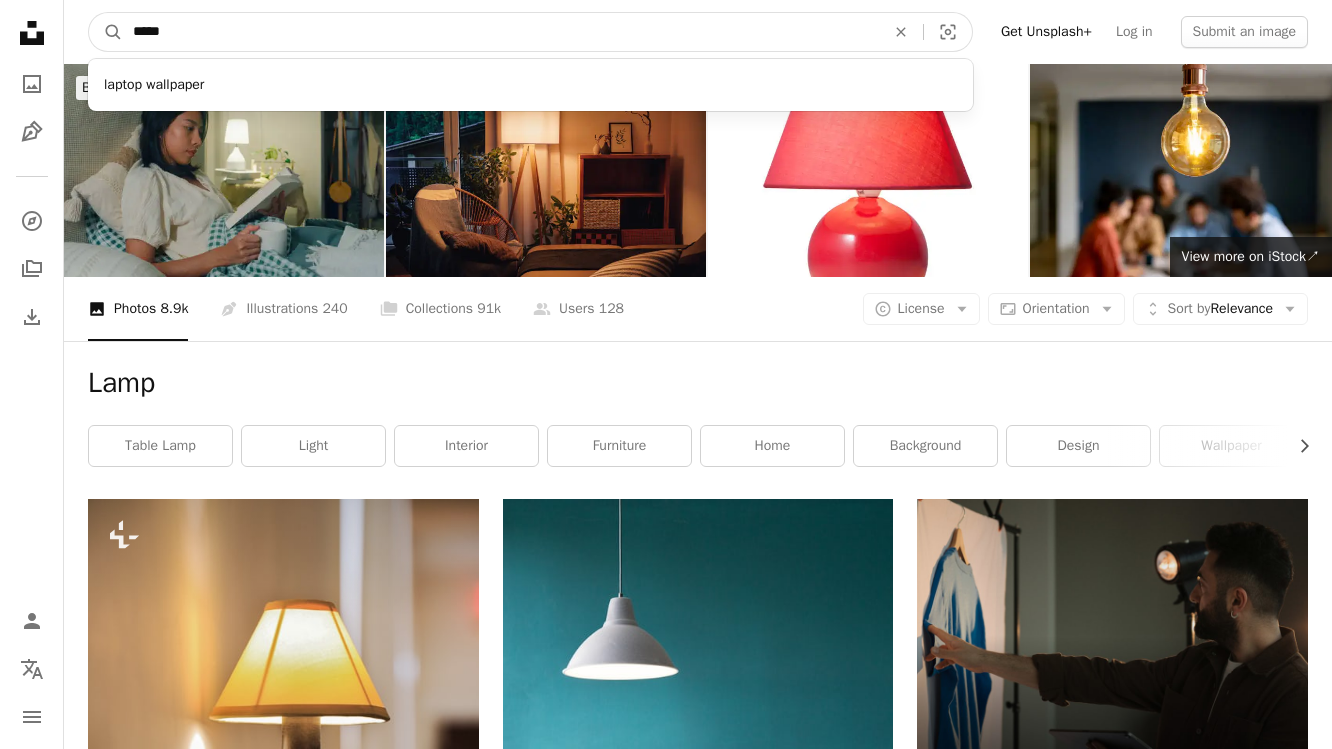 click on "A magnifying glass" at bounding box center [106, 32] 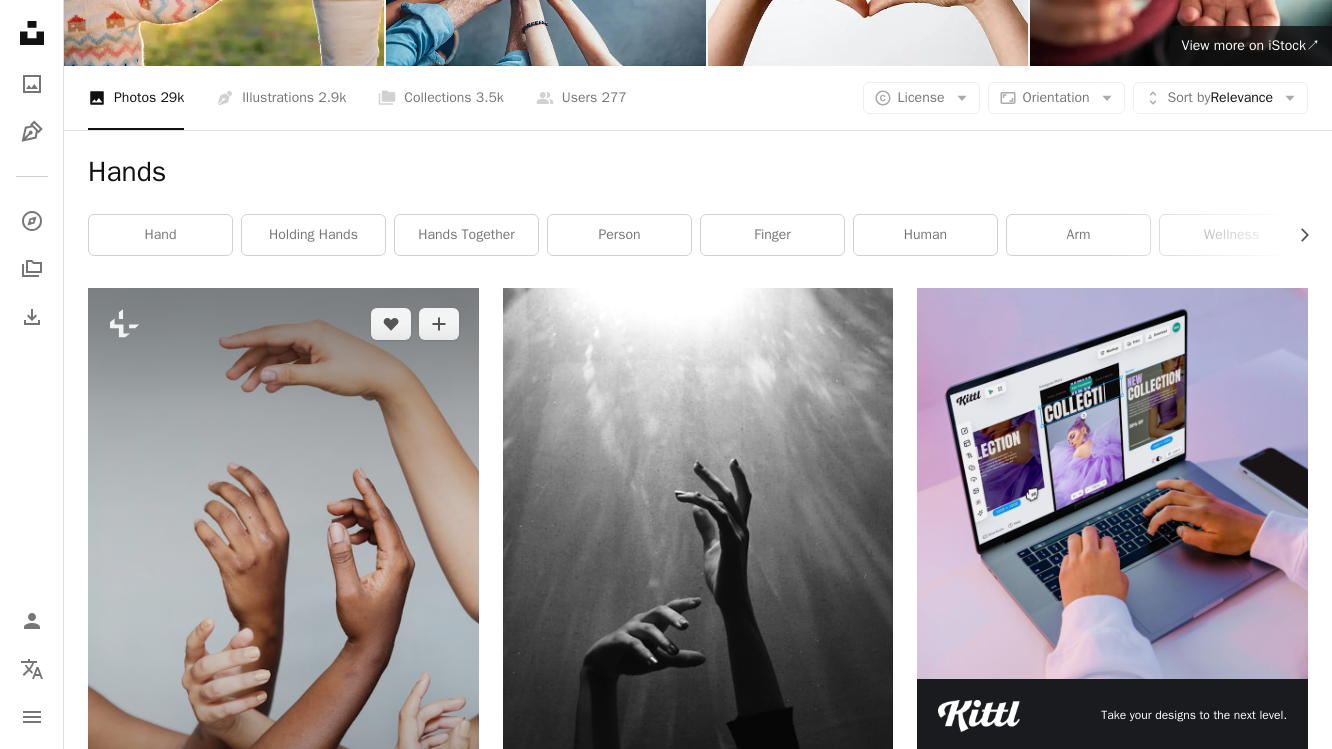 scroll, scrollTop: 212, scrollLeft: 0, axis: vertical 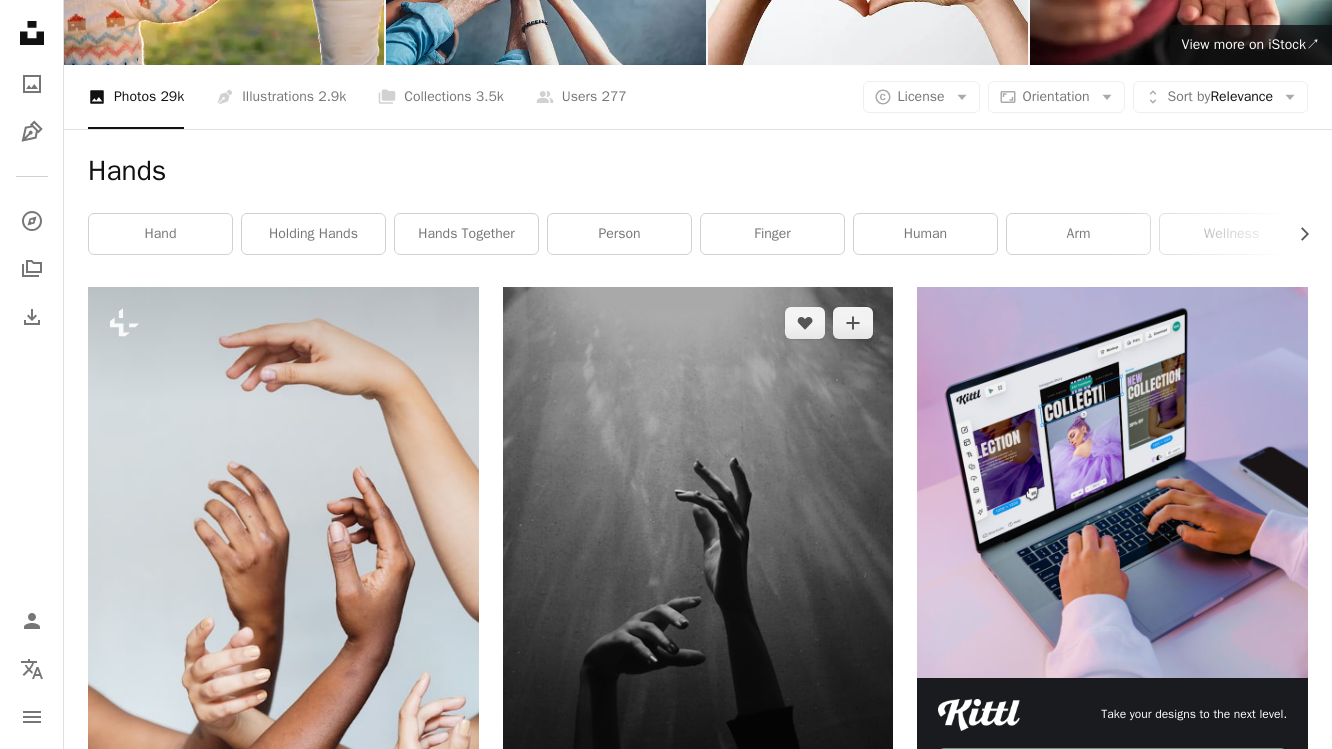 click on "Arrow pointing down" at bounding box center (853, 782) 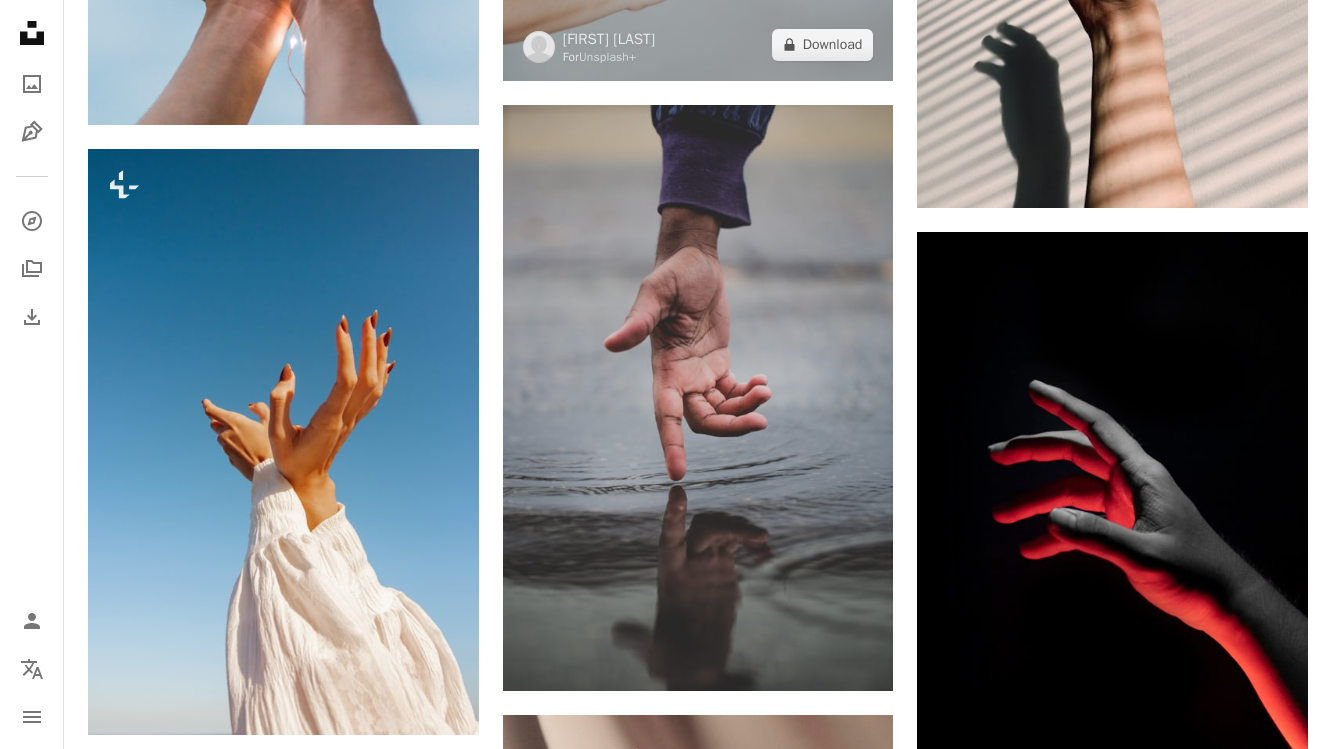 scroll, scrollTop: 2661, scrollLeft: 0, axis: vertical 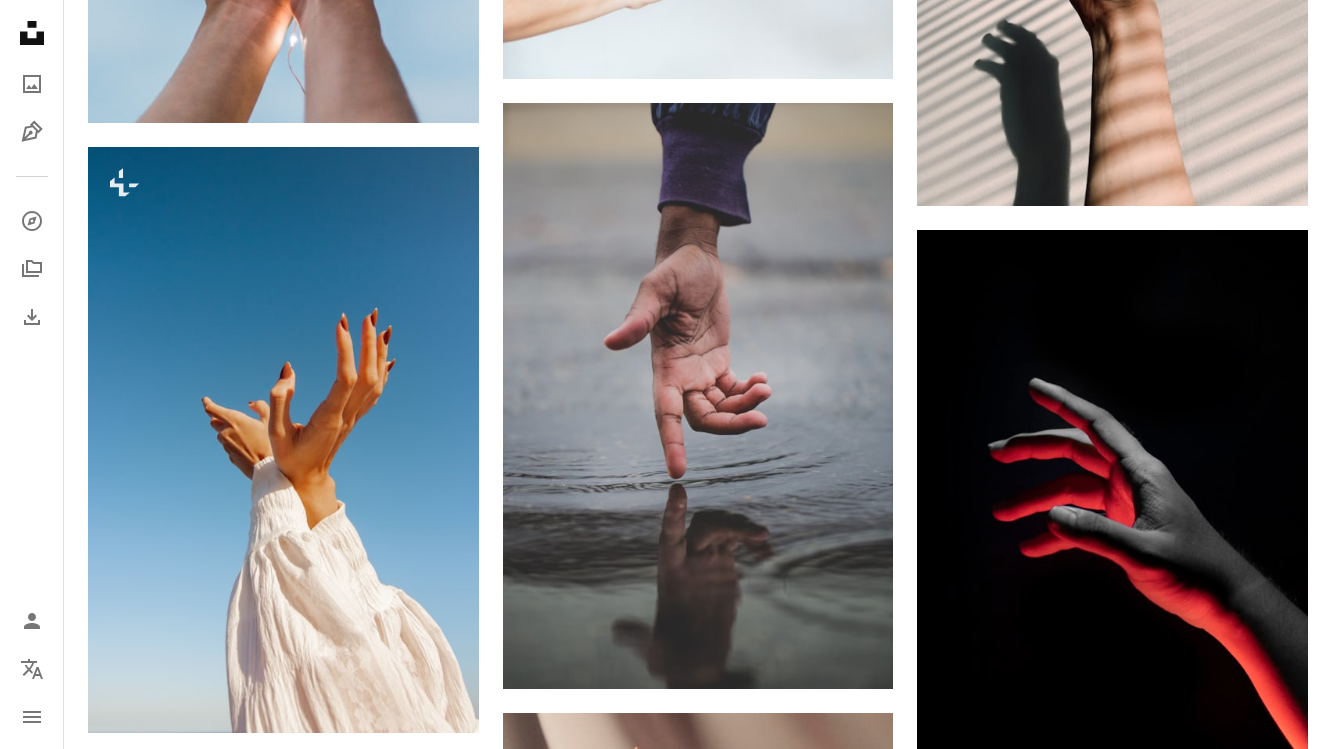 click on "Arrow pointing down" at bounding box center [1268, 1292] 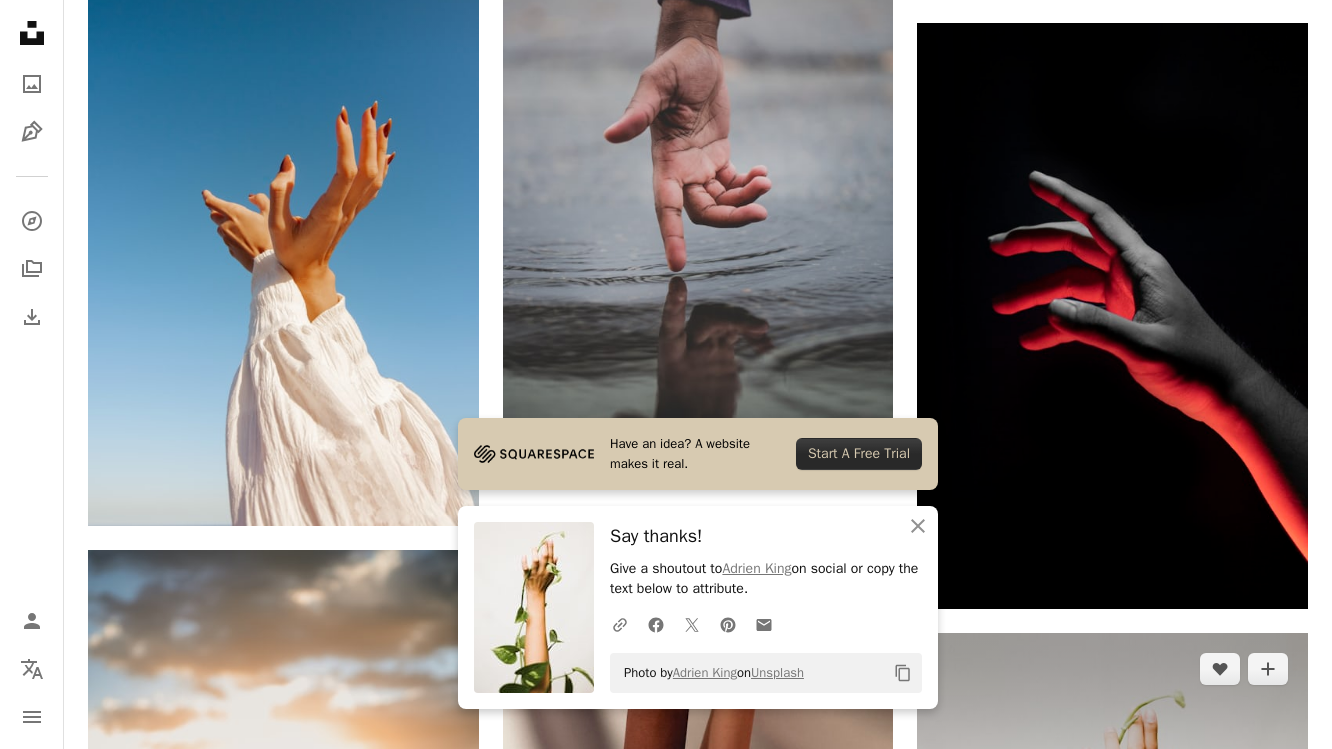 scroll, scrollTop: 2874, scrollLeft: 0, axis: vertical 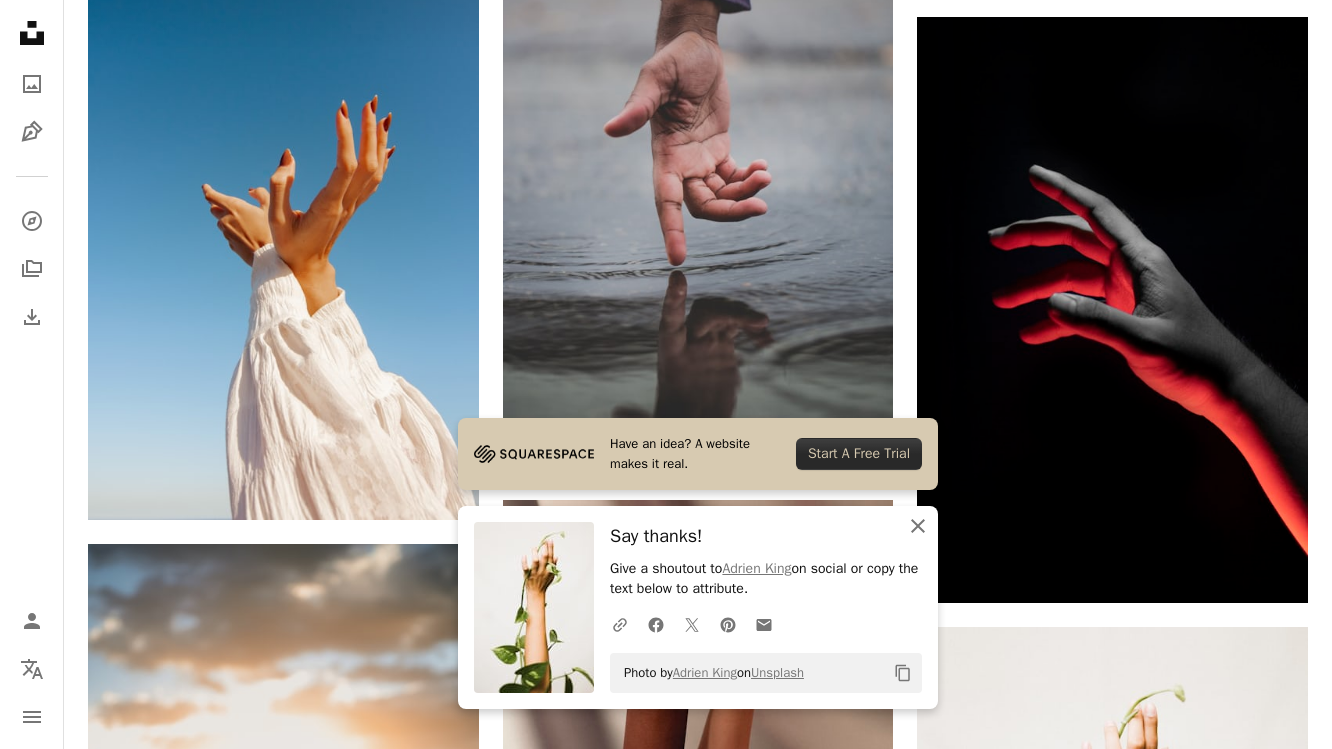 click on "An X shape" 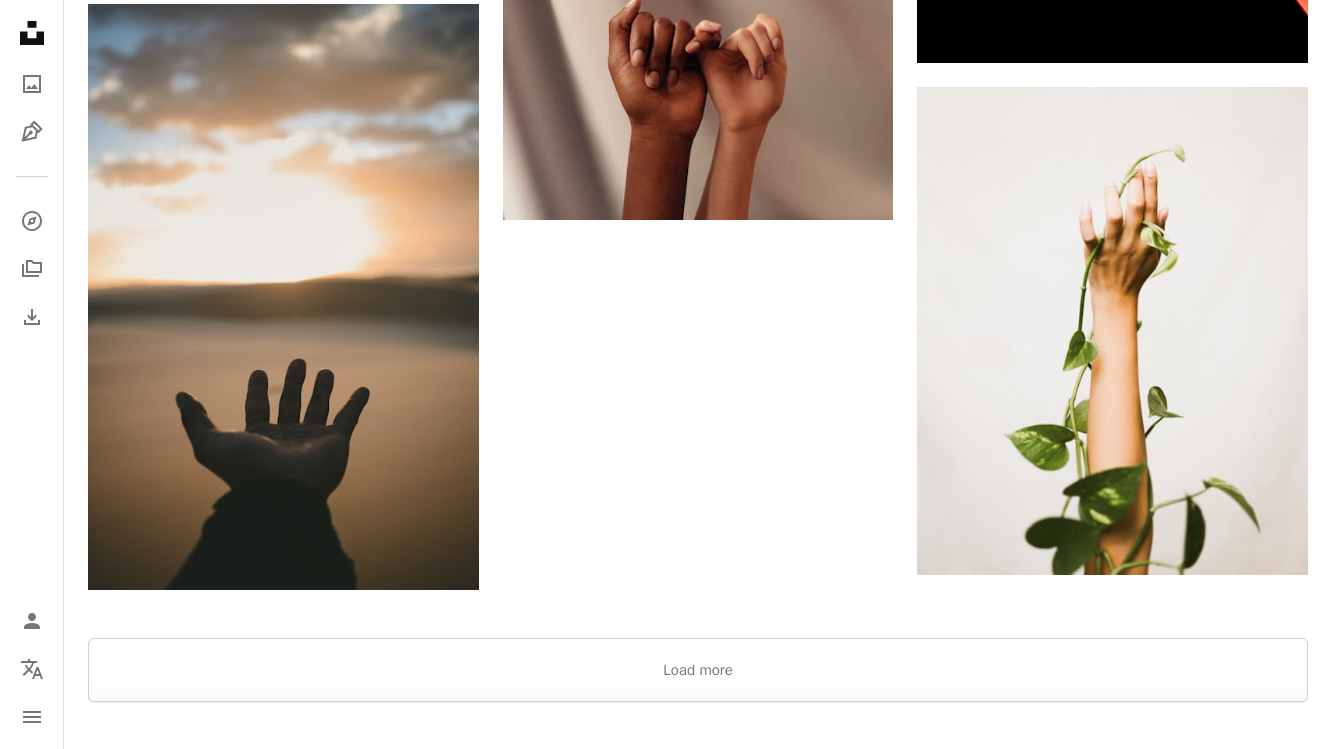 scroll, scrollTop: 3438, scrollLeft: 0, axis: vertical 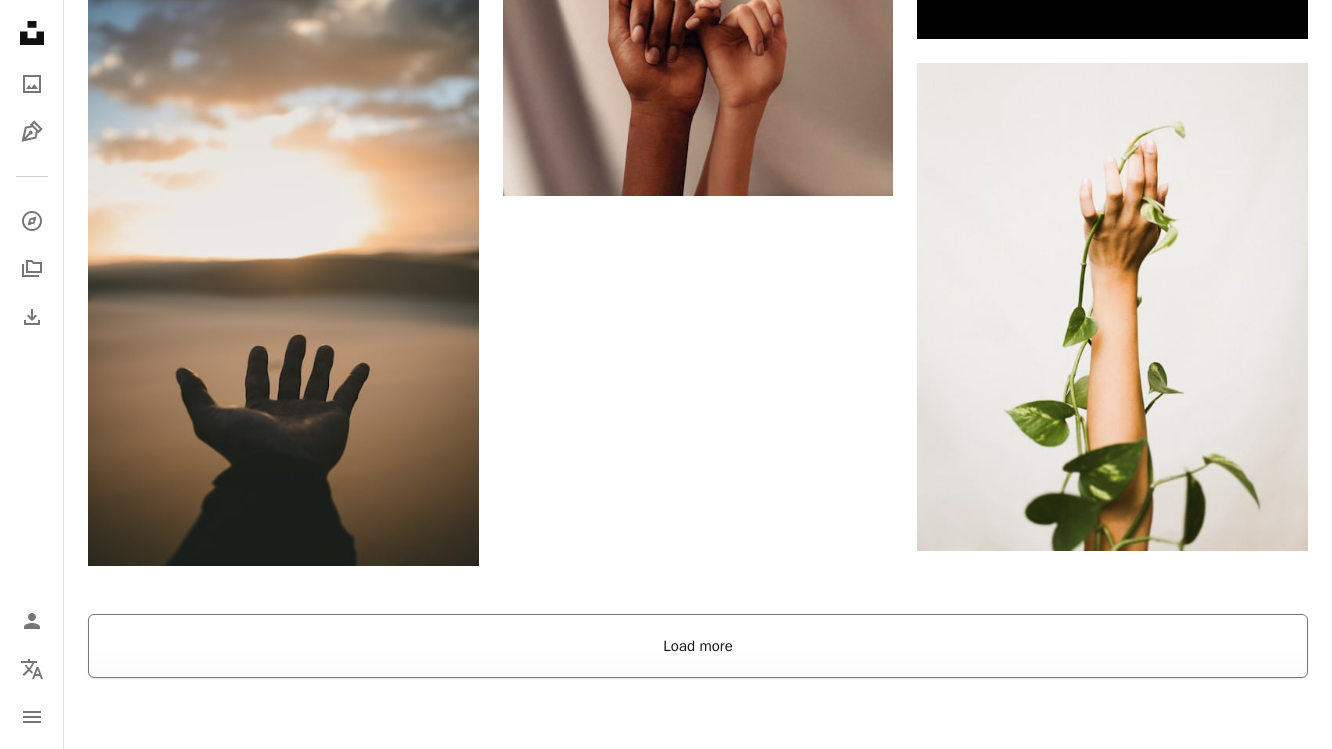 click on "Load more" at bounding box center (698, 646) 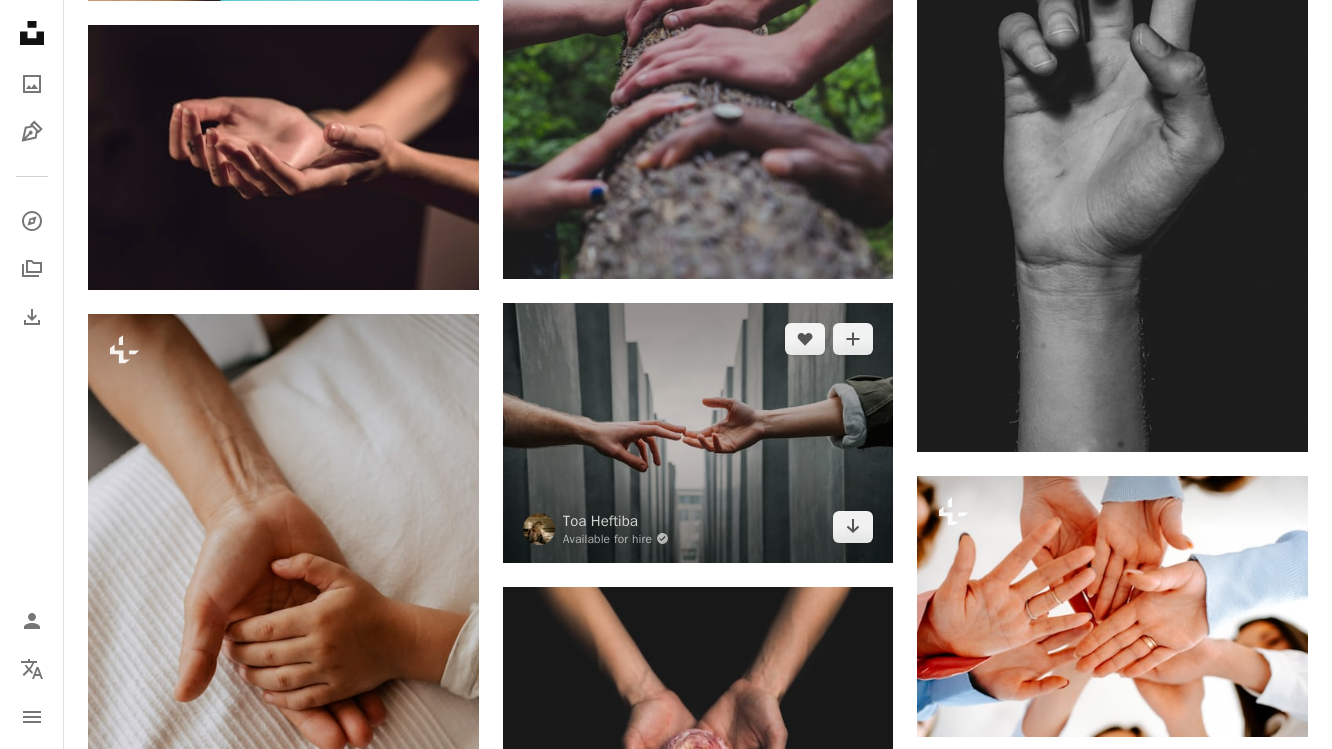 scroll, scrollTop: 5070, scrollLeft: 0, axis: vertical 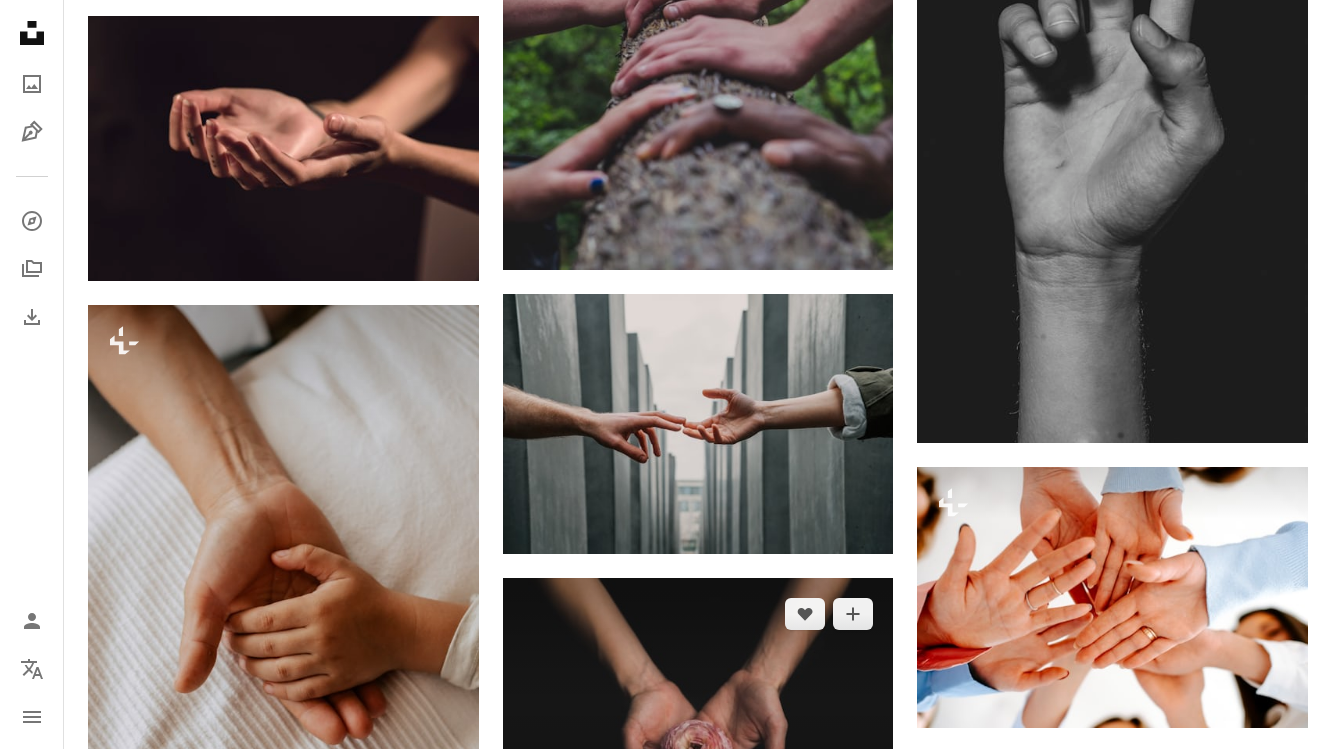 click on "Arrow pointing down" 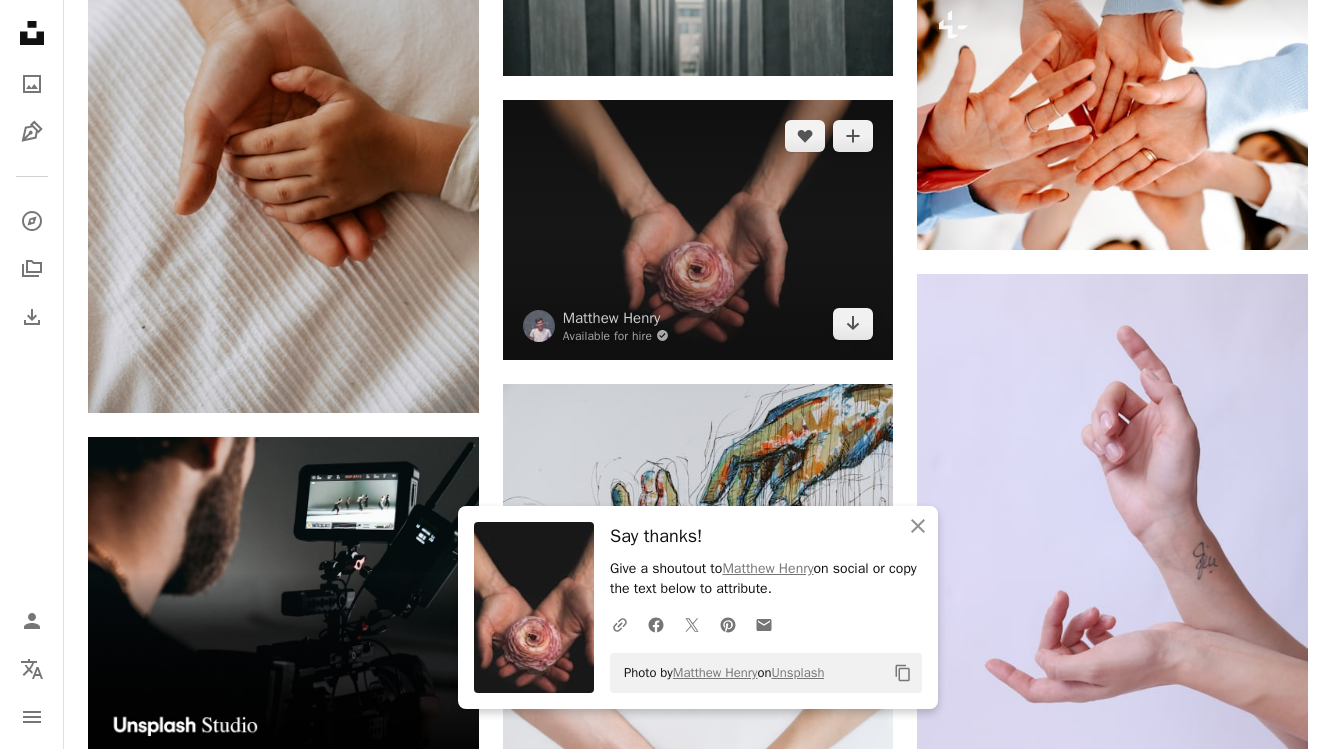 scroll, scrollTop: 5605, scrollLeft: 0, axis: vertical 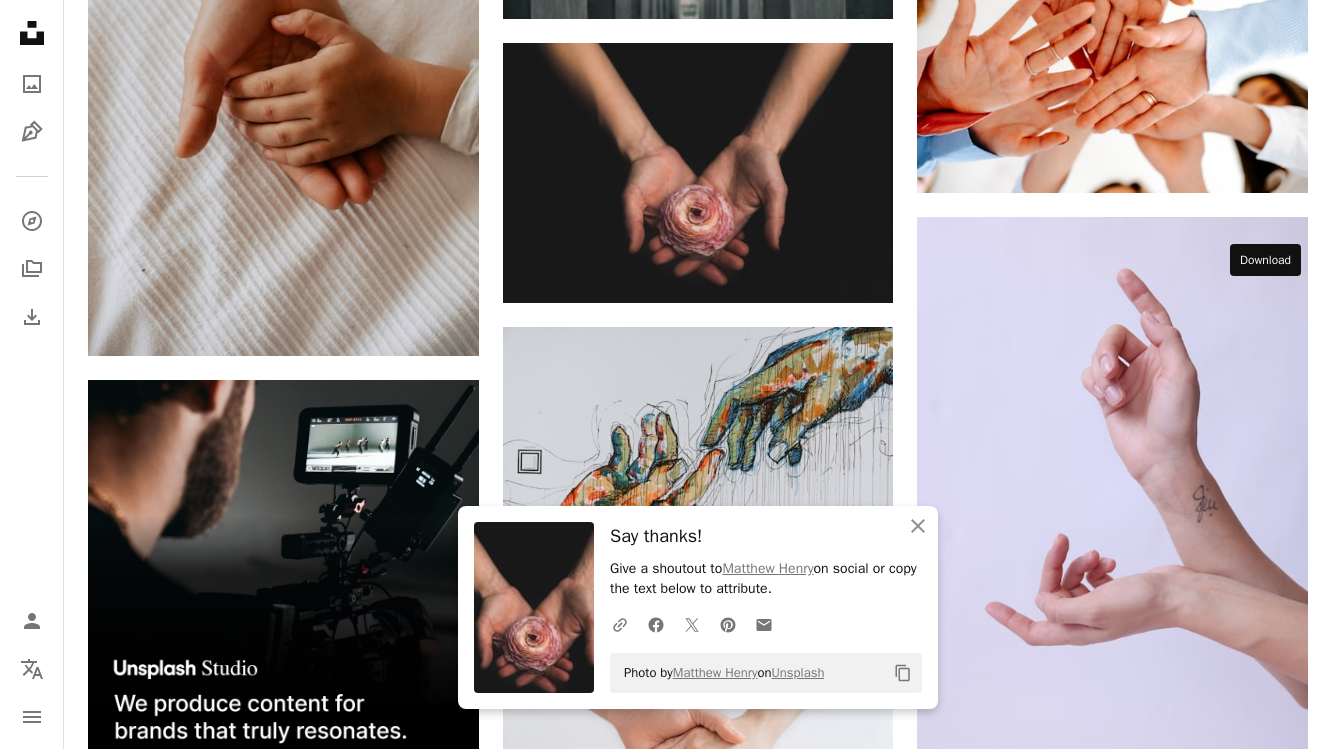click on "Arrow pointing down" 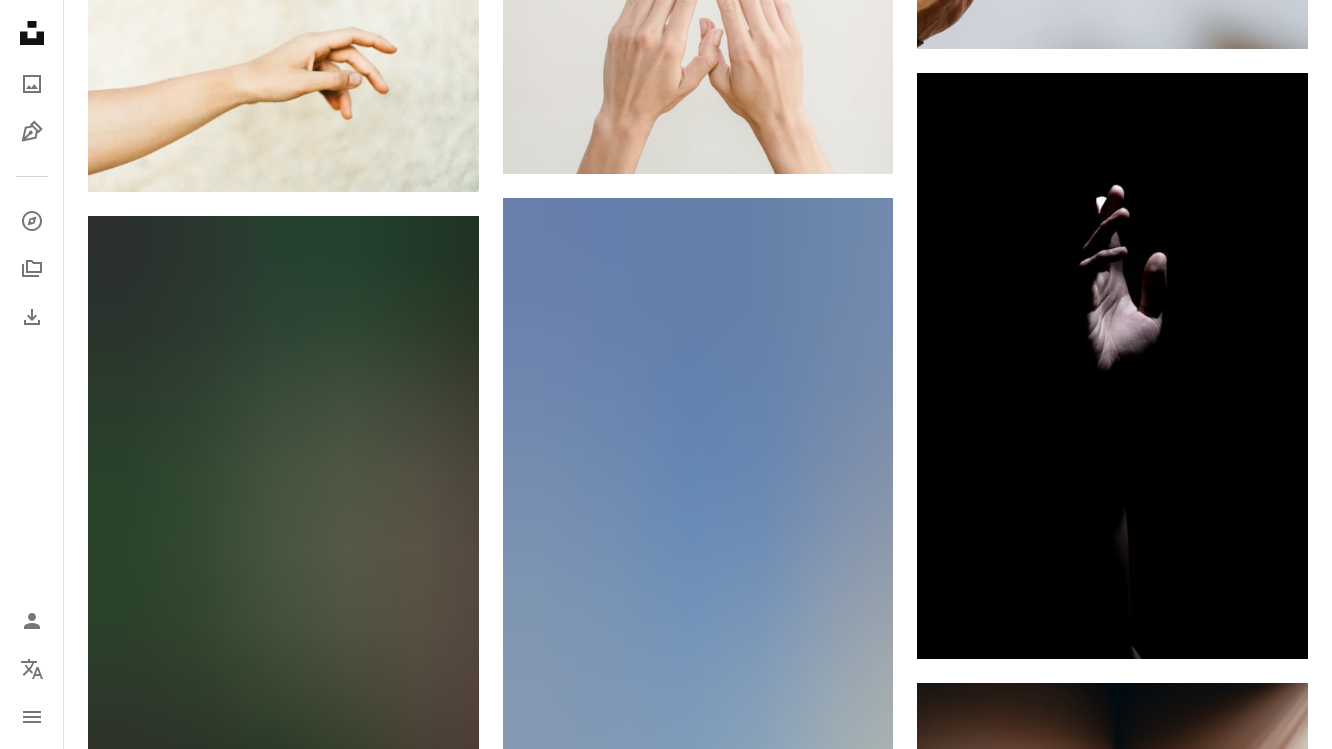 scroll, scrollTop: 7206, scrollLeft: 0, axis: vertical 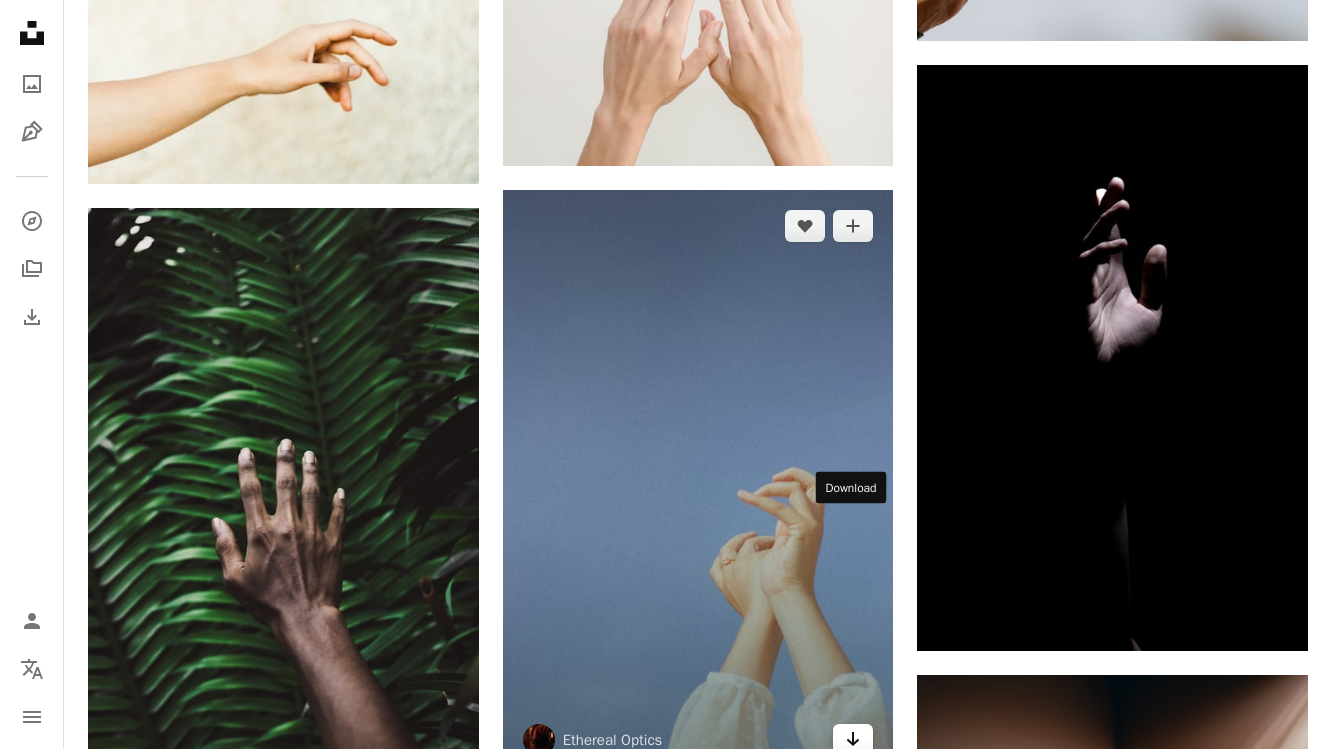 click 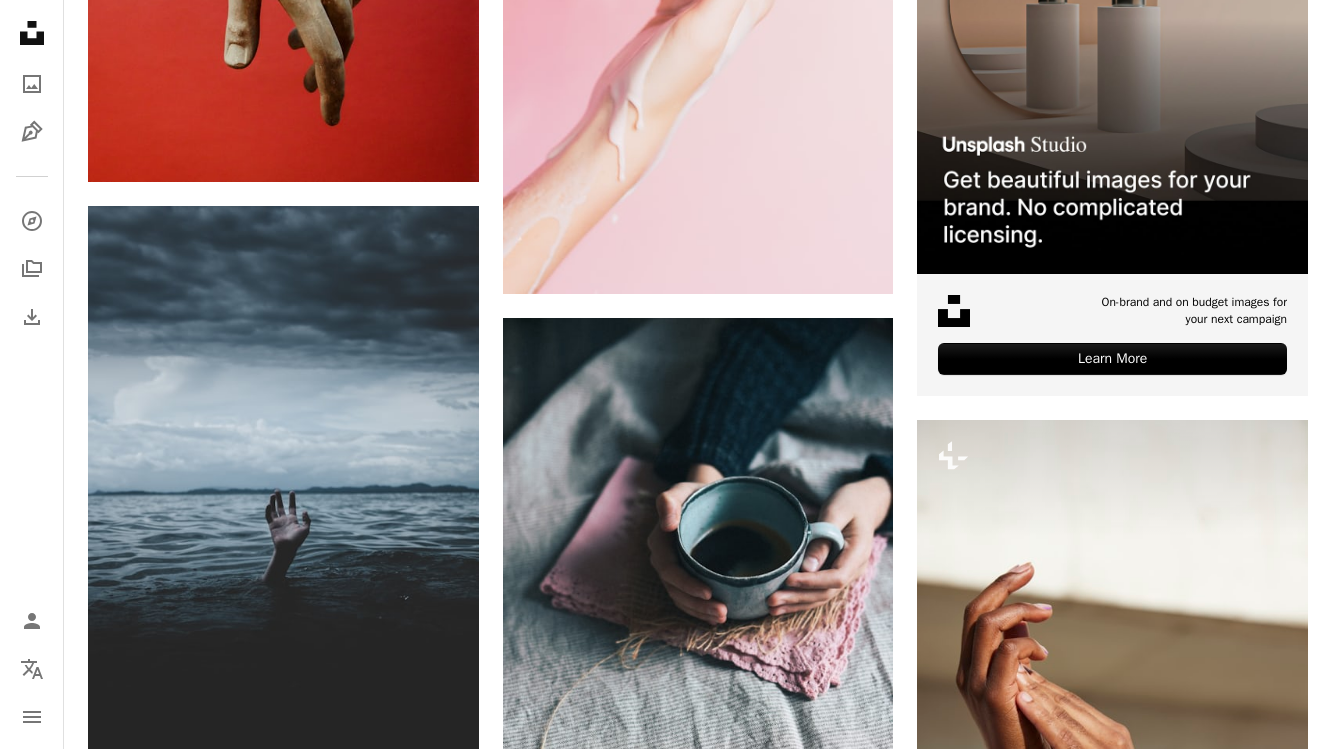scroll, scrollTop: 9226, scrollLeft: 0, axis: vertical 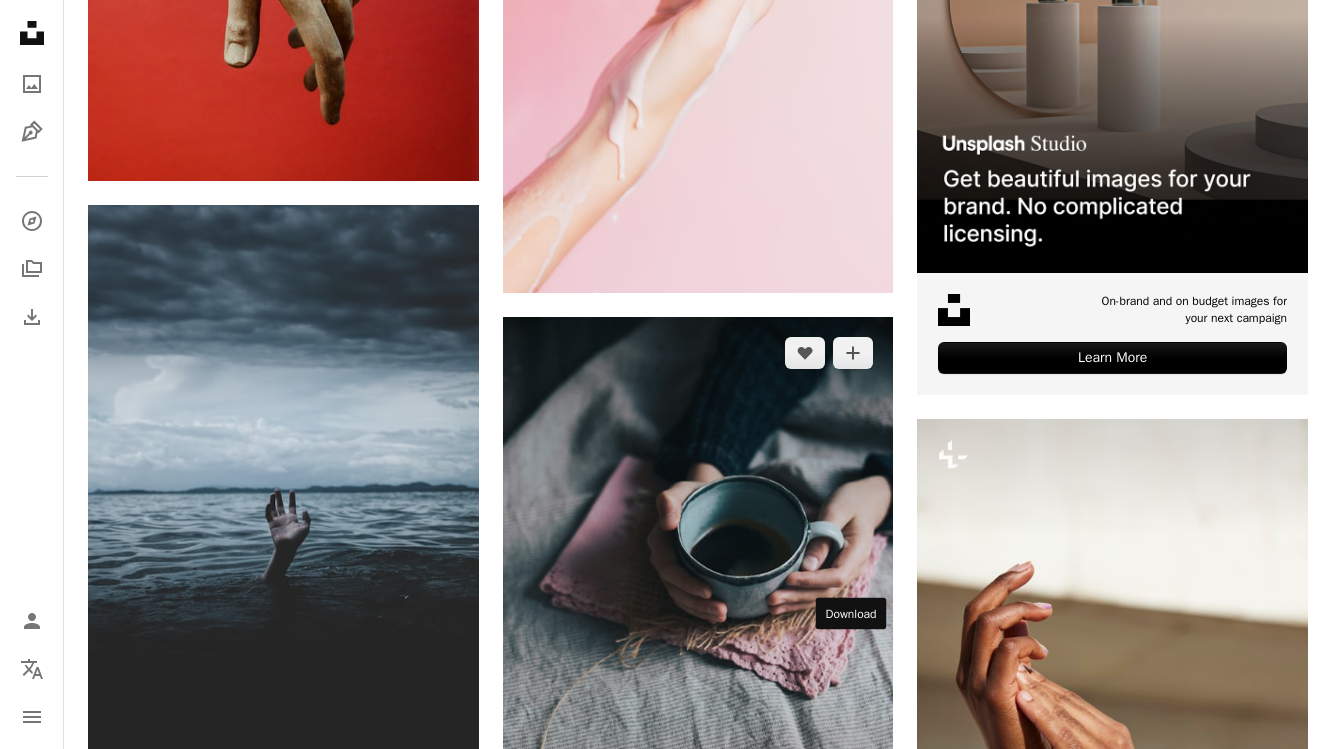 click on "Arrow pointing down" at bounding box center [853, 866] 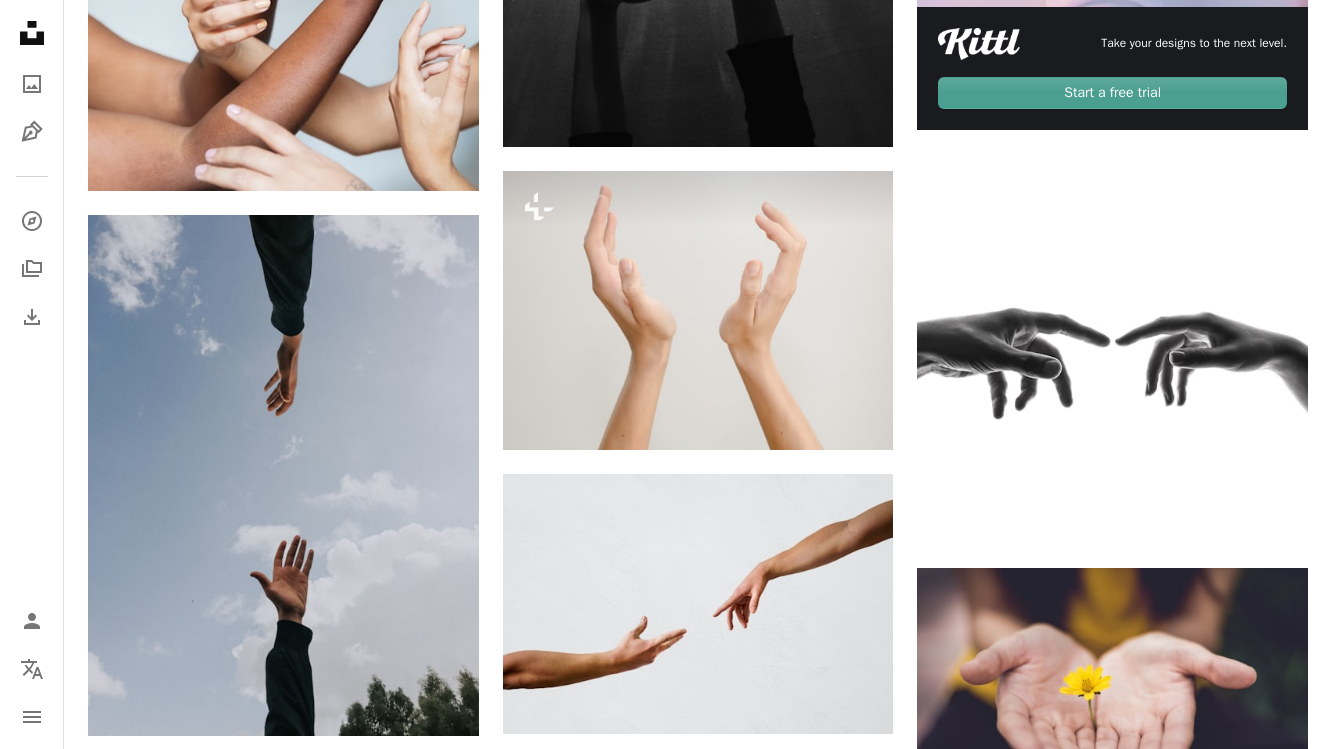 scroll, scrollTop: 0, scrollLeft: 0, axis: both 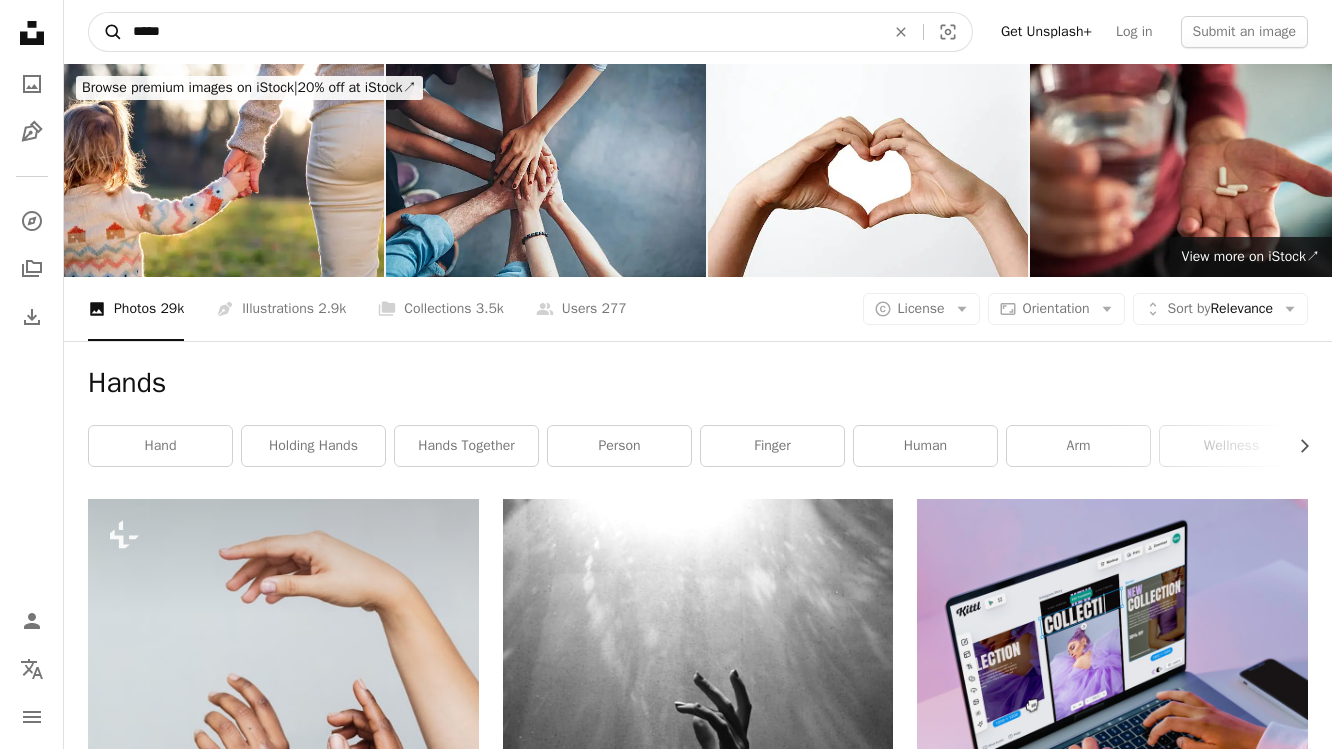 drag, startPoint x: 324, startPoint y: 39, endPoint x: 95, endPoint y: 28, distance: 229.26404 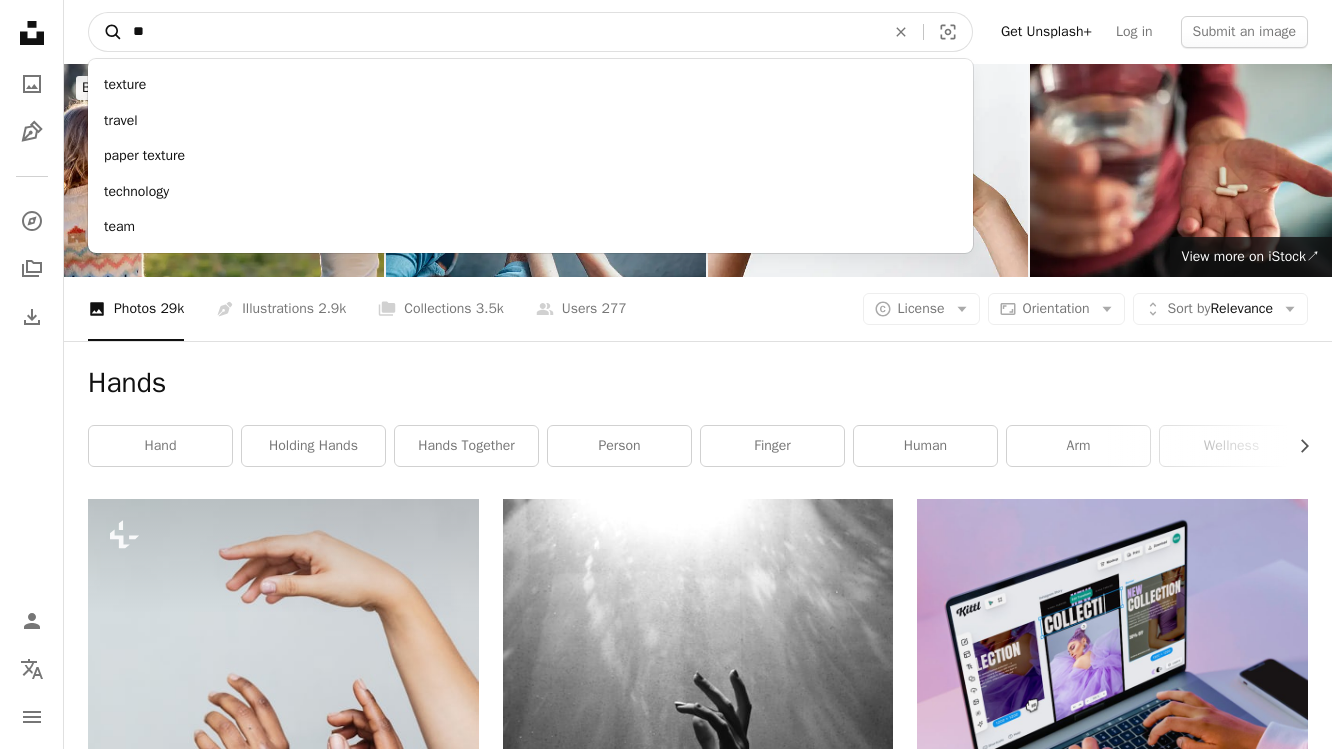 type on "***" 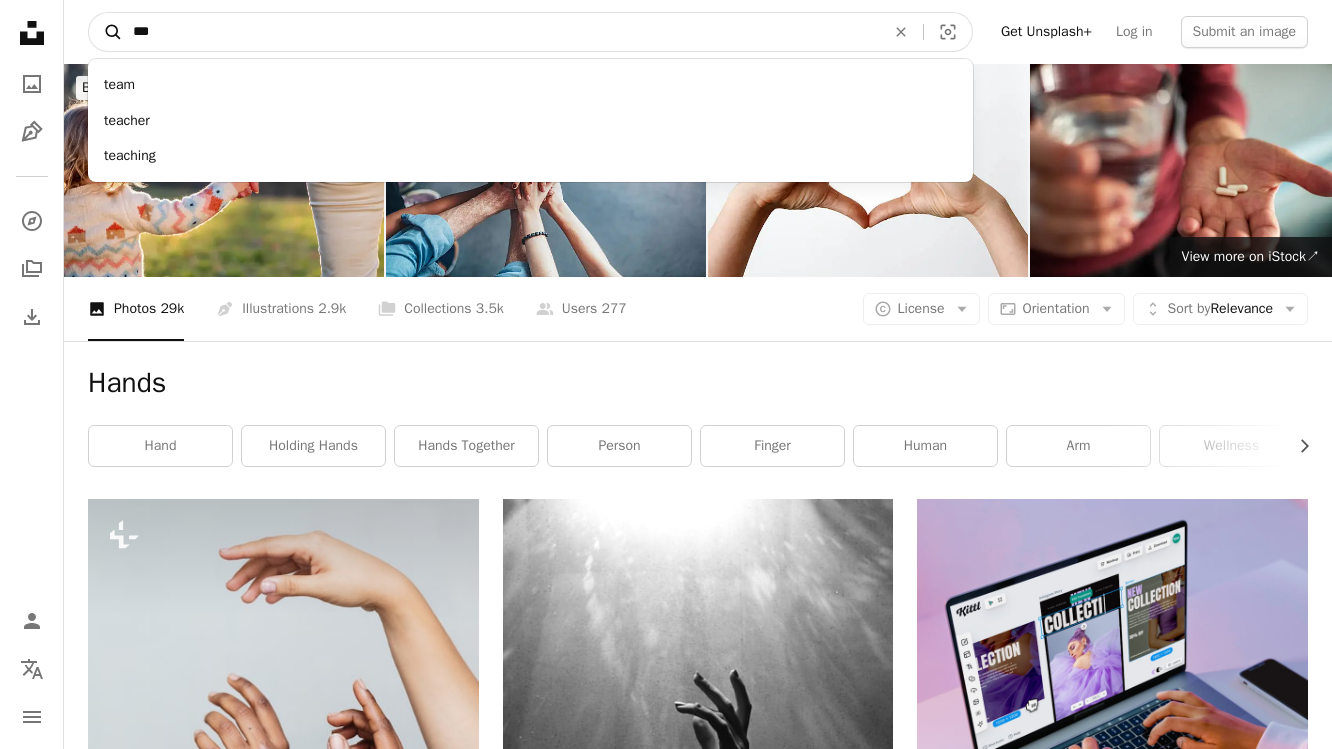 click on "A magnifying glass" at bounding box center [106, 32] 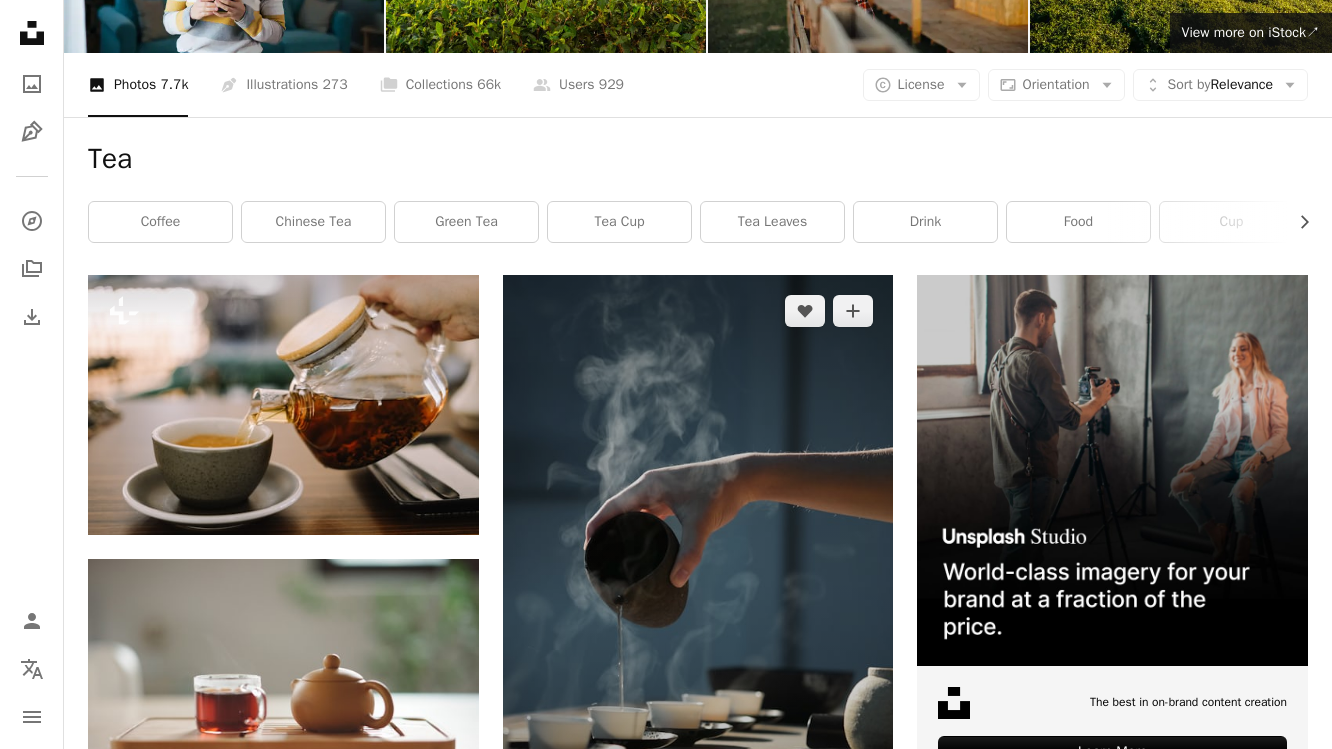 scroll, scrollTop: 238, scrollLeft: 0, axis: vertical 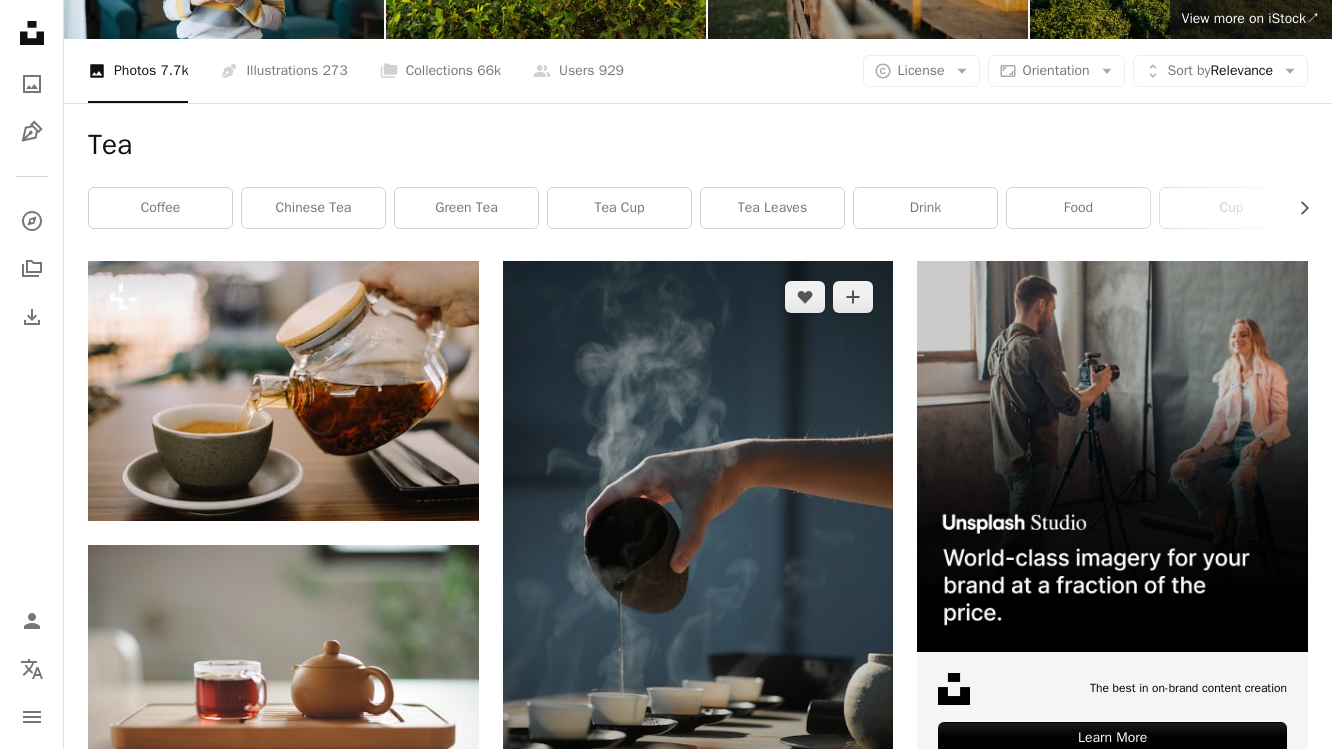 click on "Arrow pointing down" 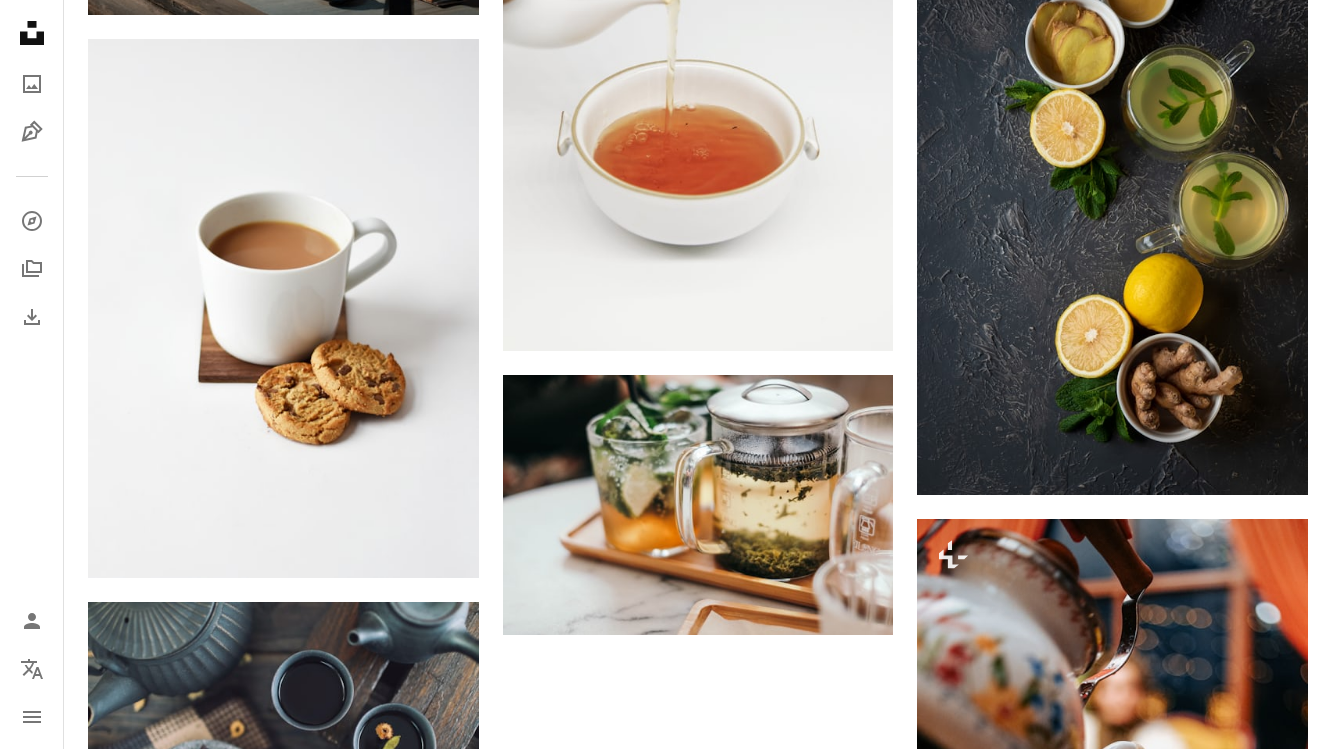 scroll, scrollTop: 2925, scrollLeft: 0, axis: vertical 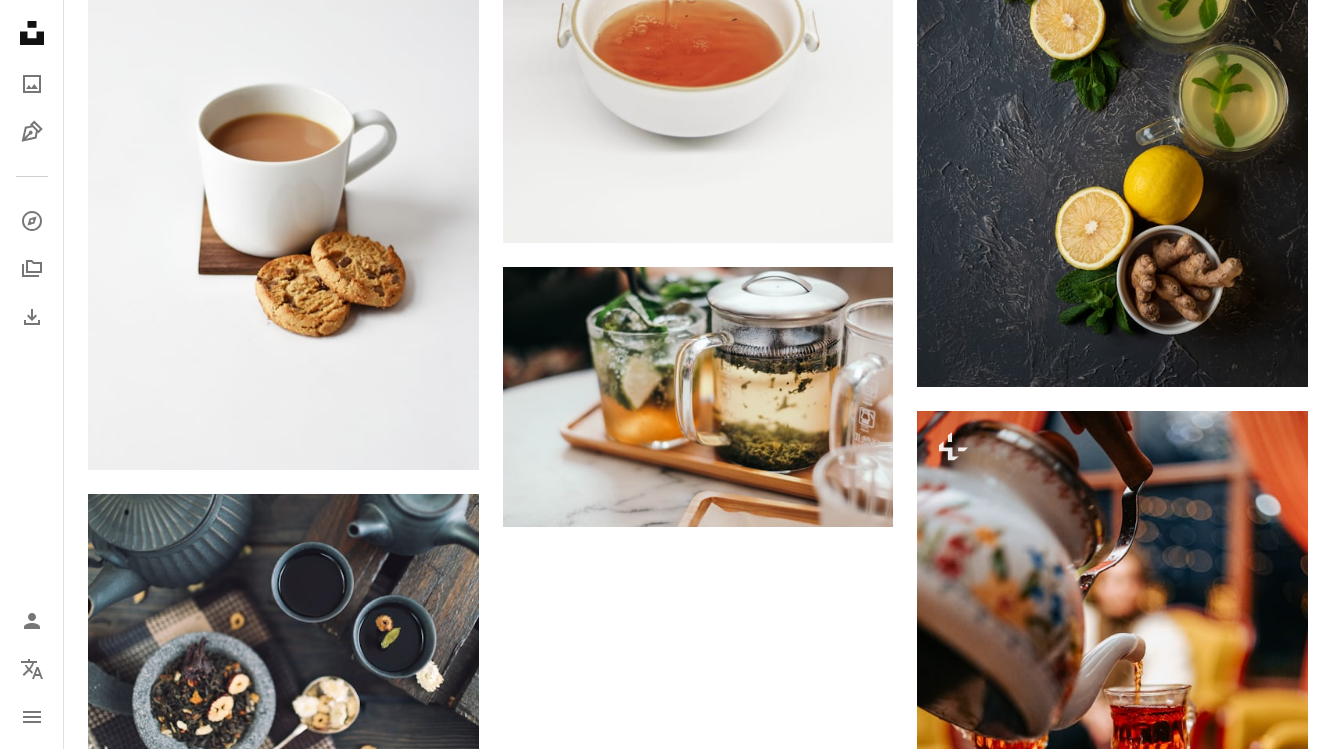 click on "Load more" at bounding box center (698, 1077) 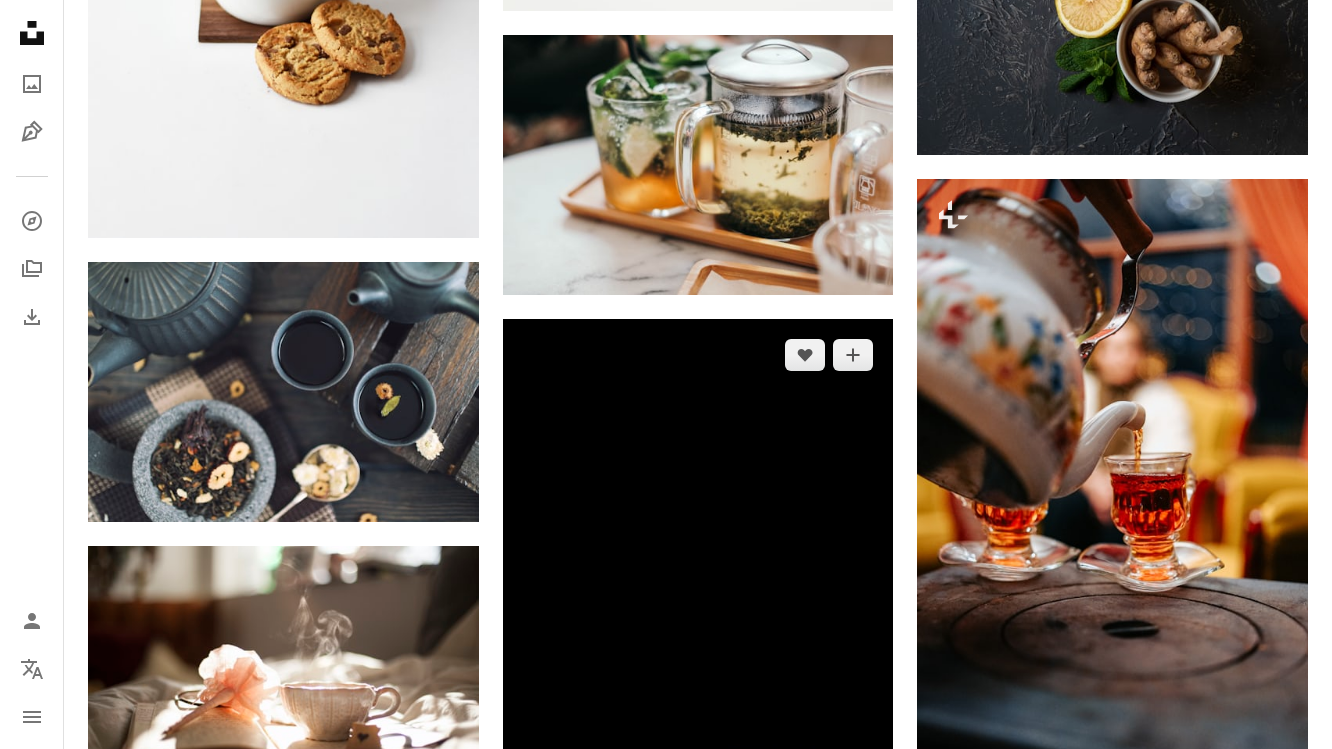 scroll, scrollTop: 3210, scrollLeft: 0, axis: vertical 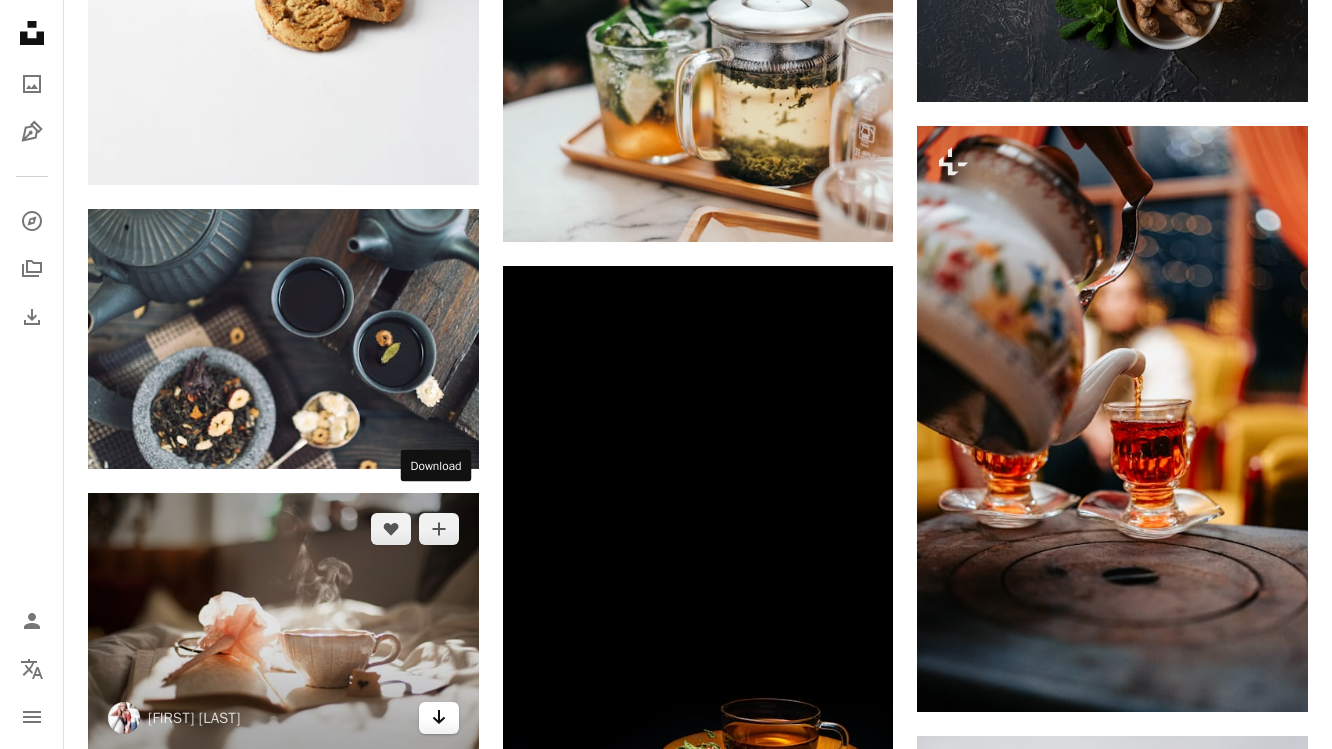 click on "Arrow pointing down" at bounding box center (439, 718) 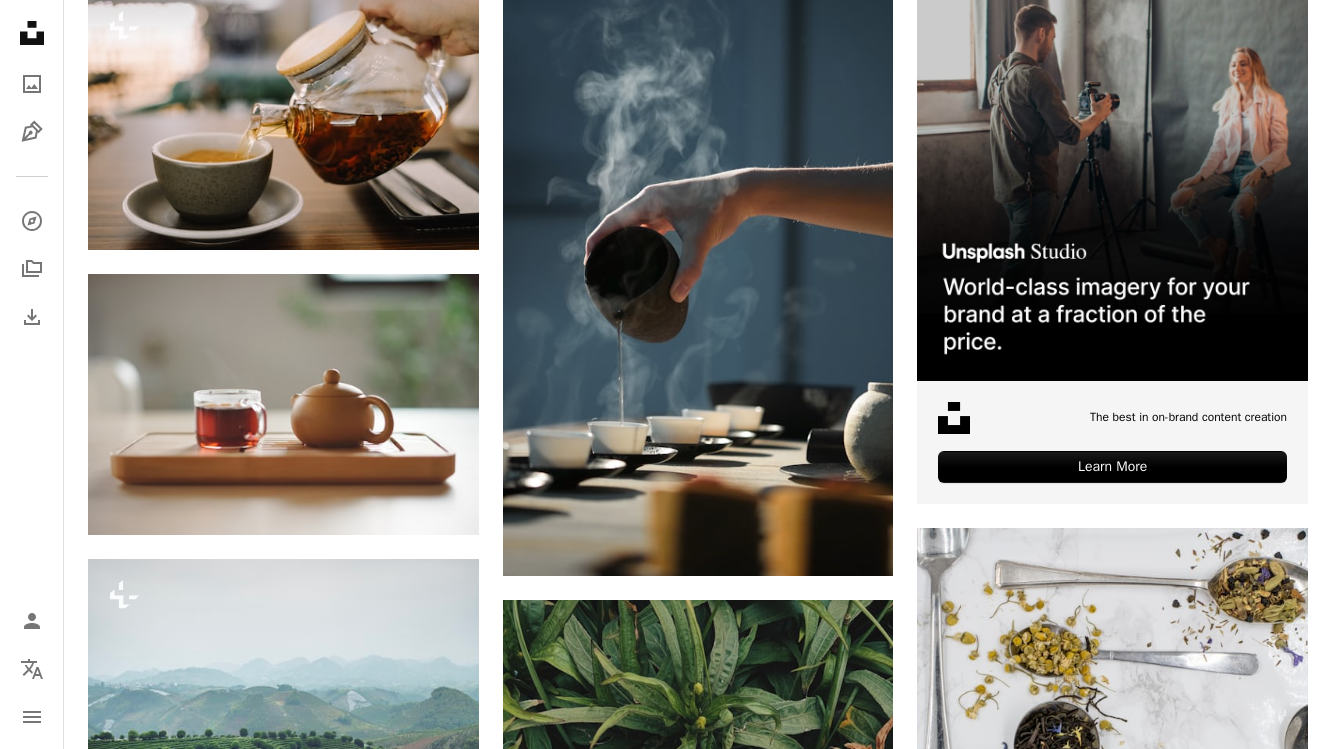 scroll, scrollTop: 0, scrollLeft: 0, axis: both 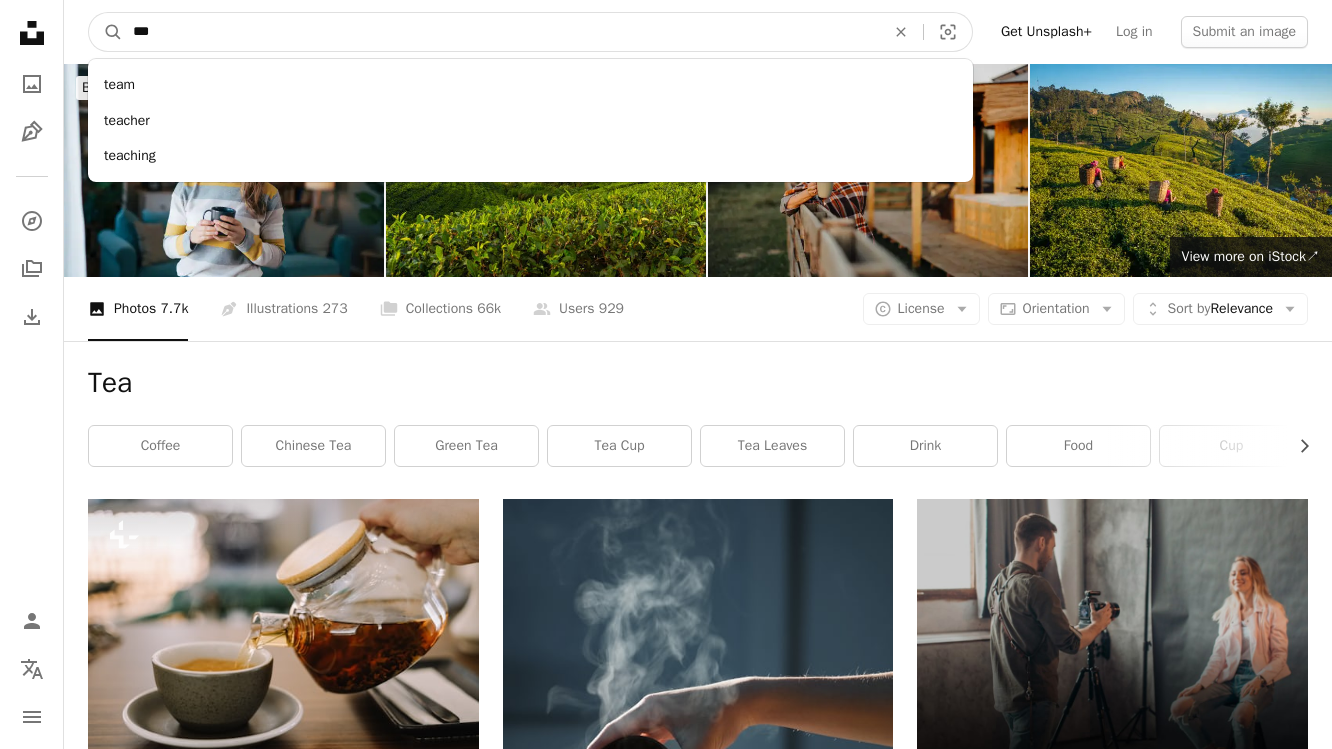 drag, startPoint x: 195, startPoint y: 43, endPoint x: 39, endPoint y: -1, distance: 162.0864 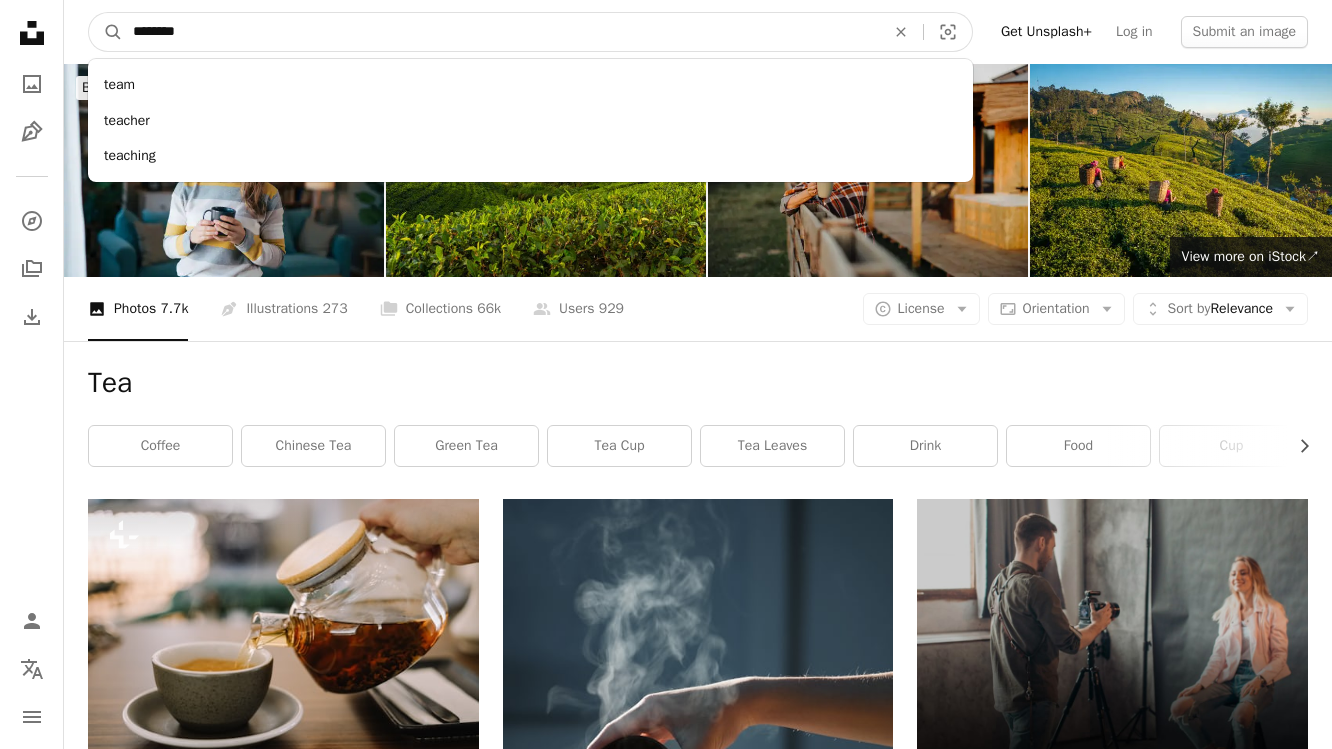 type on "********" 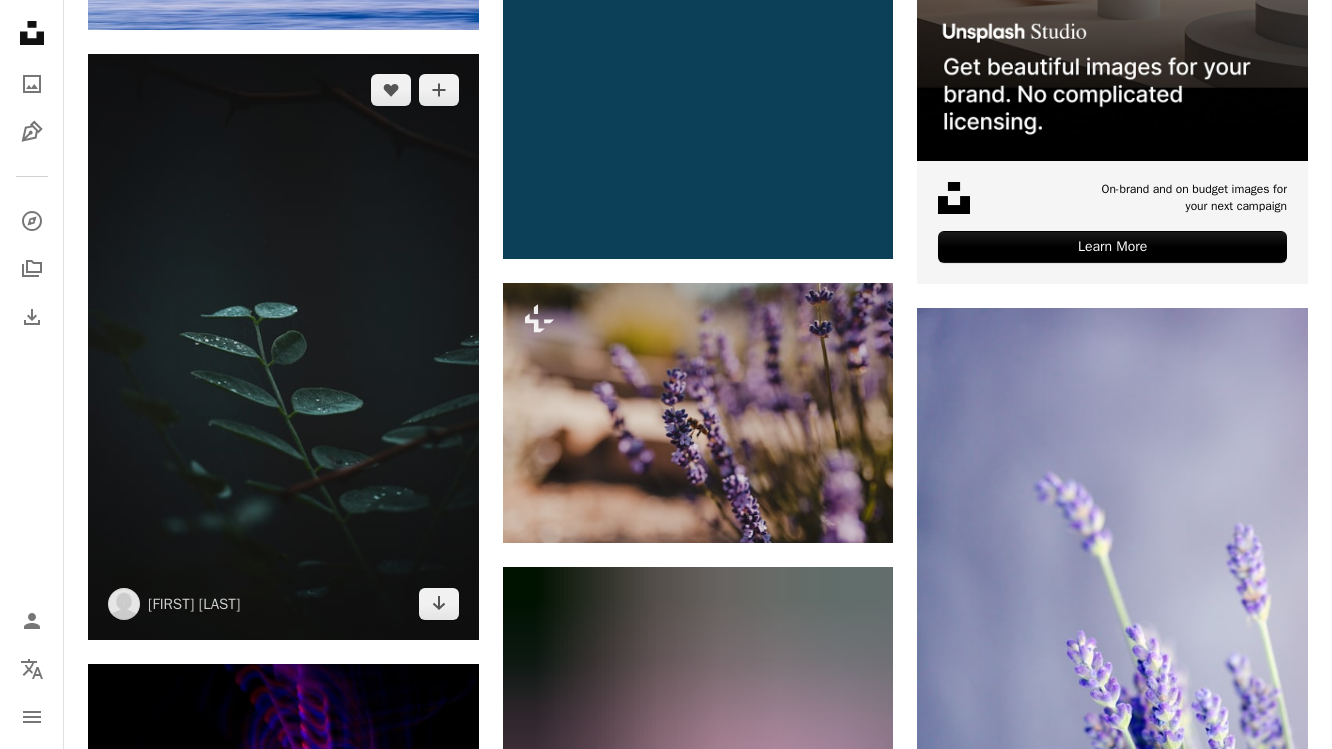 scroll, scrollTop: 751, scrollLeft: 0, axis: vertical 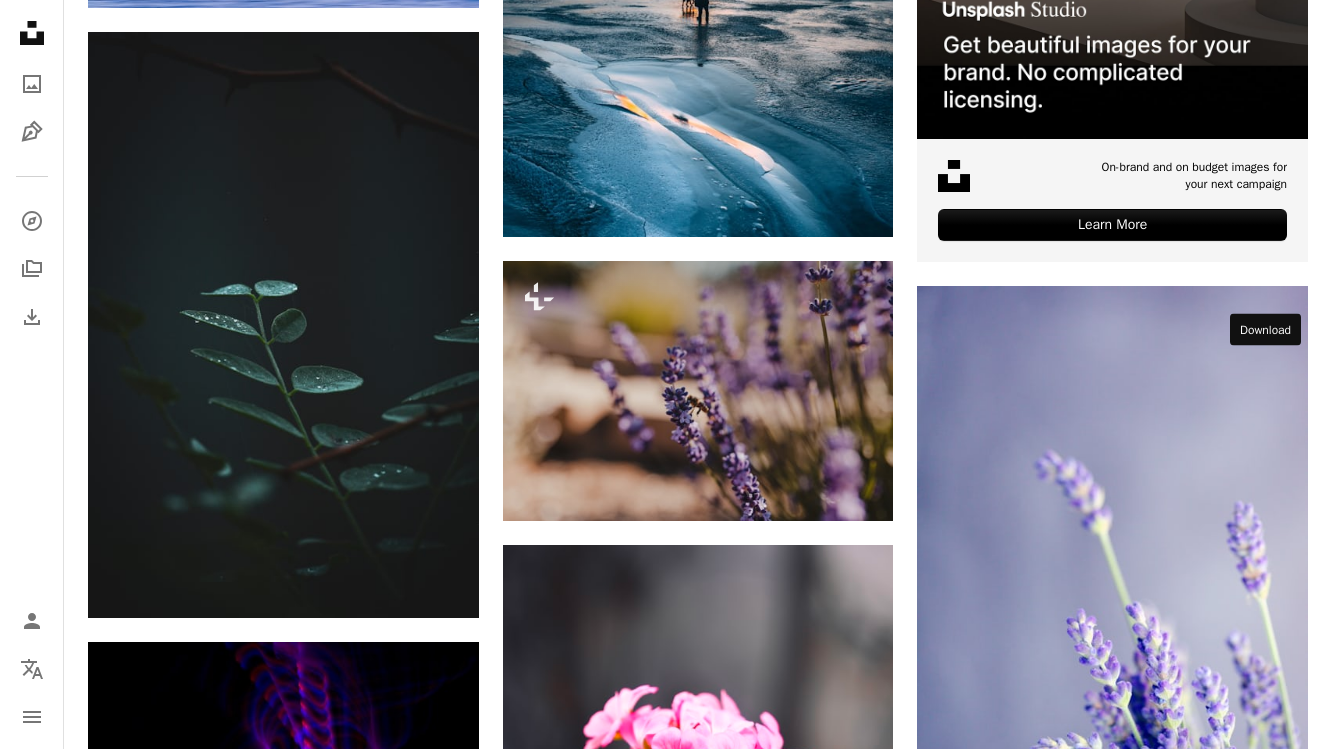 click 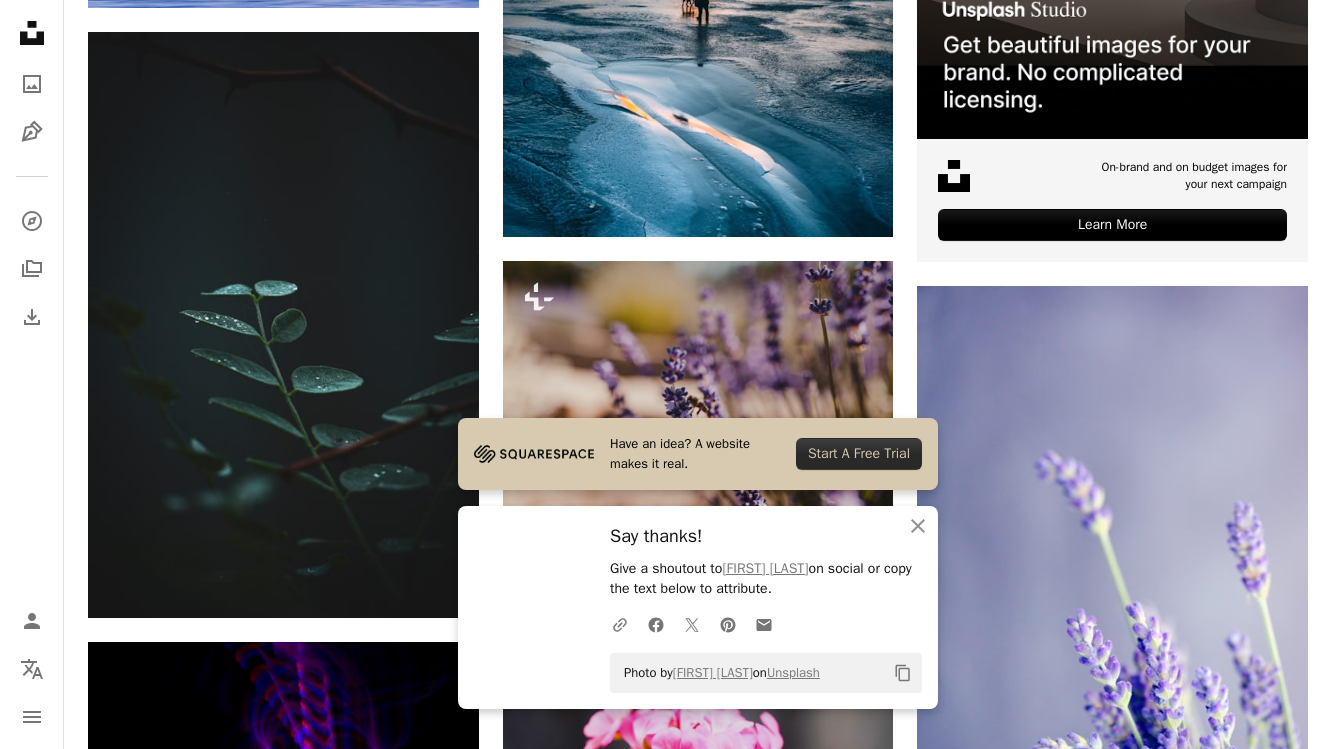 scroll, scrollTop: 0, scrollLeft: 0, axis: both 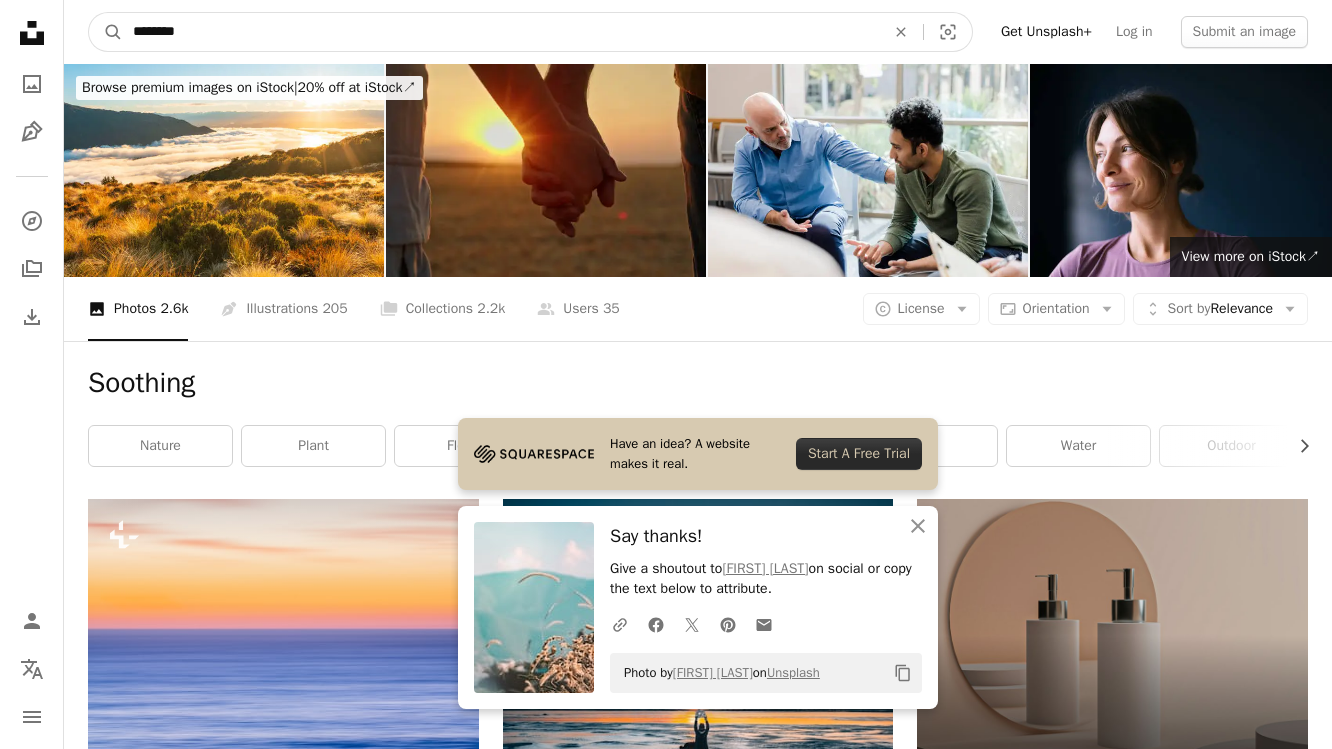 drag, startPoint x: 199, startPoint y: 28, endPoint x: 36, endPoint y: 23, distance: 163.07668 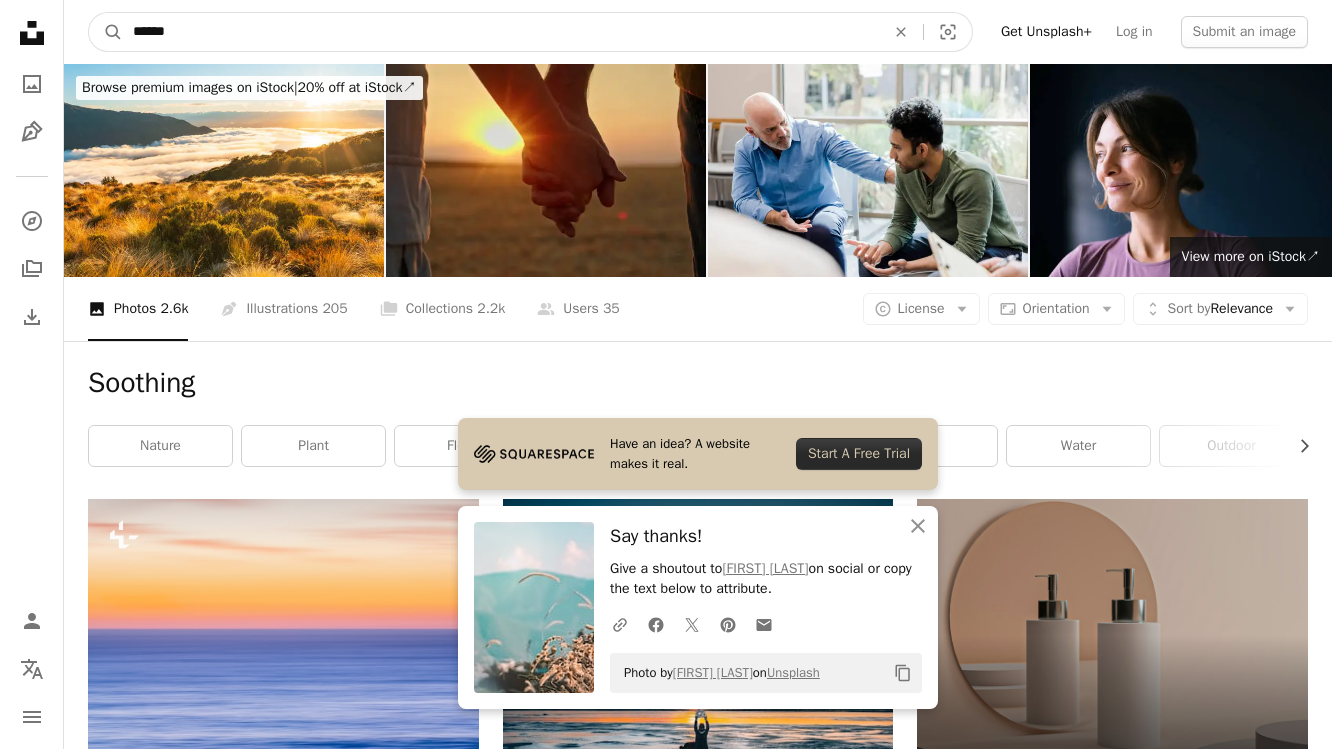 type on "*******" 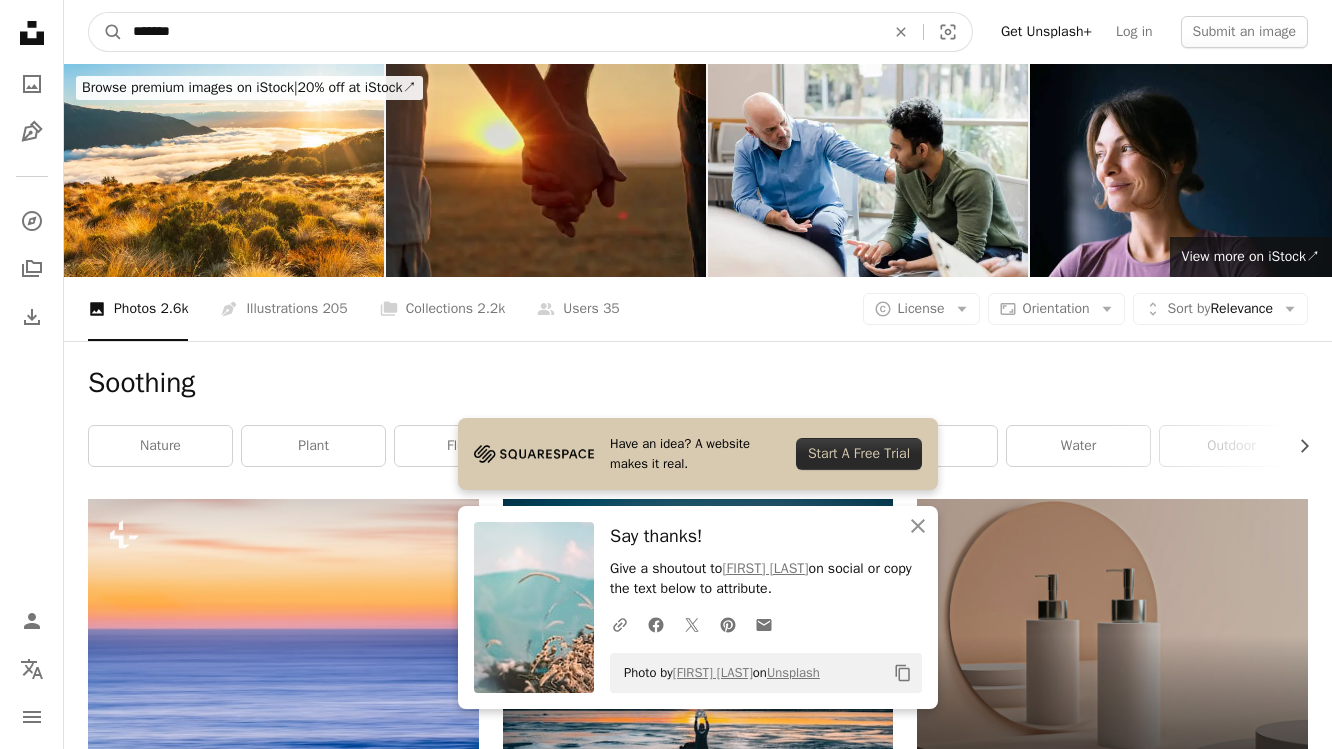 click on "A magnifying glass" at bounding box center (106, 32) 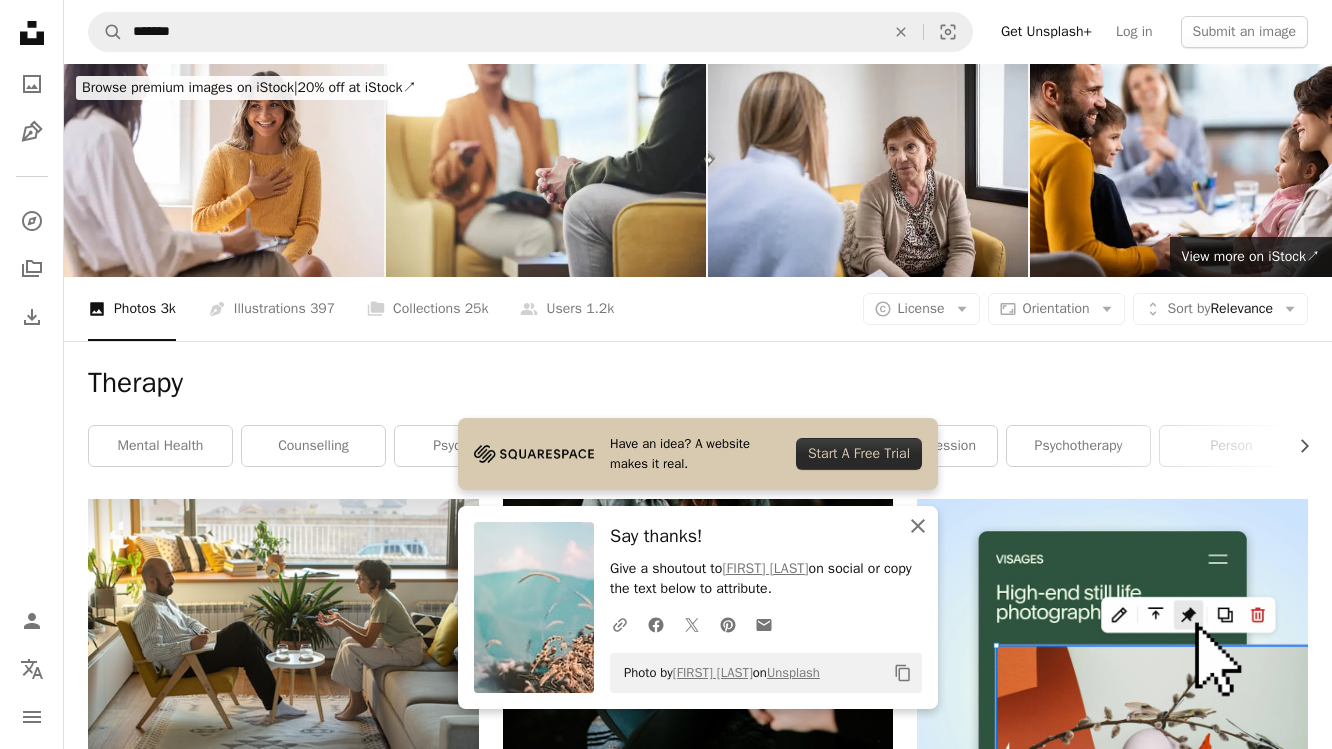 click 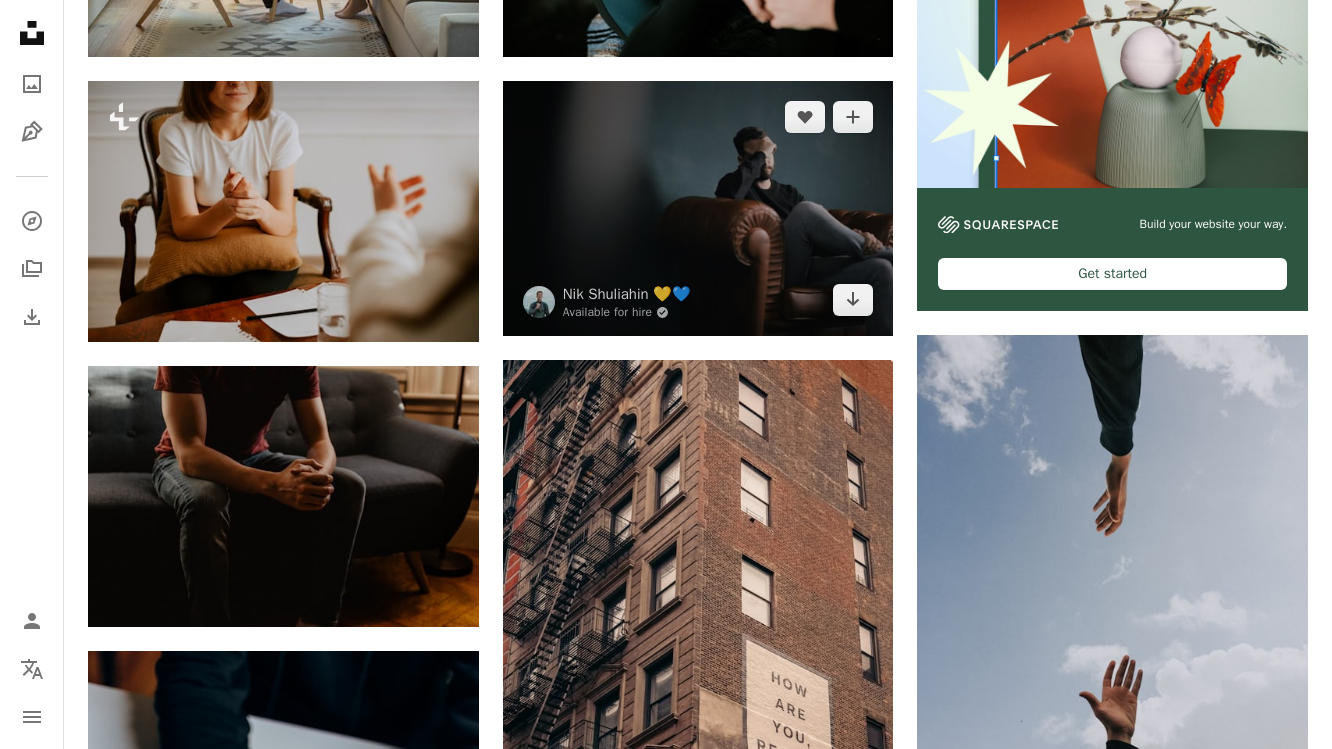 scroll, scrollTop: 732, scrollLeft: 0, axis: vertical 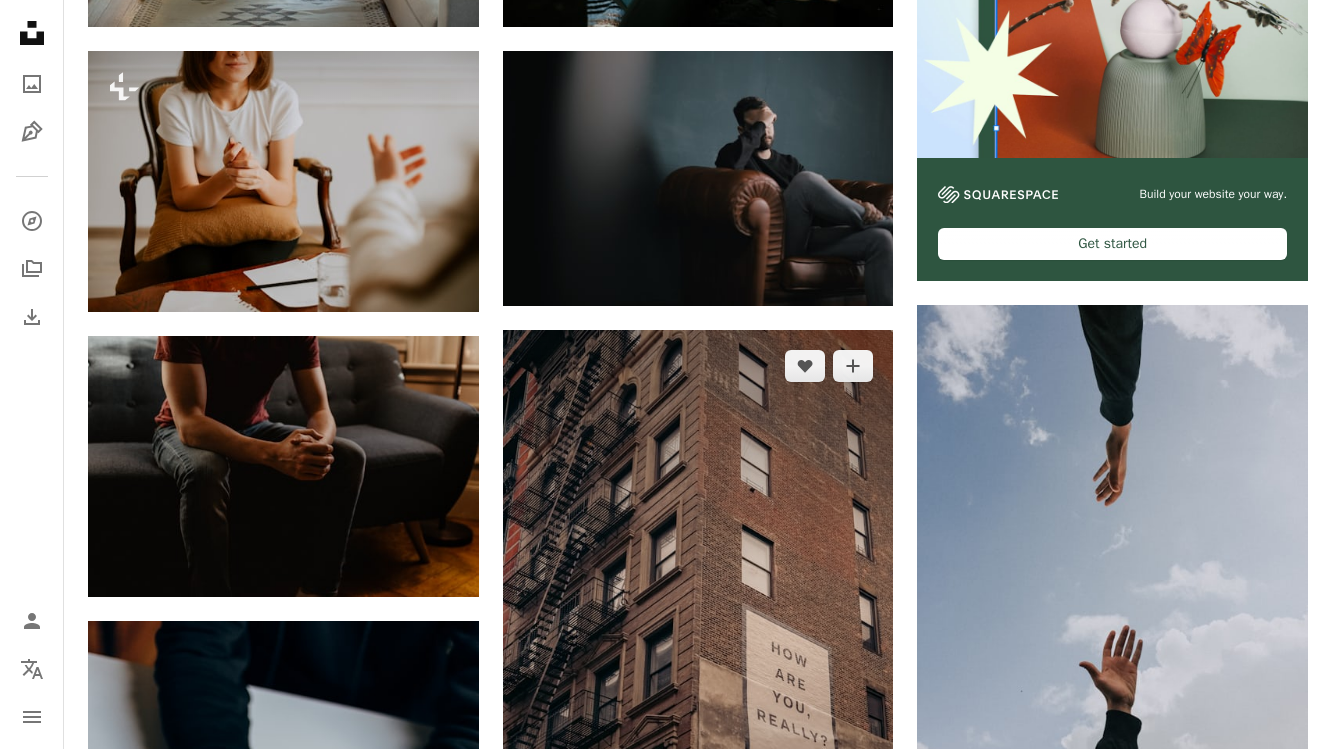 click on "Arrow pointing down" 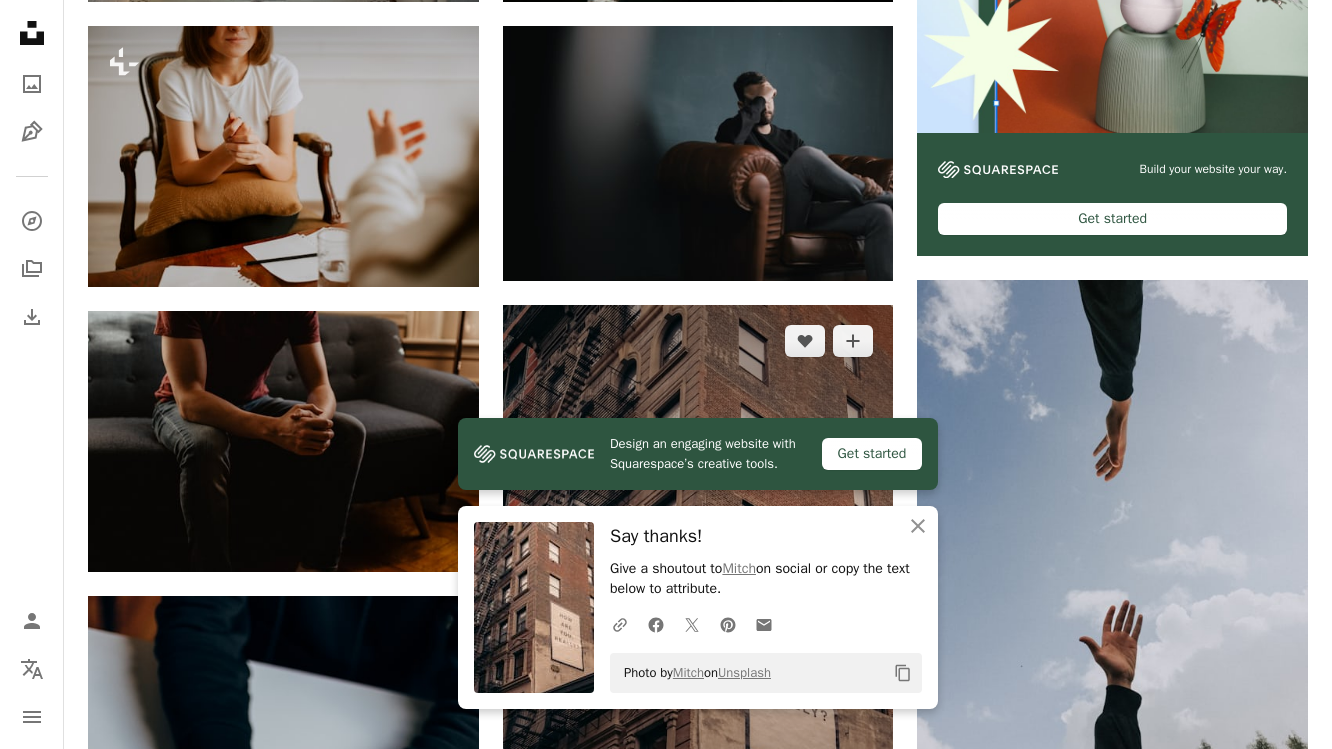 scroll, scrollTop: 759, scrollLeft: 0, axis: vertical 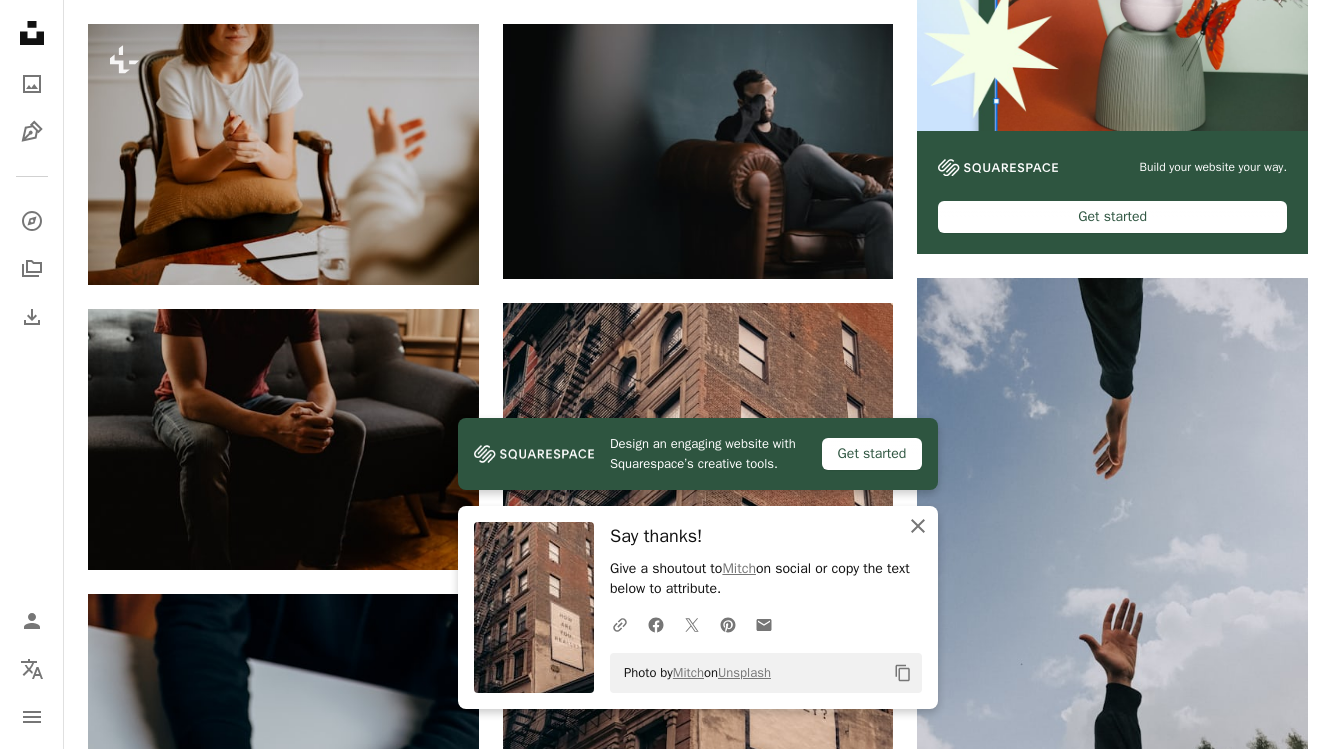 click on "An X shape" 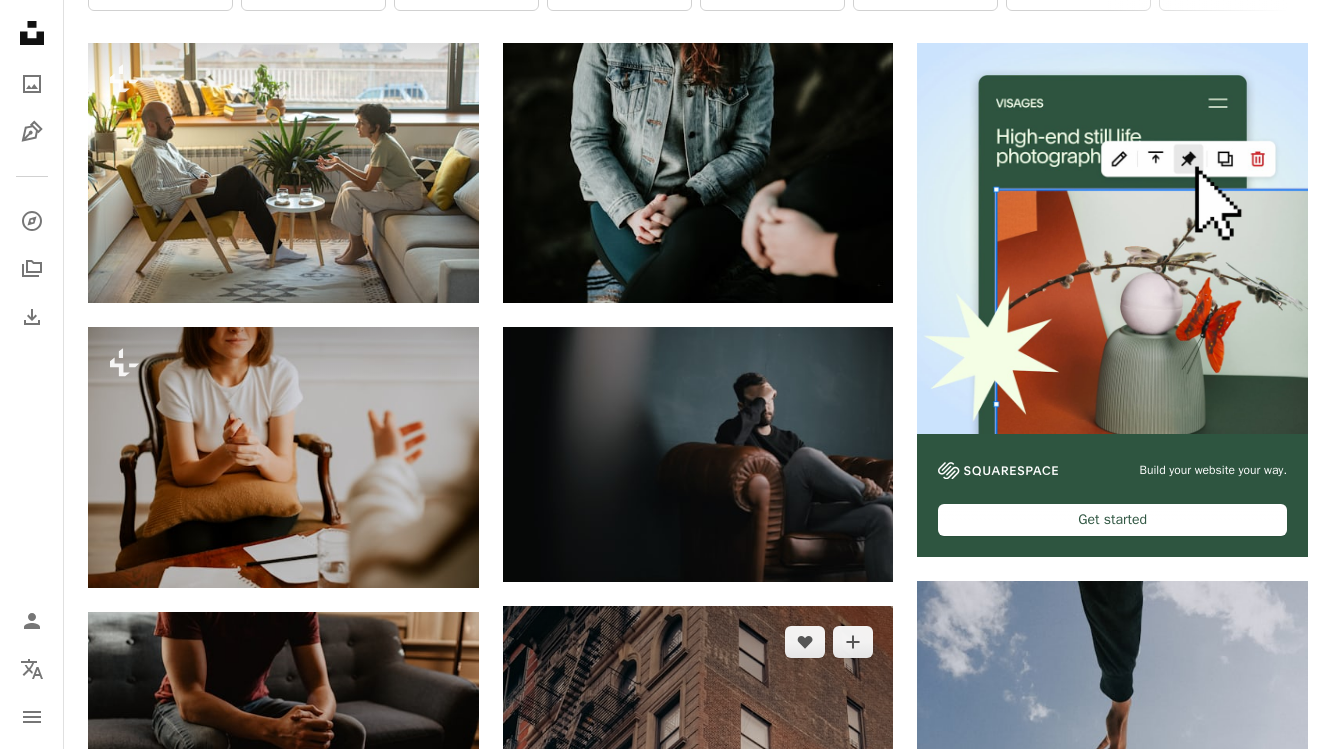 scroll, scrollTop: 0, scrollLeft: 0, axis: both 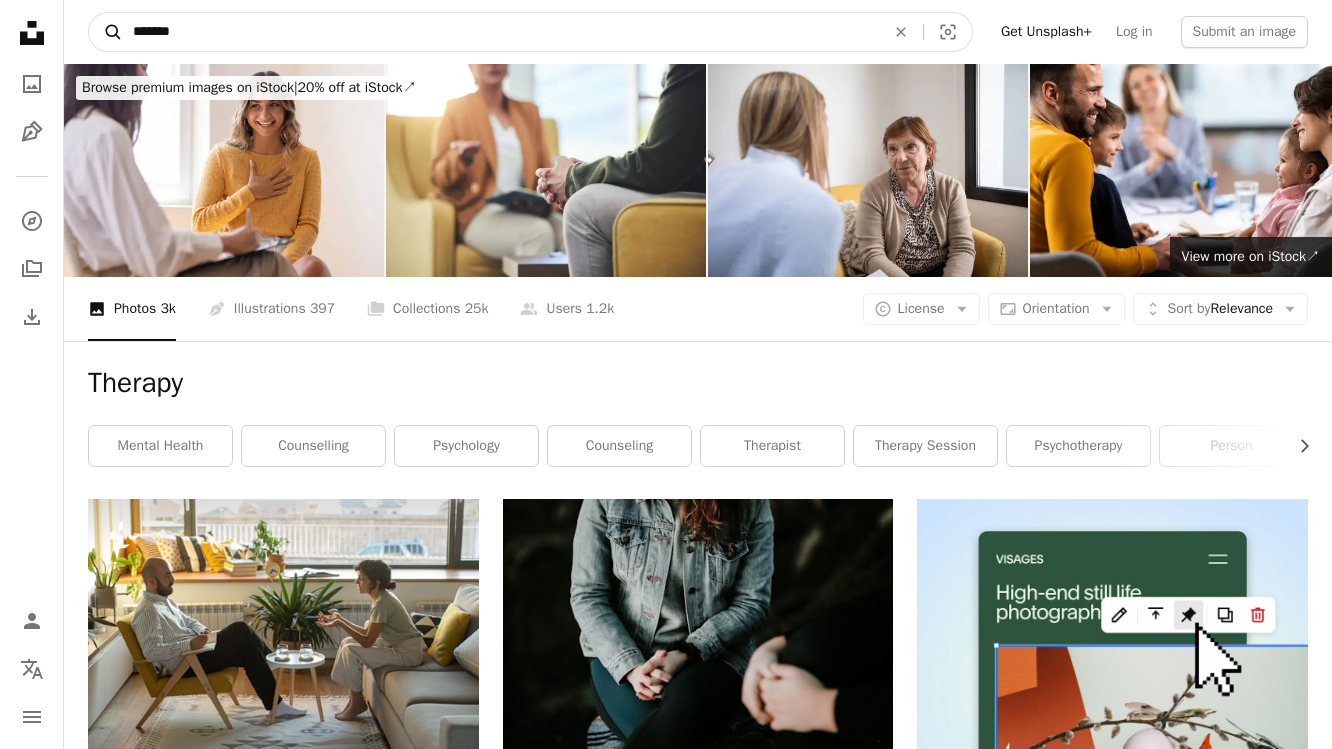 drag, startPoint x: 274, startPoint y: 29, endPoint x: 111, endPoint y: 29, distance: 163 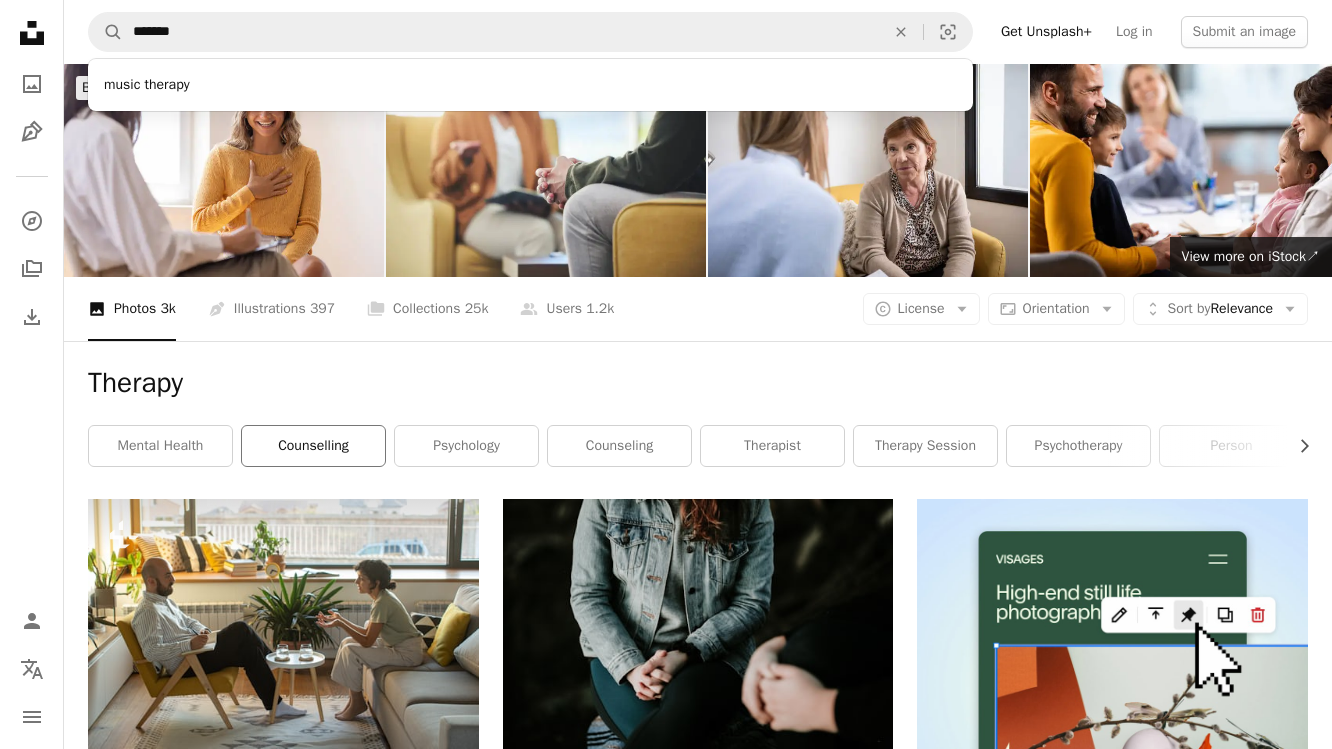 click on "counselling" at bounding box center [313, 446] 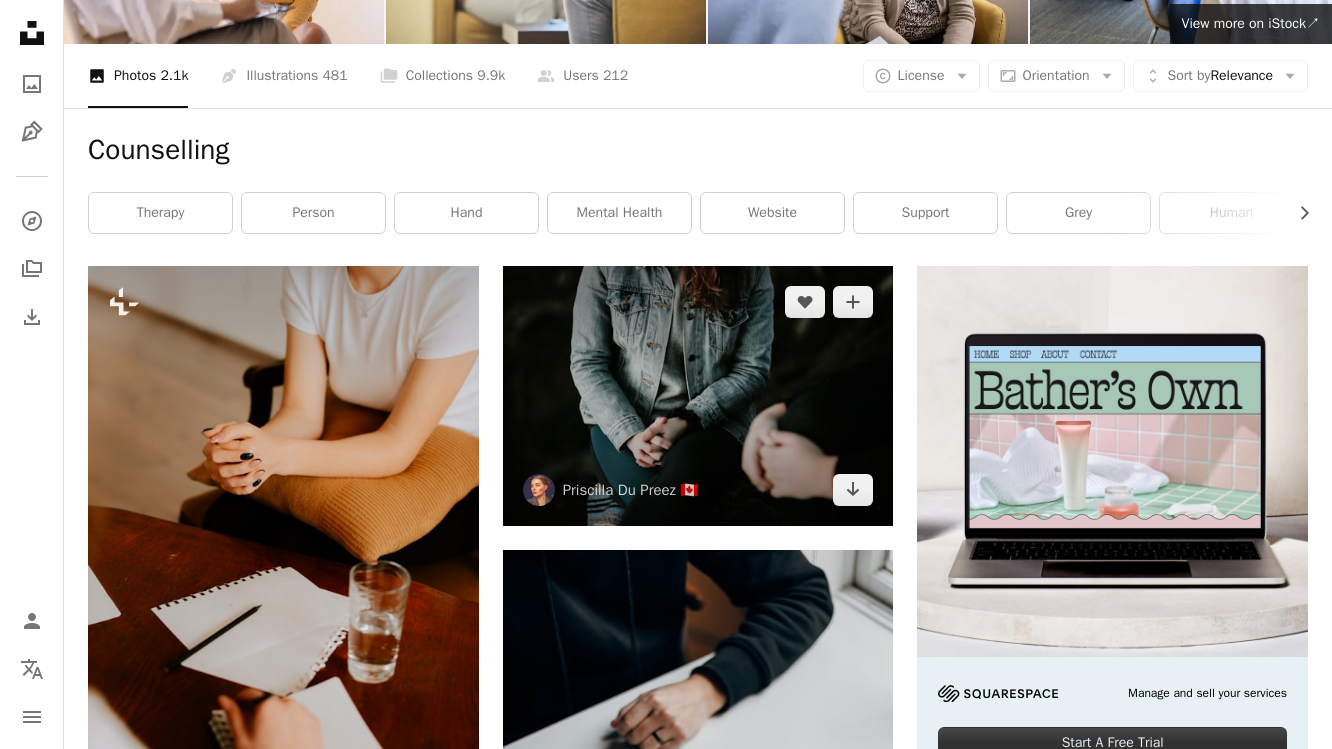 scroll, scrollTop: 391, scrollLeft: 0, axis: vertical 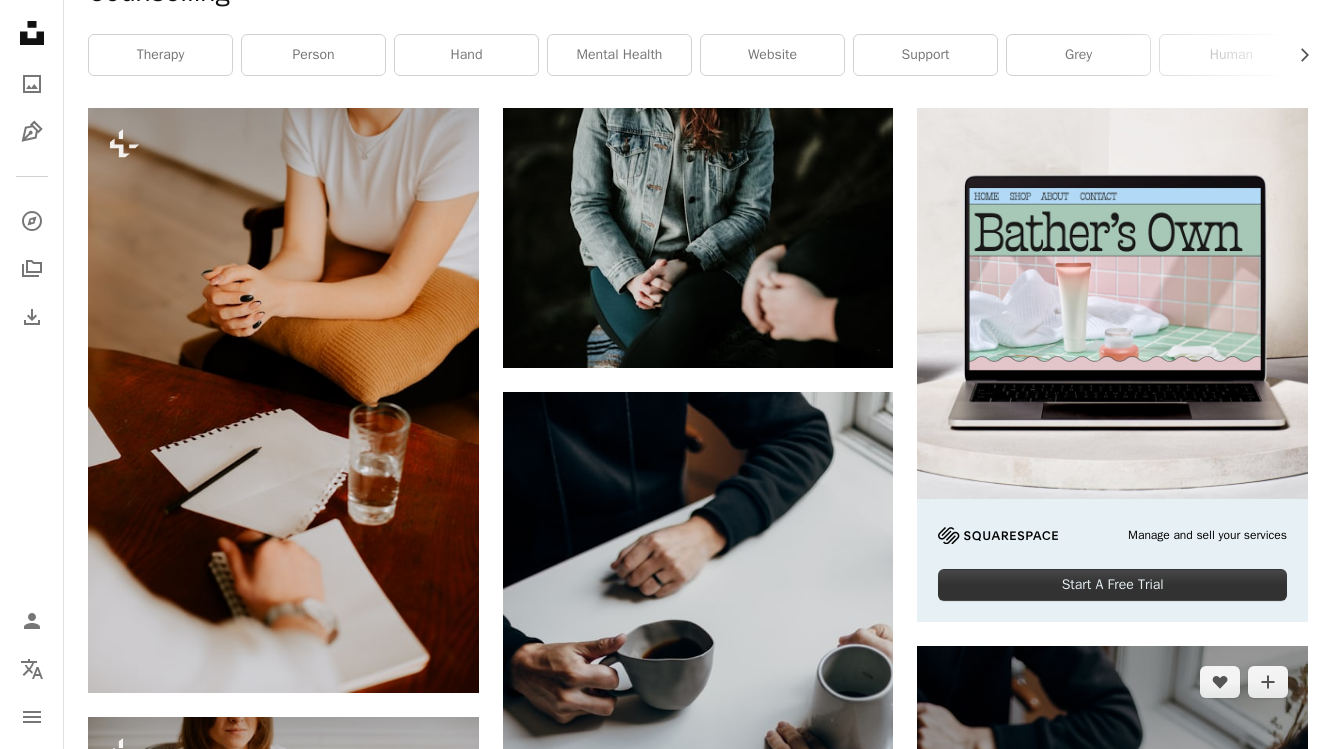click on "Arrow pointing down" at bounding box center [1268, 1196] 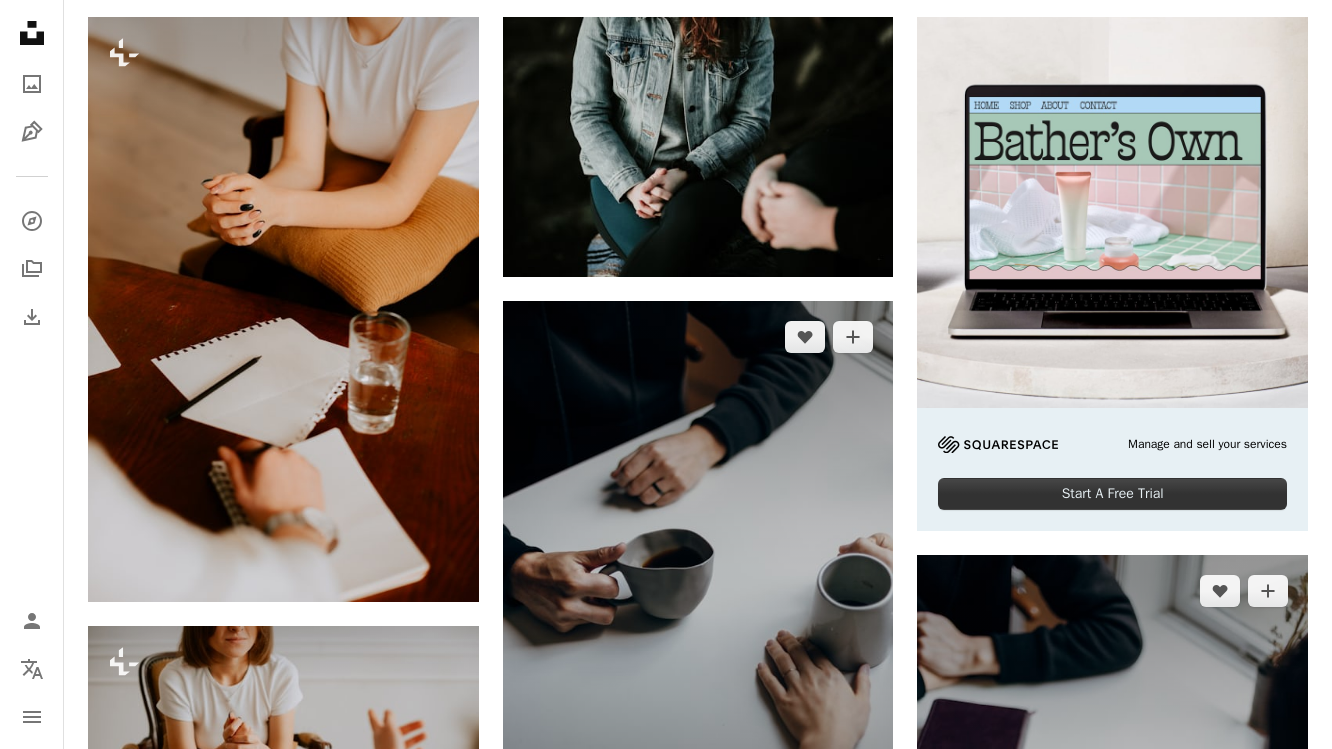 scroll, scrollTop: 0, scrollLeft: 0, axis: both 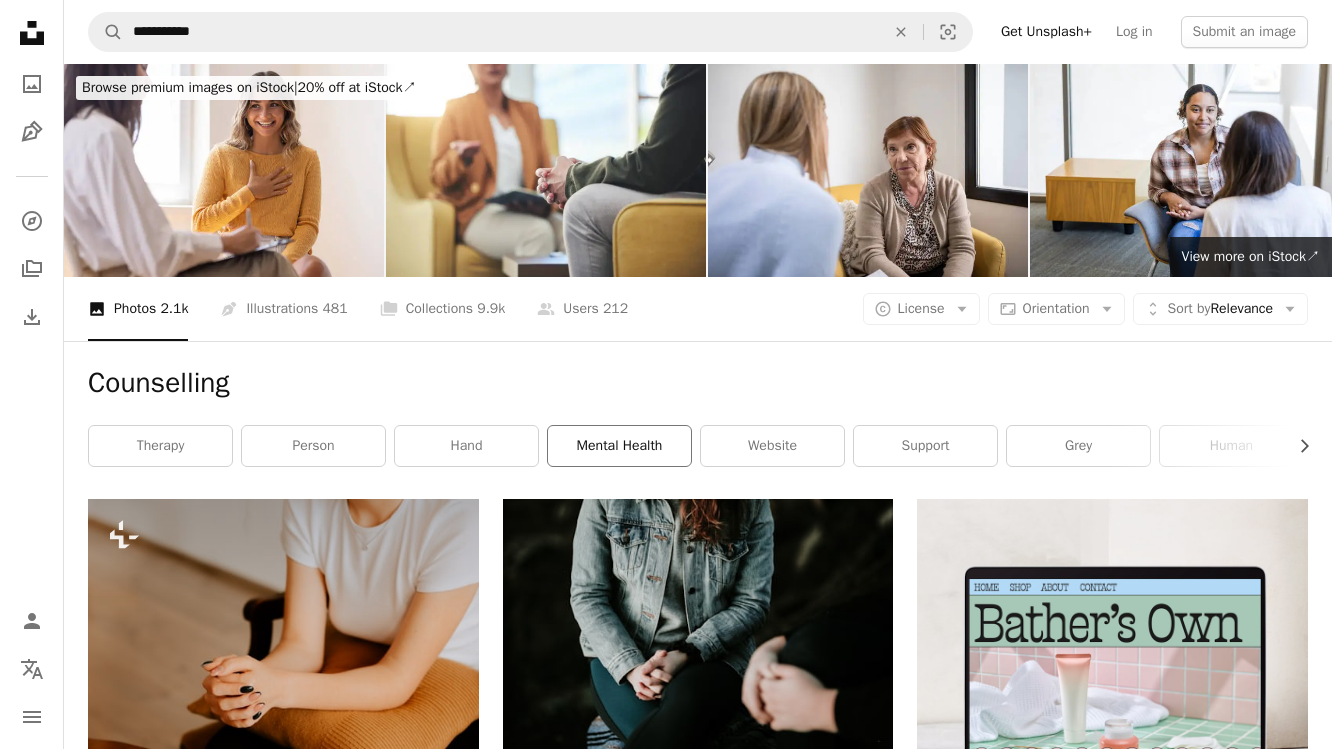 click on "mental health" at bounding box center [619, 446] 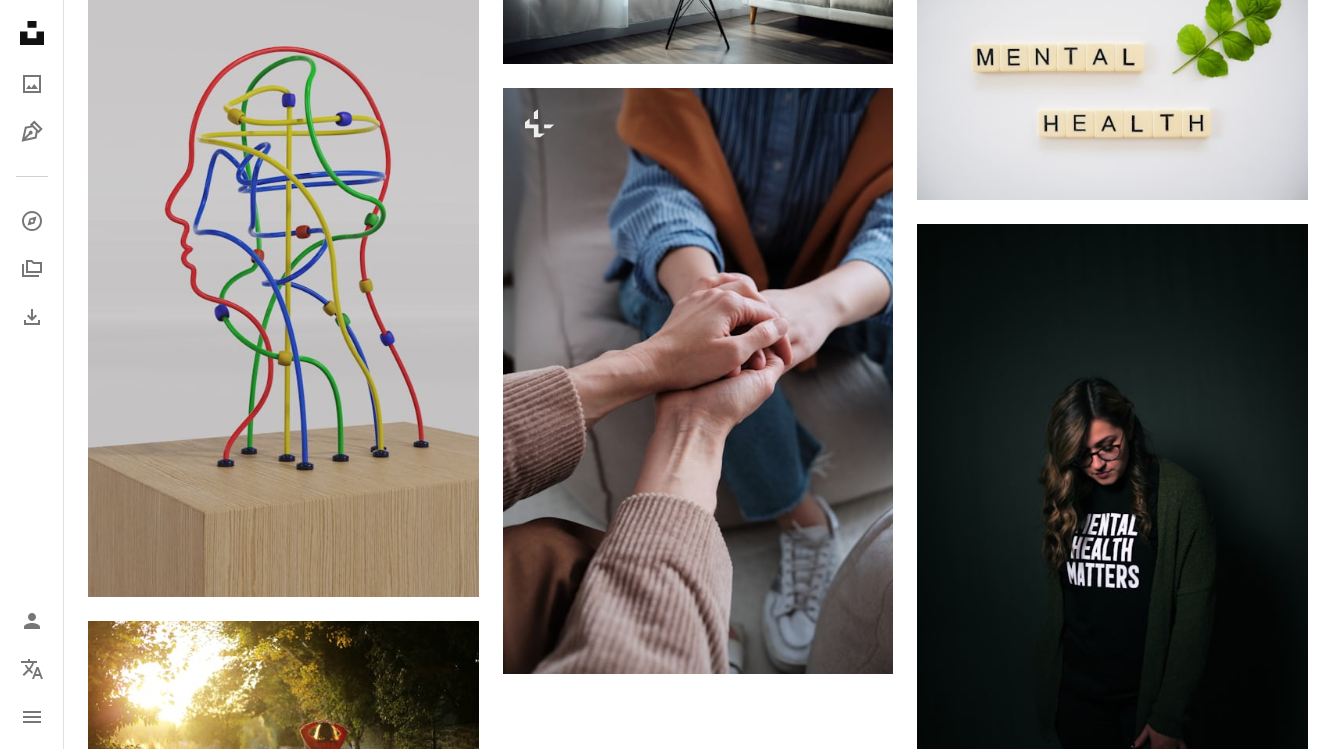 scroll, scrollTop: 2231, scrollLeft: 0, axis: vertical 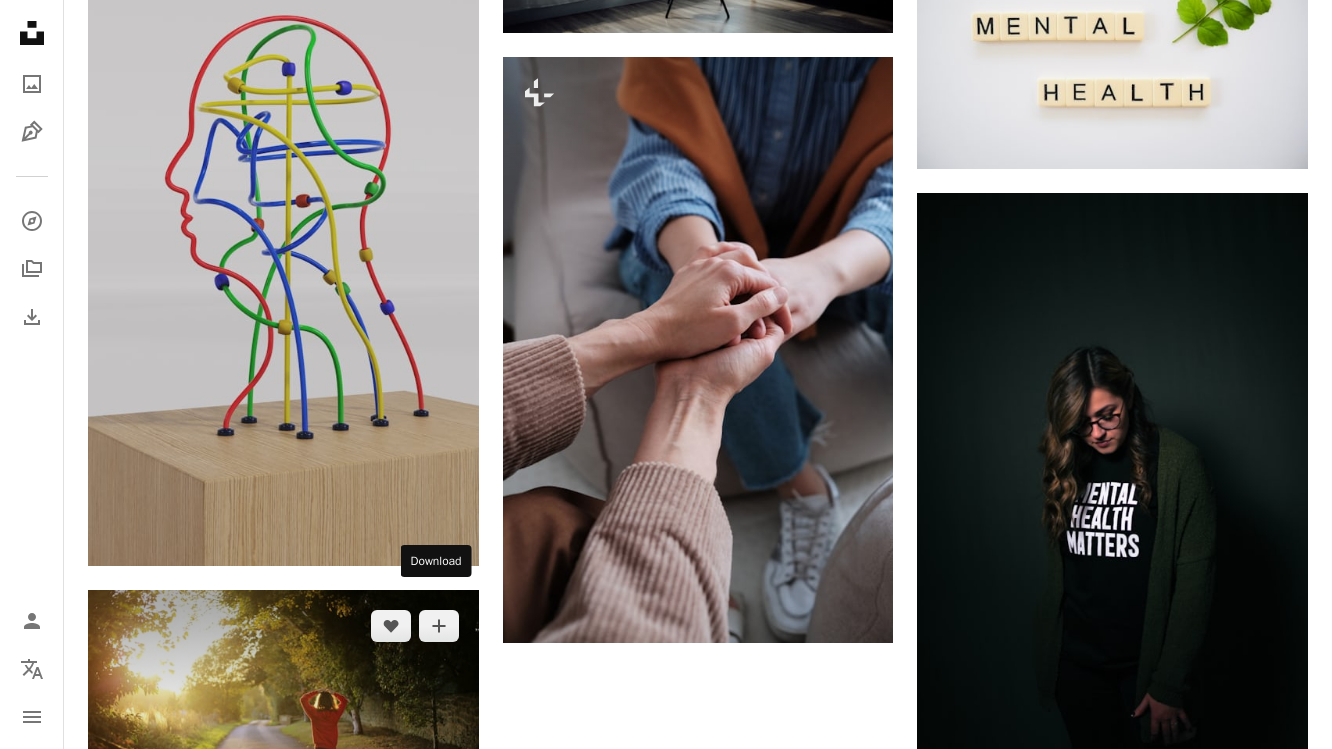 click on "Arrow pointing down" 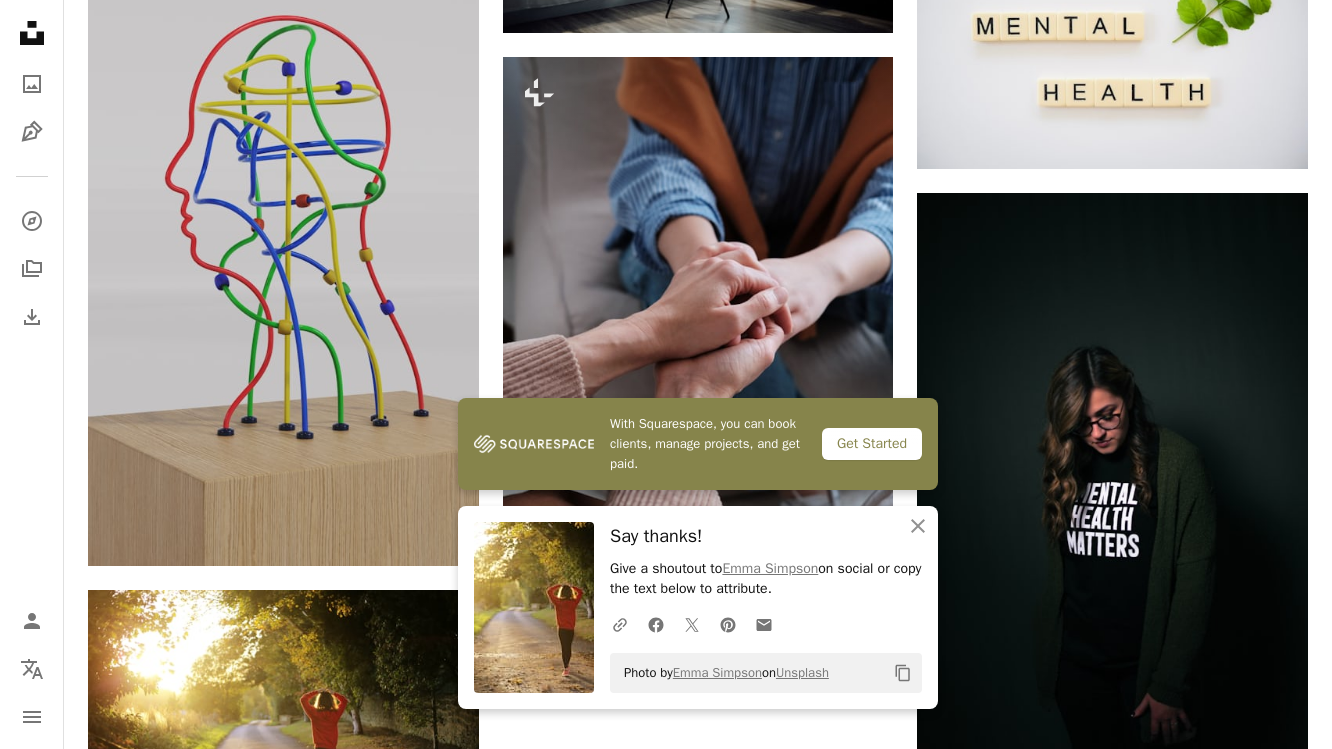 click on "Load more" at bounding box center (698, 1428) 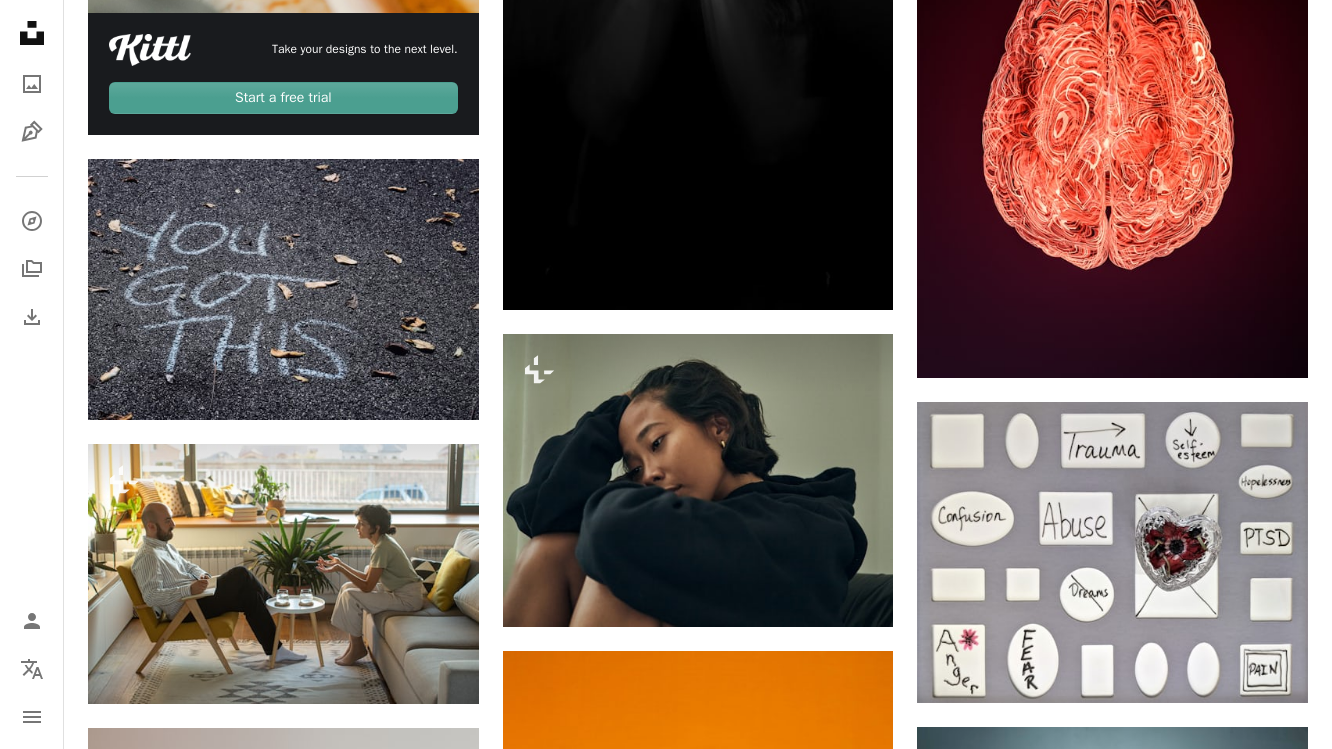scroll, scrollTop: 4064, scrollLeft: 0, axis: vertical 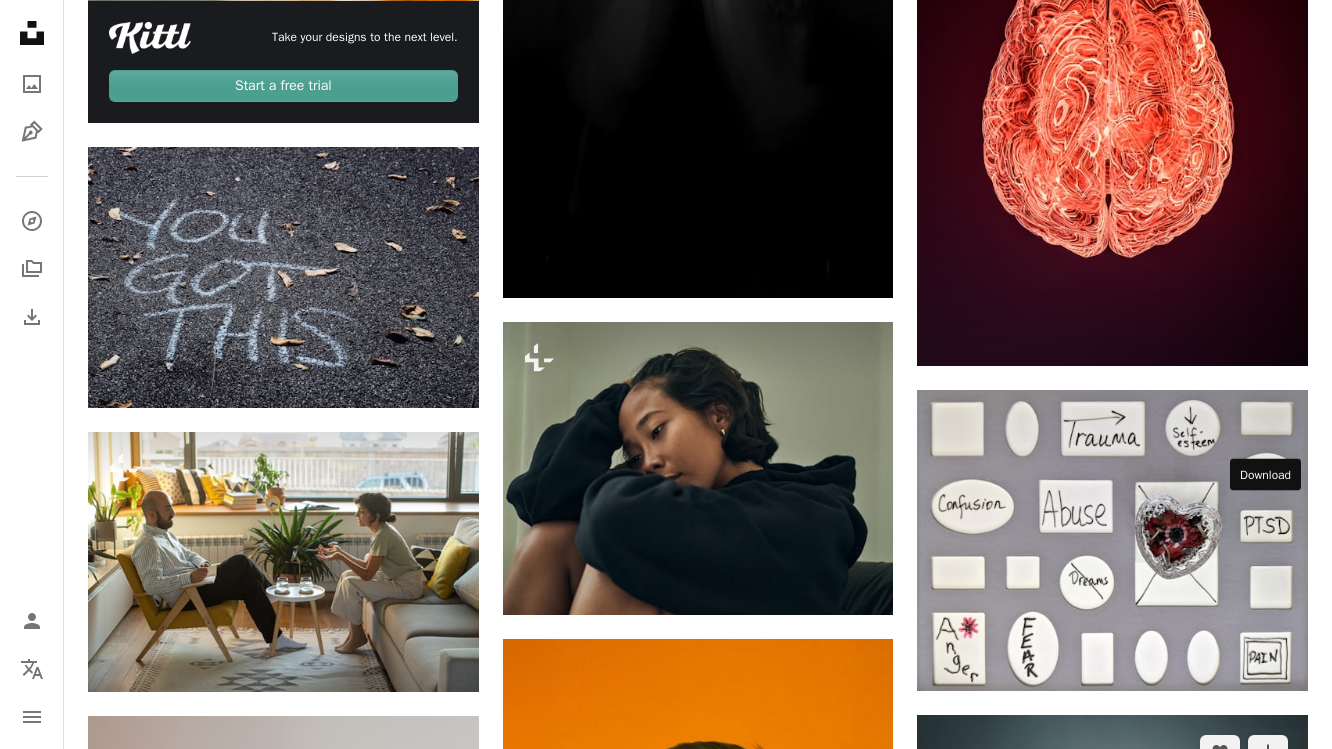 click on "Arrow pointing down" 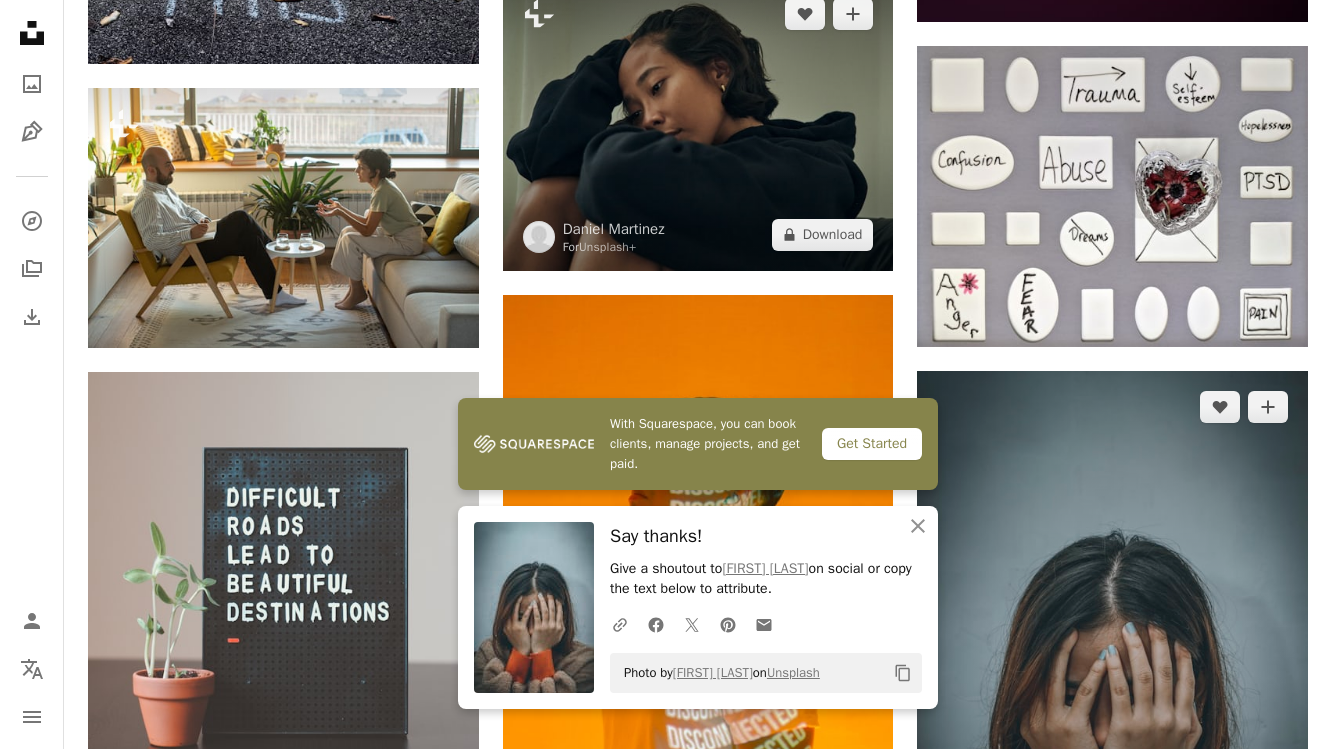 scroll, scrollTop: 4410, scrollLeft: 0, axis: vertical 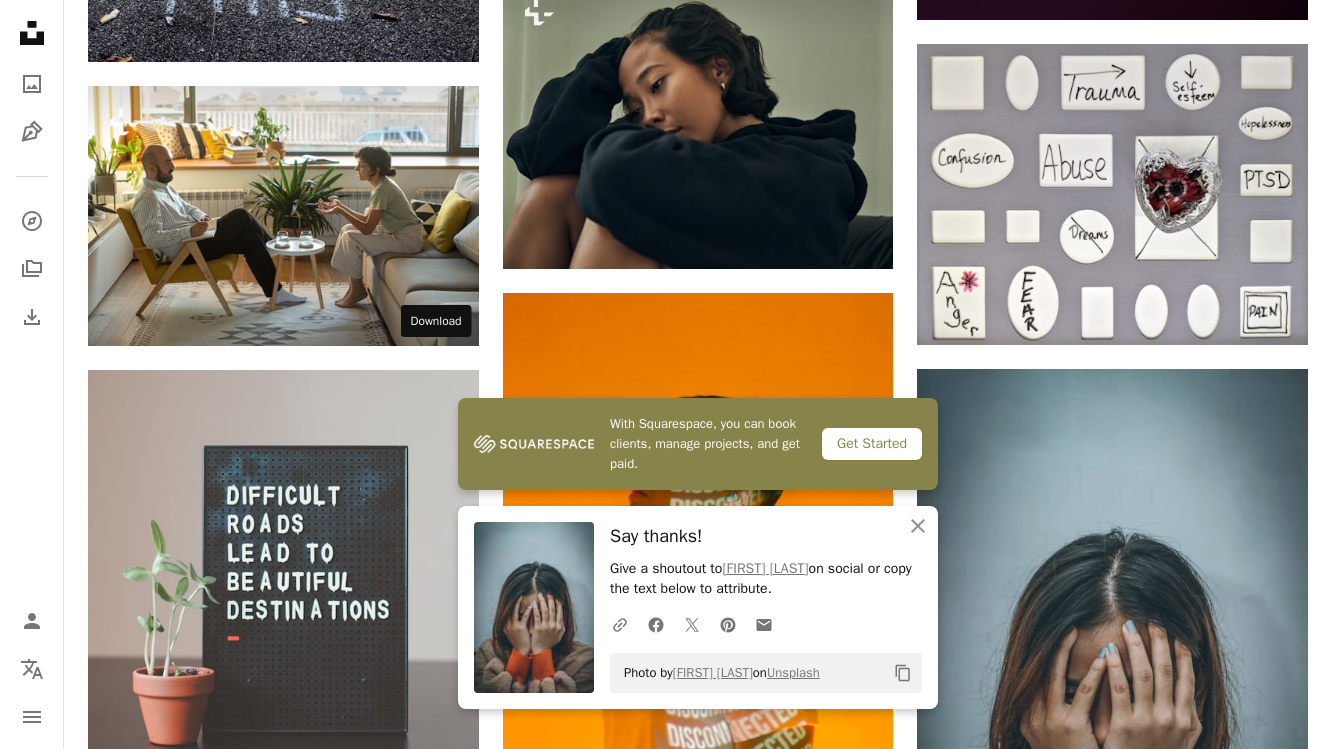 click on "Arrow pointing down" at bounding box center (439, 1111) 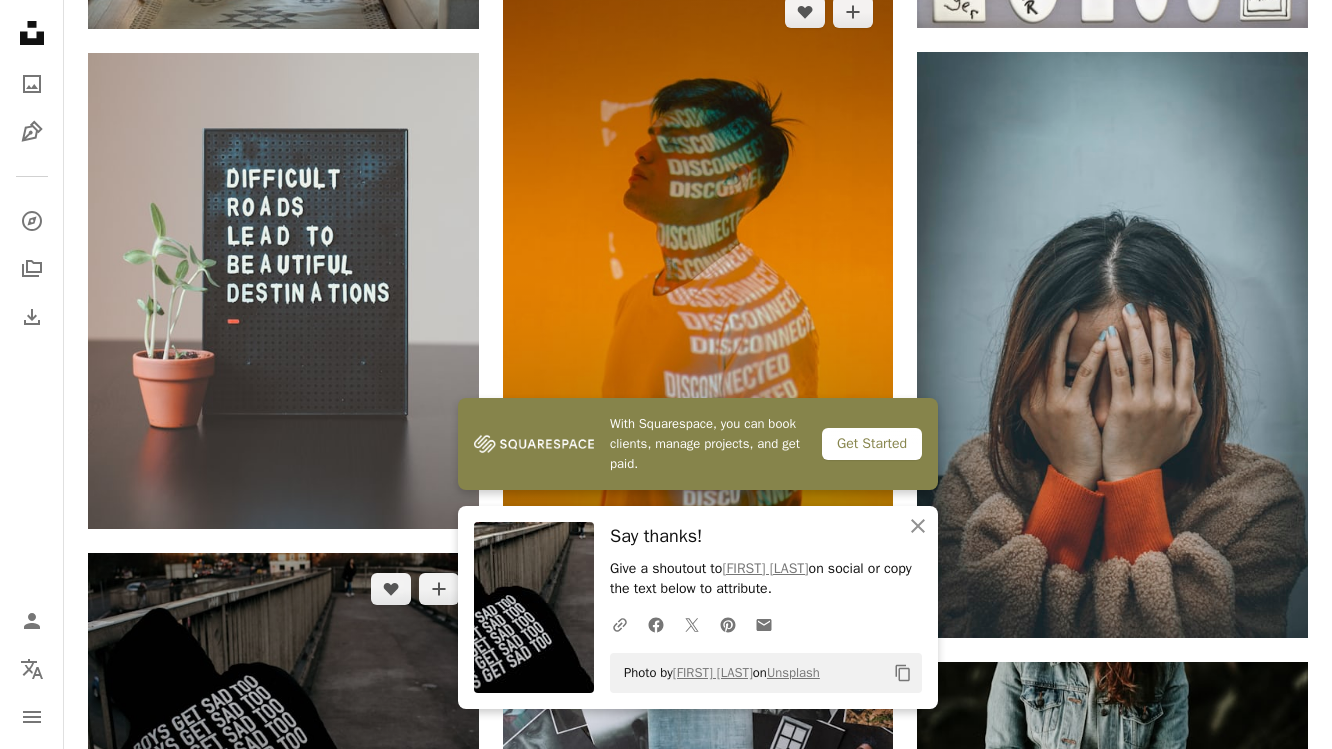 scroll, scrollTop: 4949, scrollLeft: 0, axis: vertical 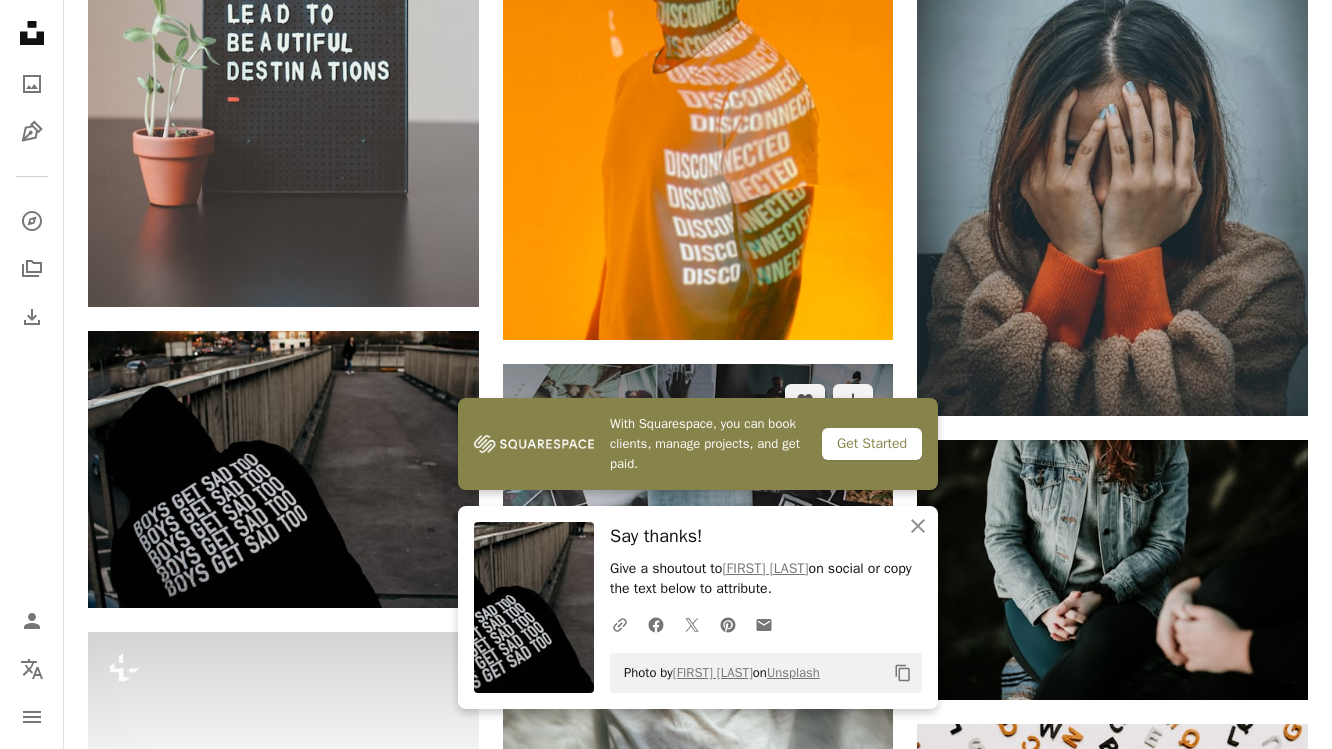click on "Arrow pointing down" at bounding box center [853, 588] 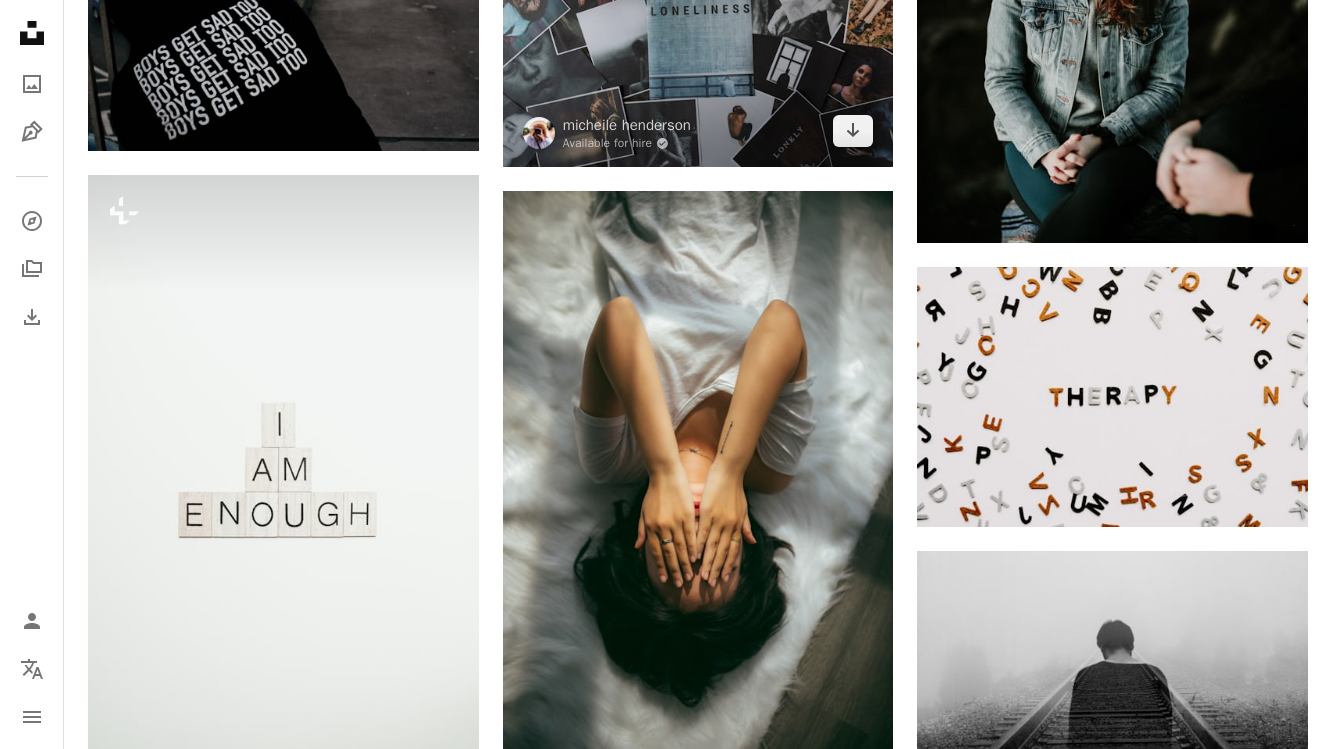 scroll, scrollTop: 5411, scrollLeft: 0, axis: vertical 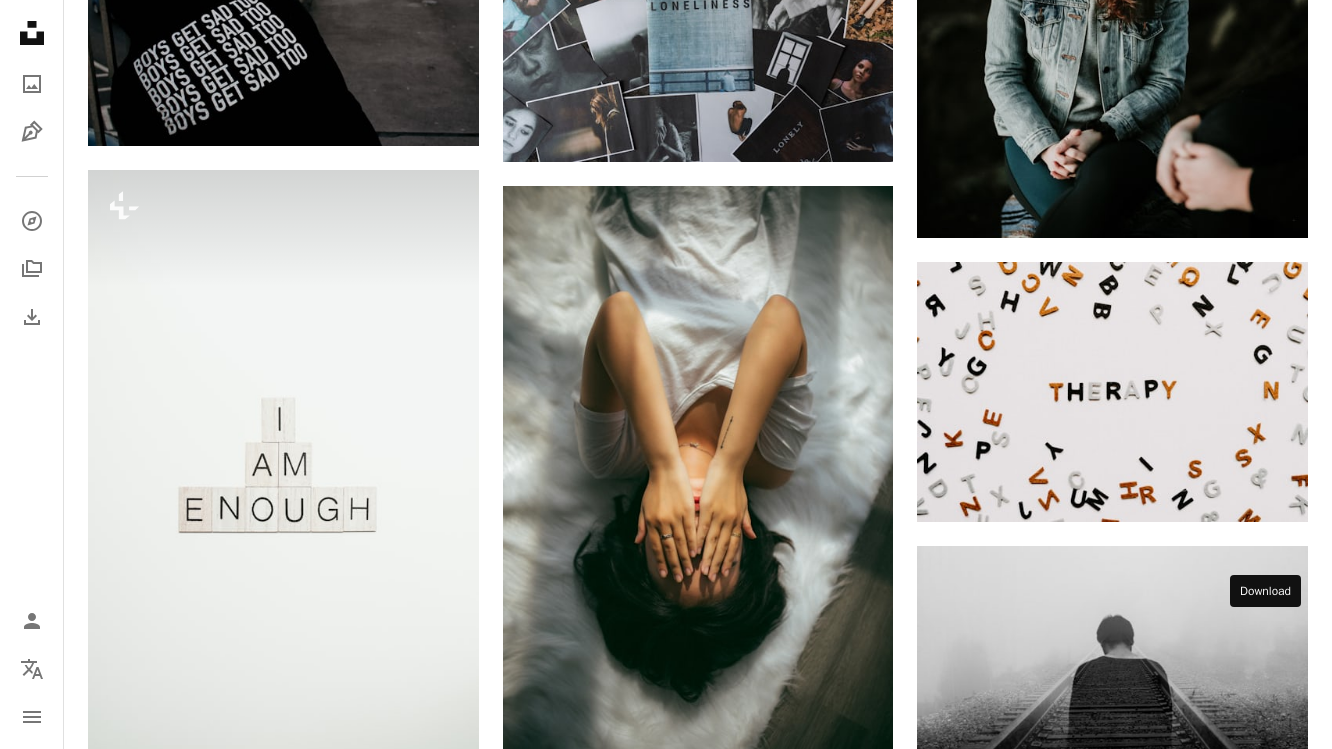 click on "Arrow pointing down" 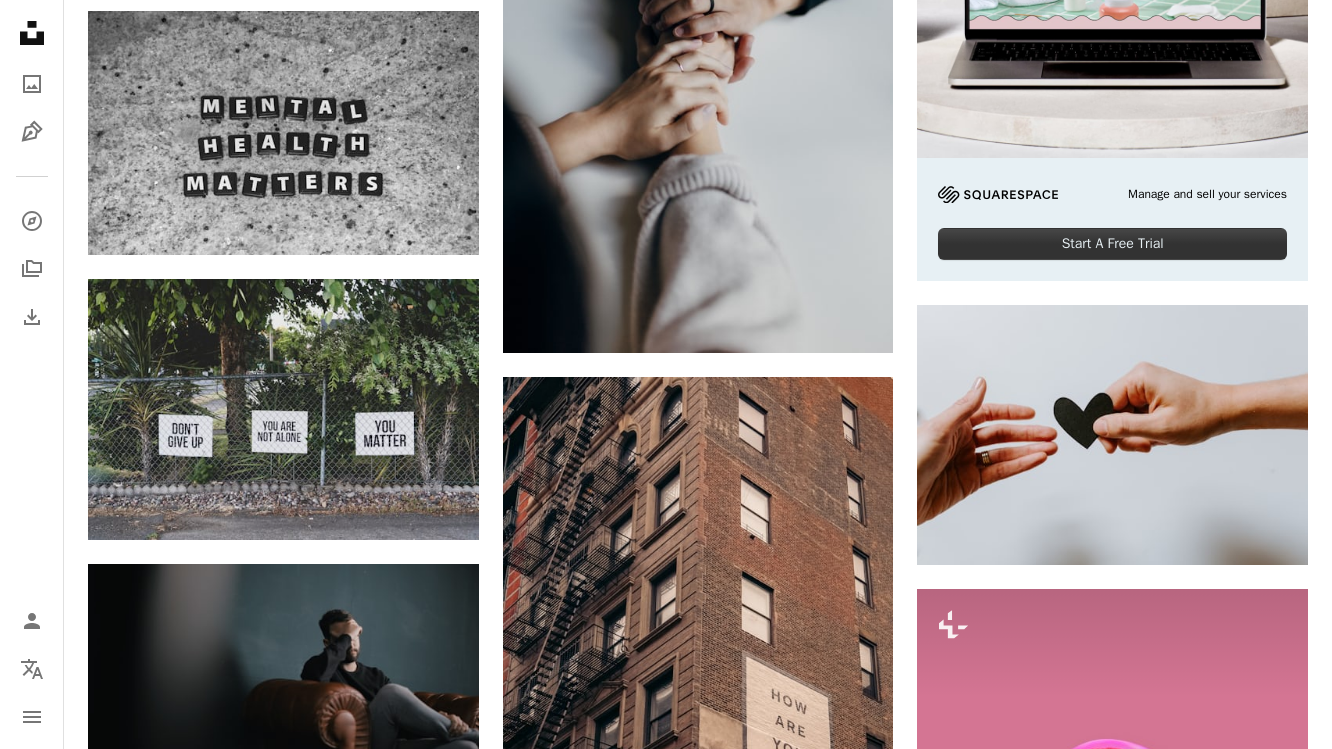 scroll, scrollTop: 0, scrollLeft: 0, axis: both 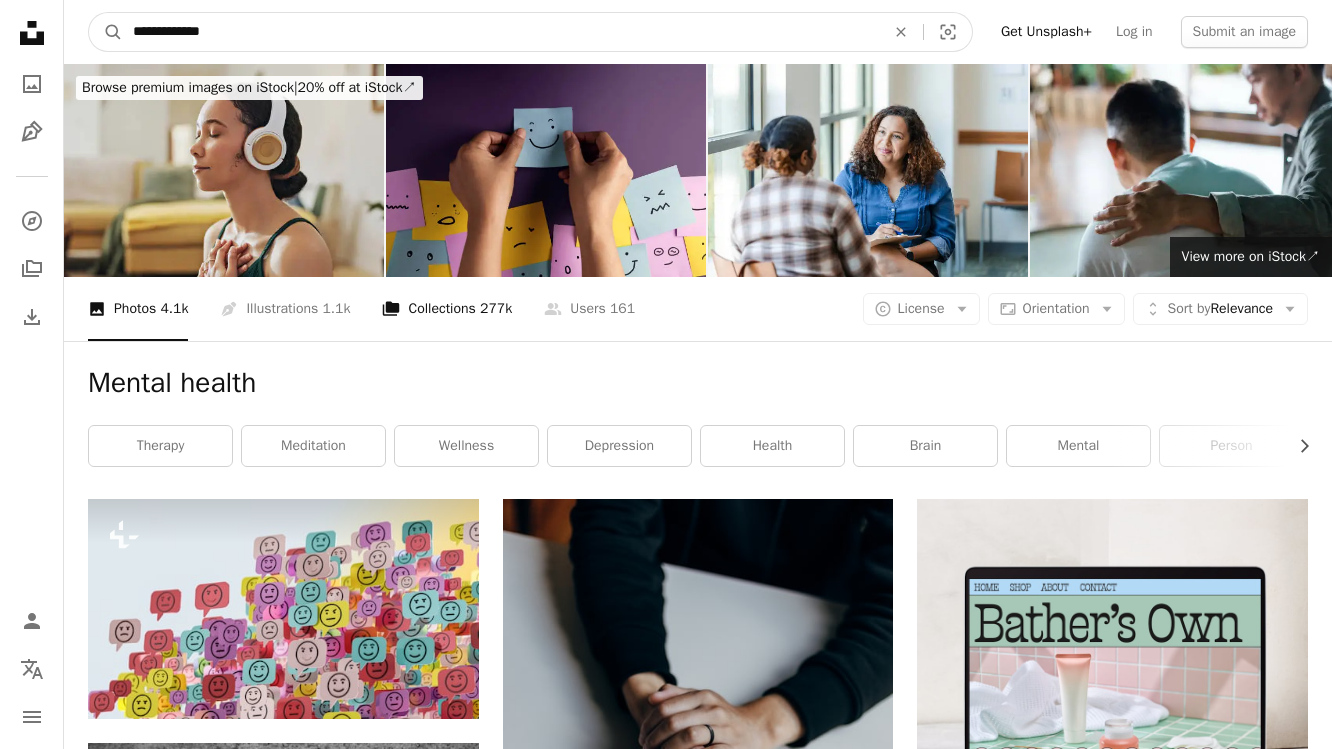 drag, startPoint x: 249, startPoint y: 13, endPoint x: 400, endPoint y: 74, distance: 162.85576 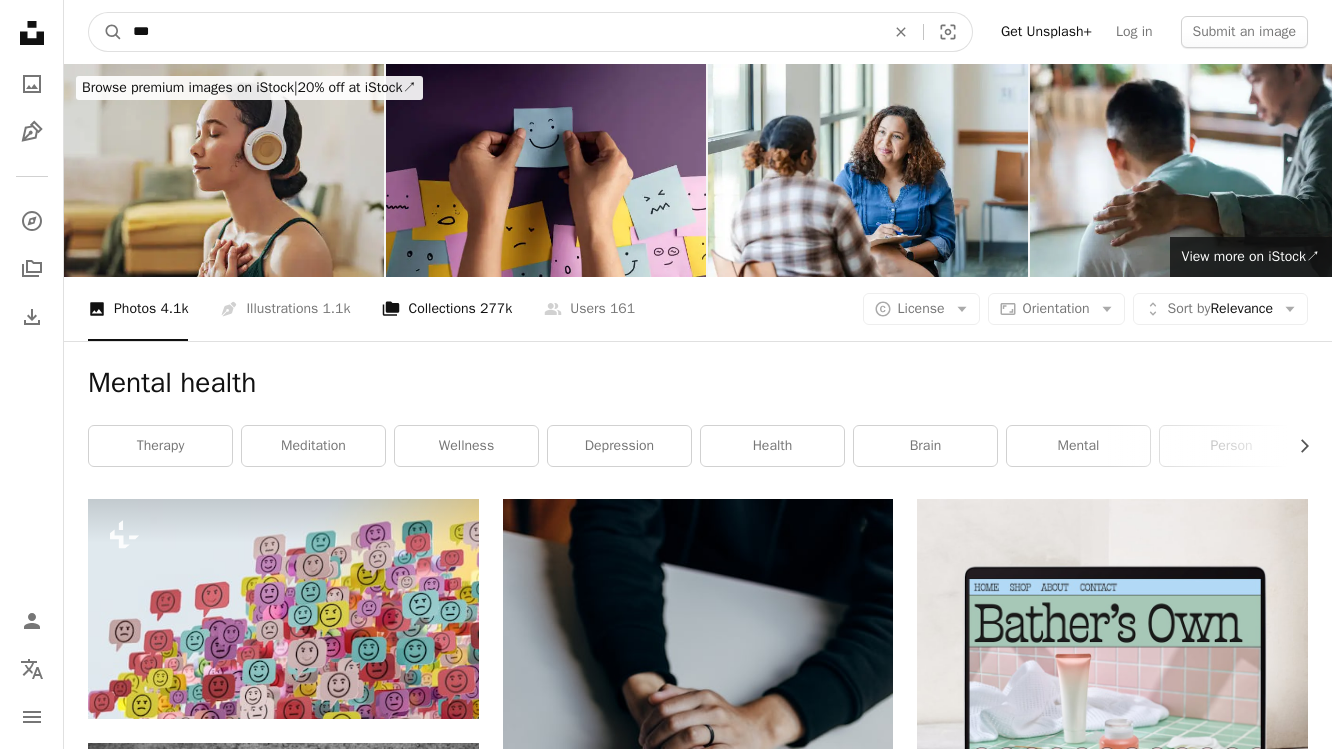 type on "****" 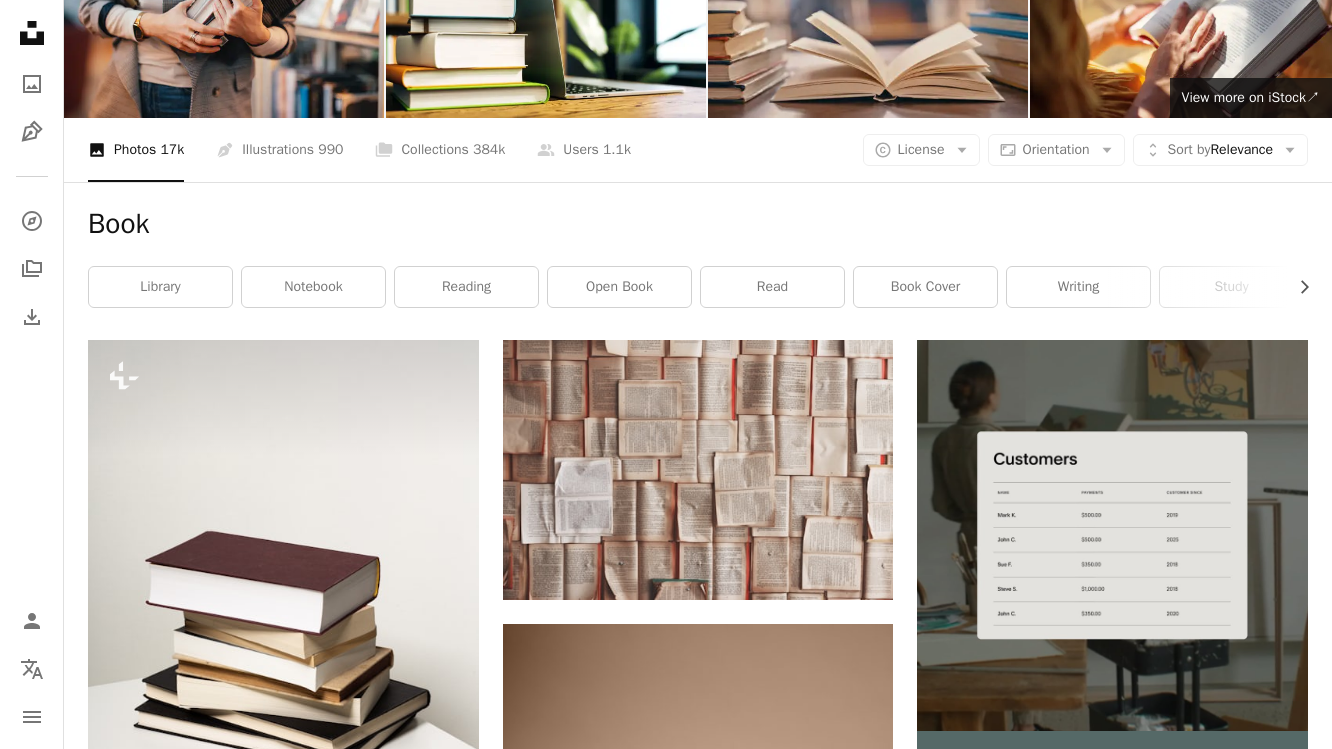 scroll, scrollTop: 183, scrollLeft: 0, axis: vertical 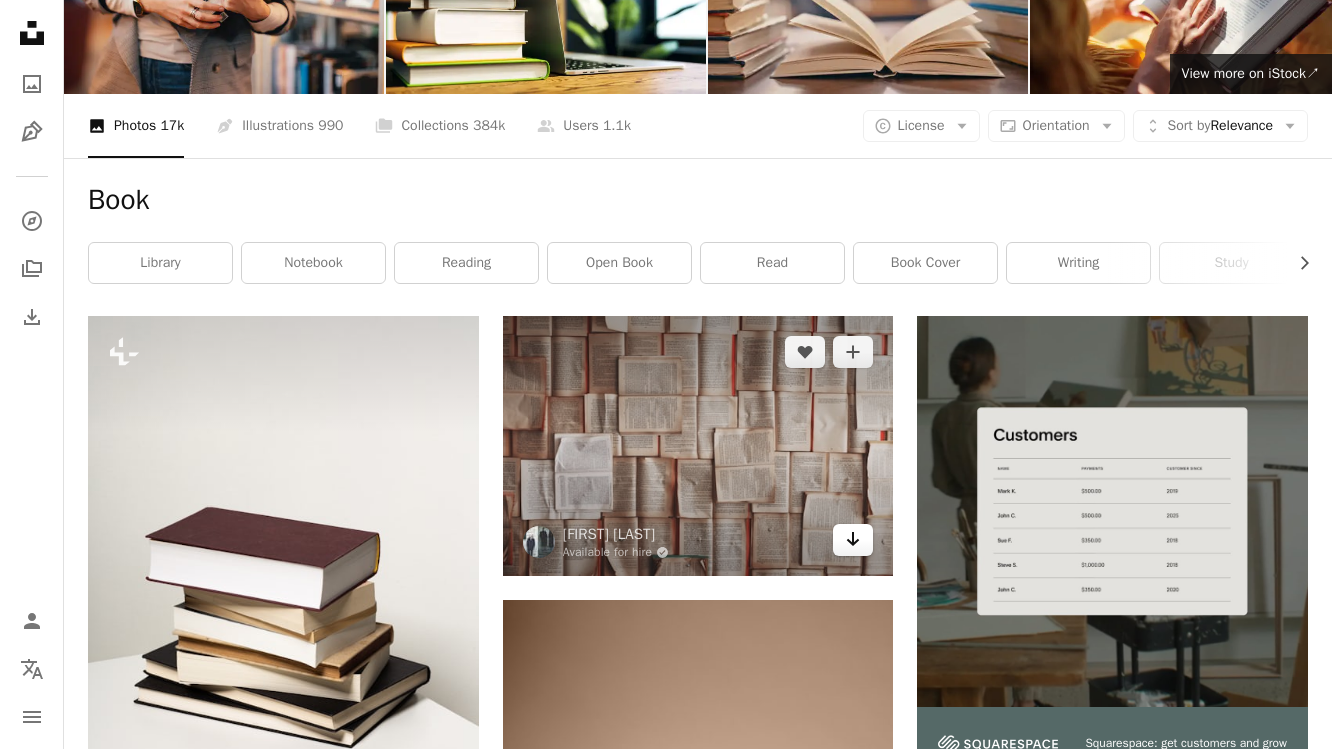 click on "Arrow pointing down" 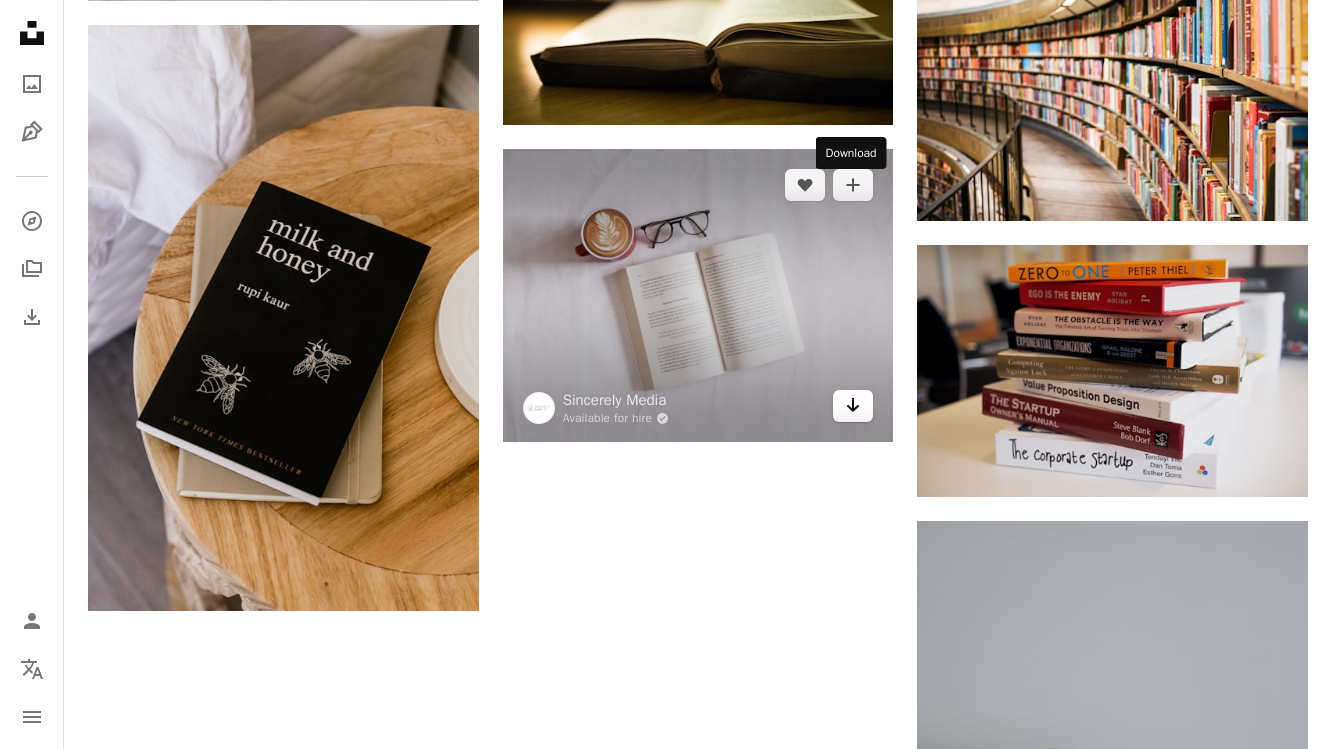 scroll, scrollTop: 3002, scrollLeft: 0, axis: vertical 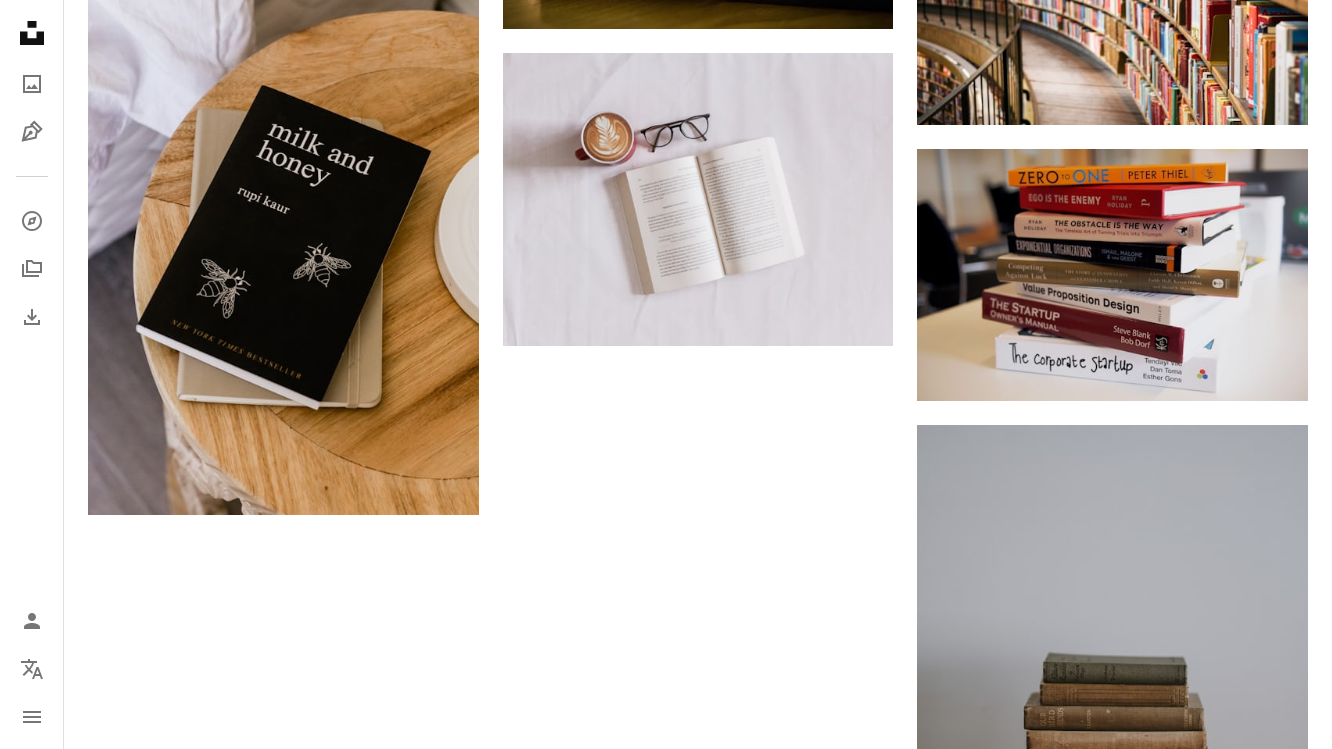 click on "Load more" at bounding box center (698, 982) 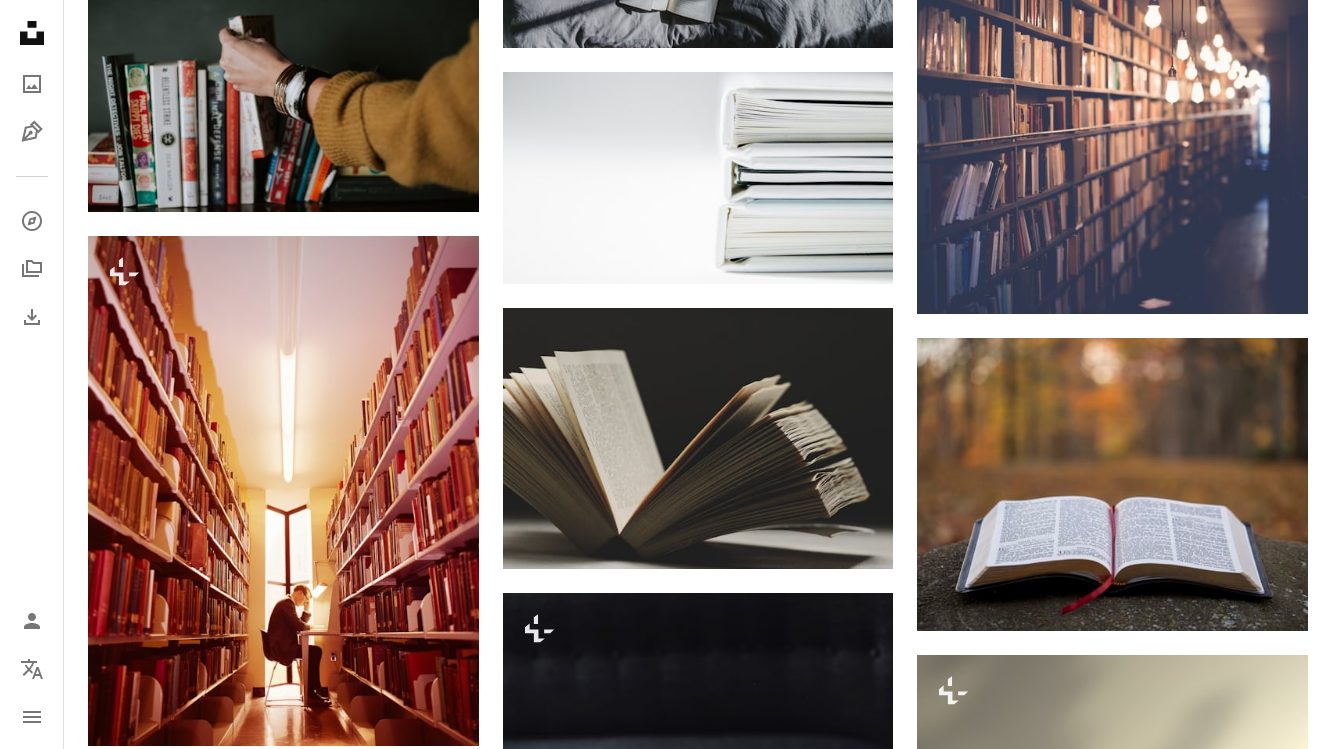 scroll, scrollTop: 5701, scrollLeft: 0, axis: vertical 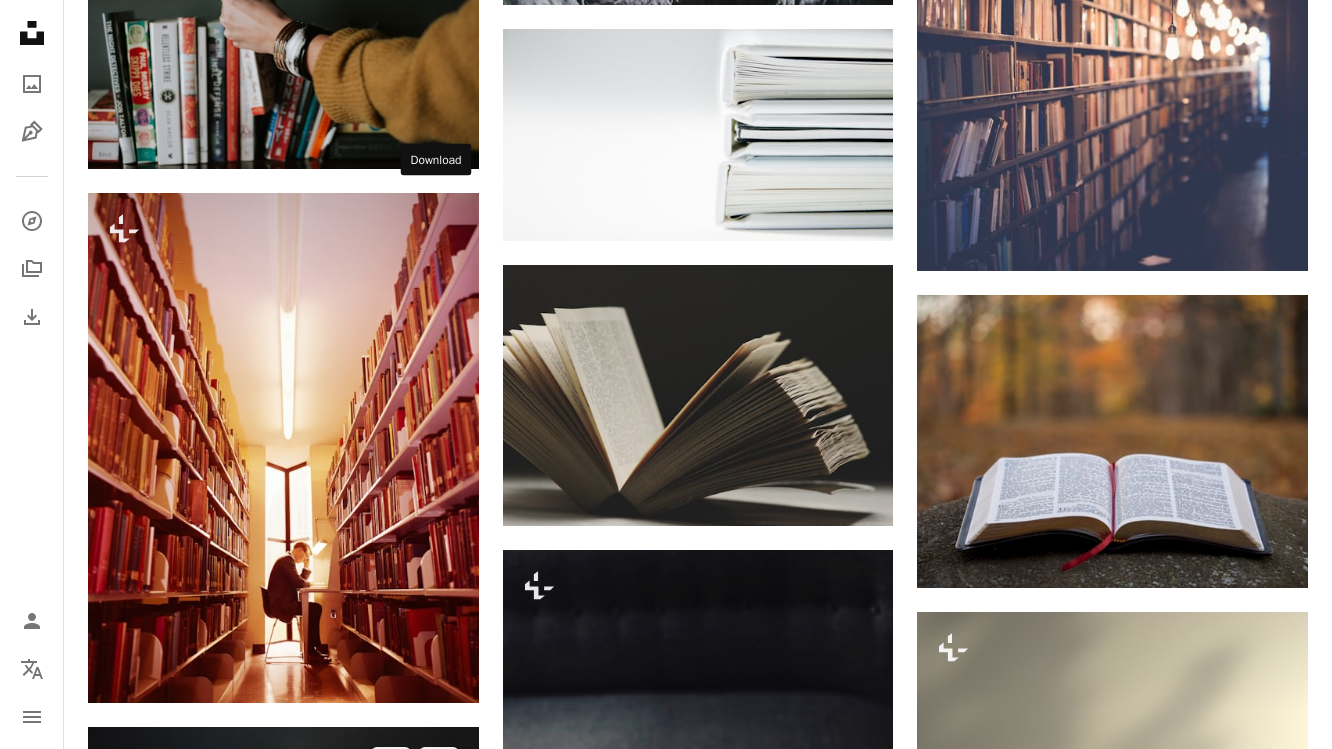 click on "Arrow pointing down" 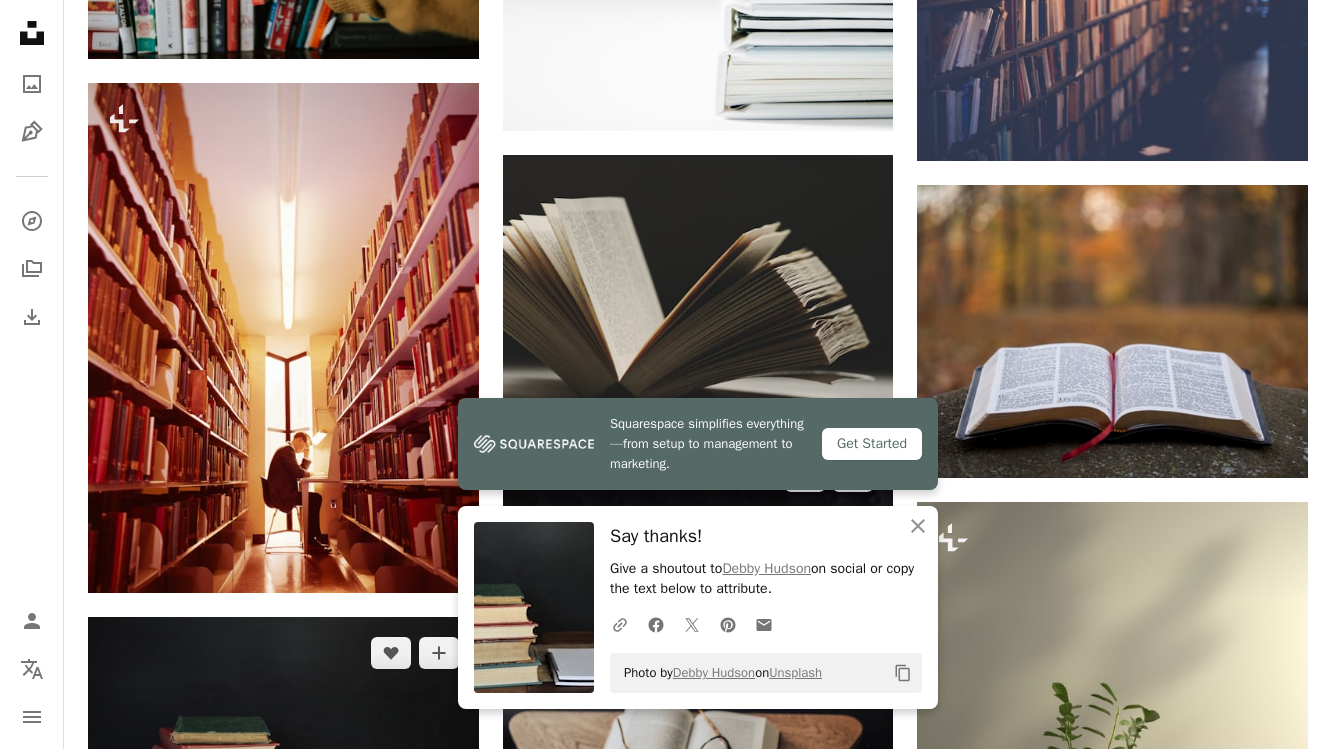 scroll, scrollTop: 5913, scrollLeft: 0, axis: vertical 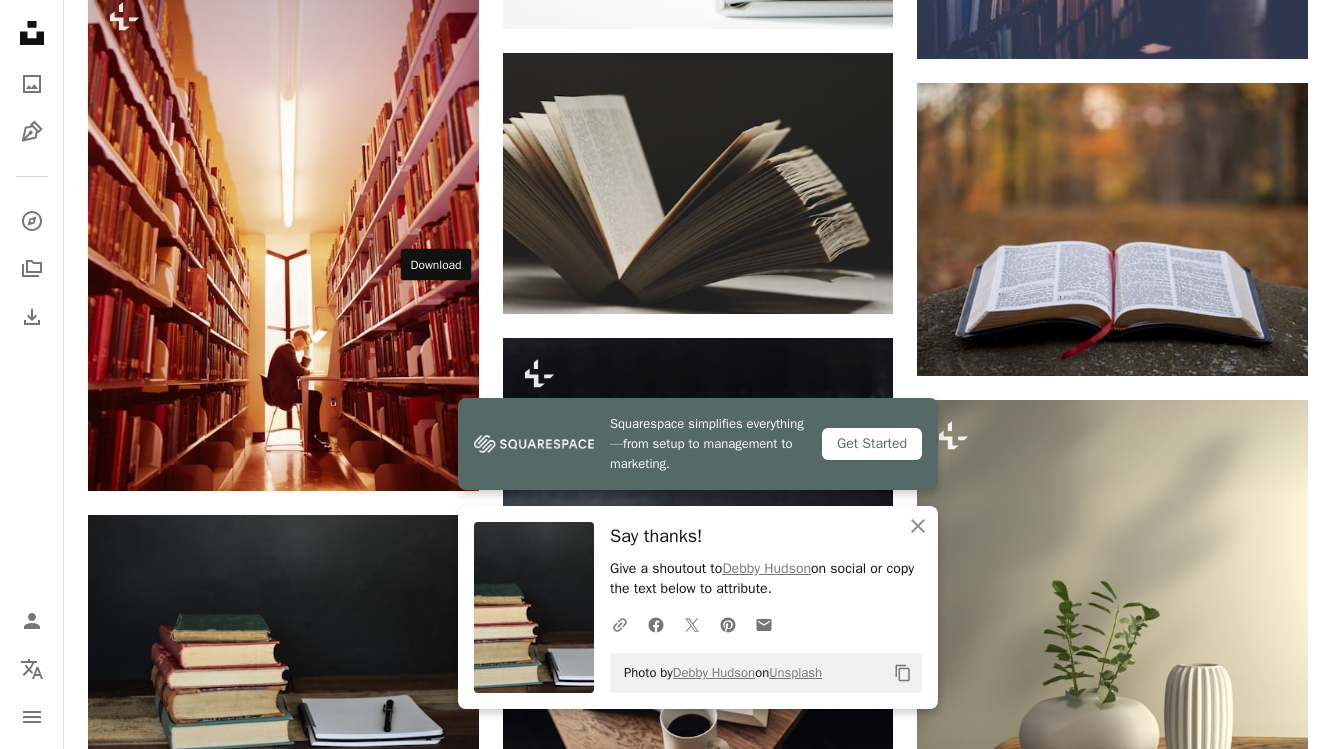 click 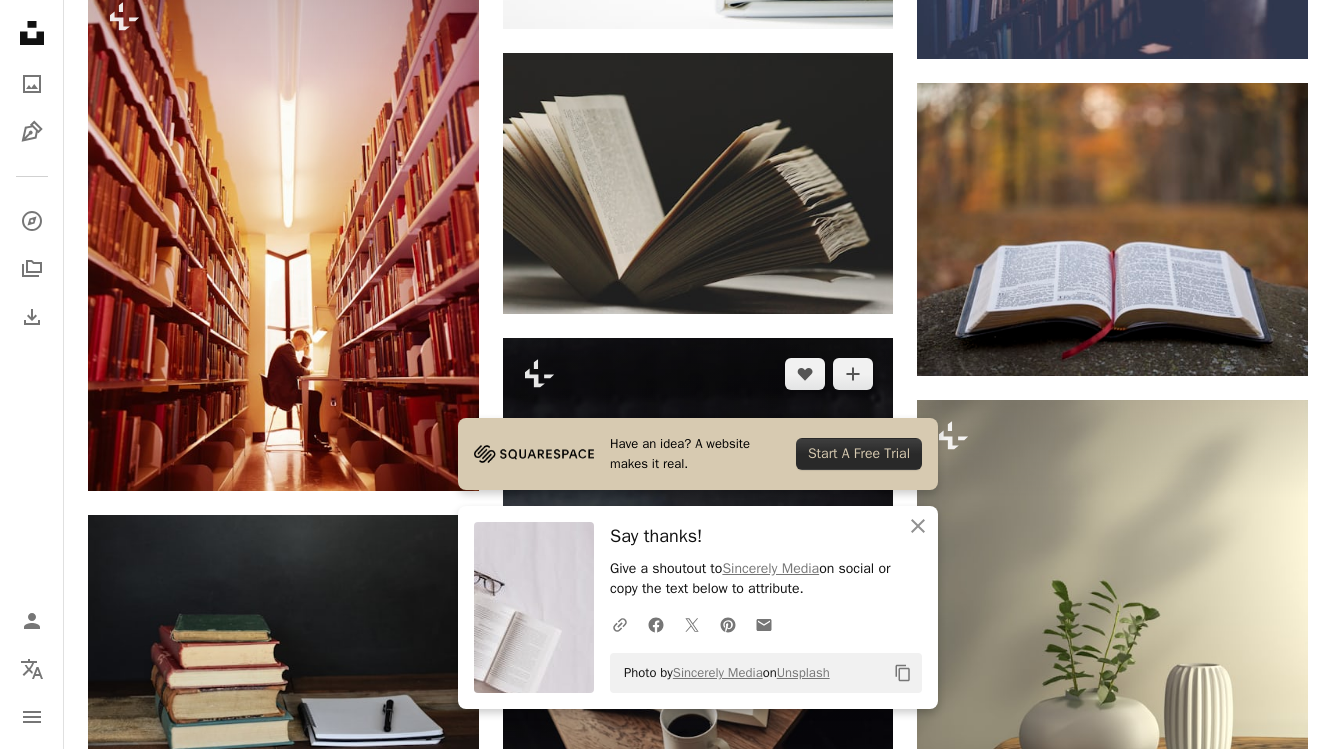 scroll, scrollTop: 6209, scrollLeft: 0, axis: vertical 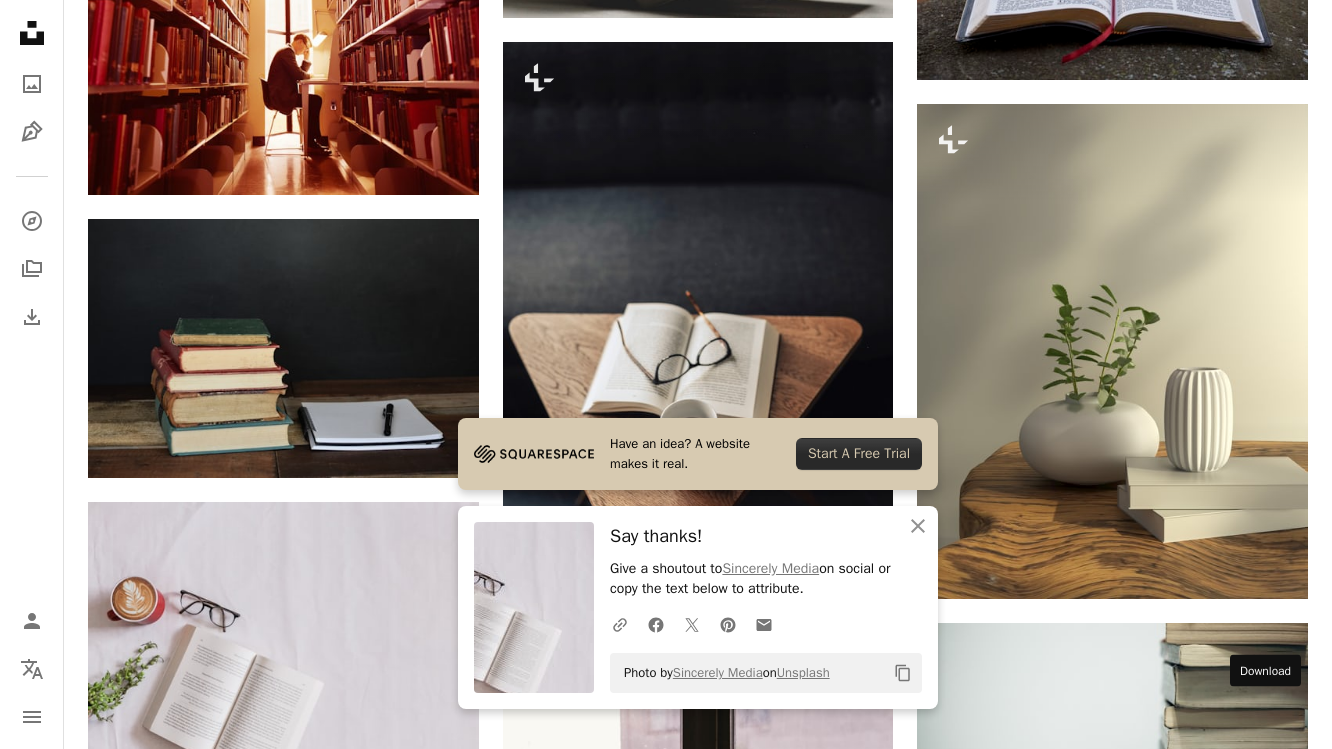 click on "Arrow pointing down" 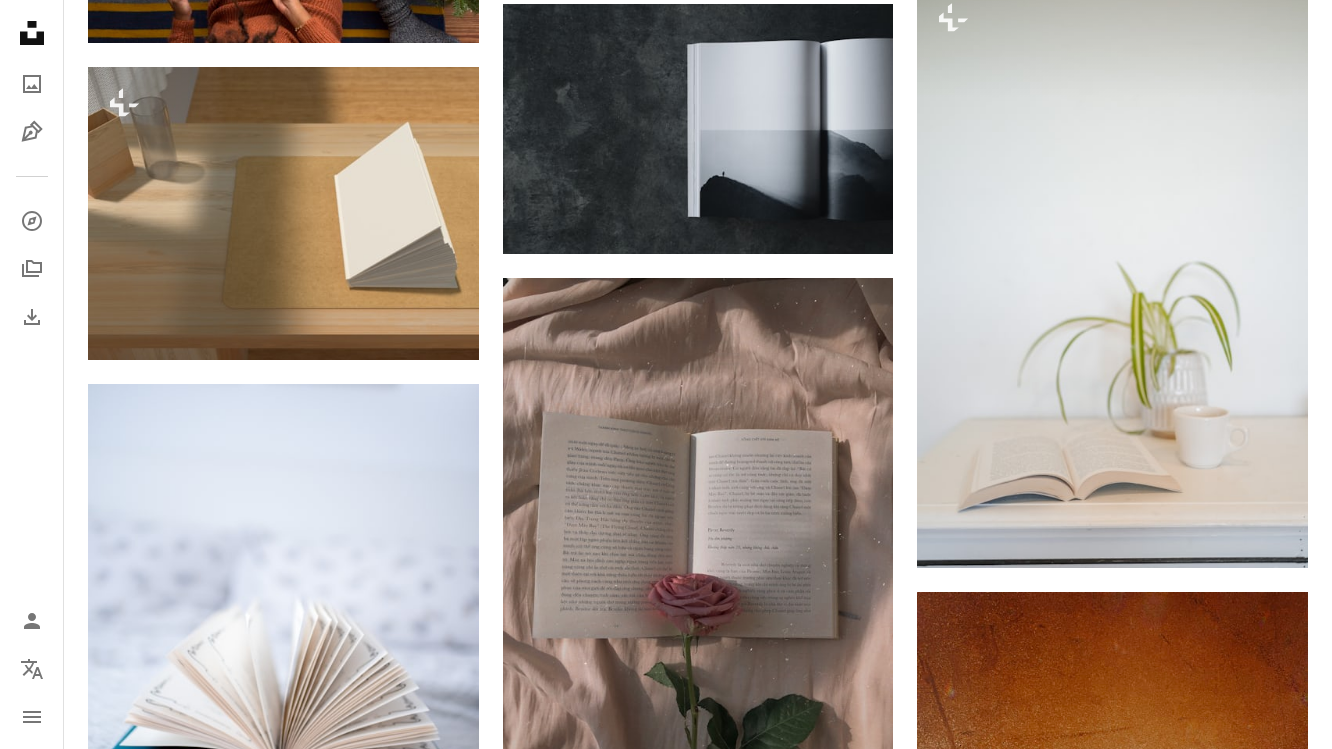 scroll, scrollTop: 9606, scrollLeft: 0, axis: vertical 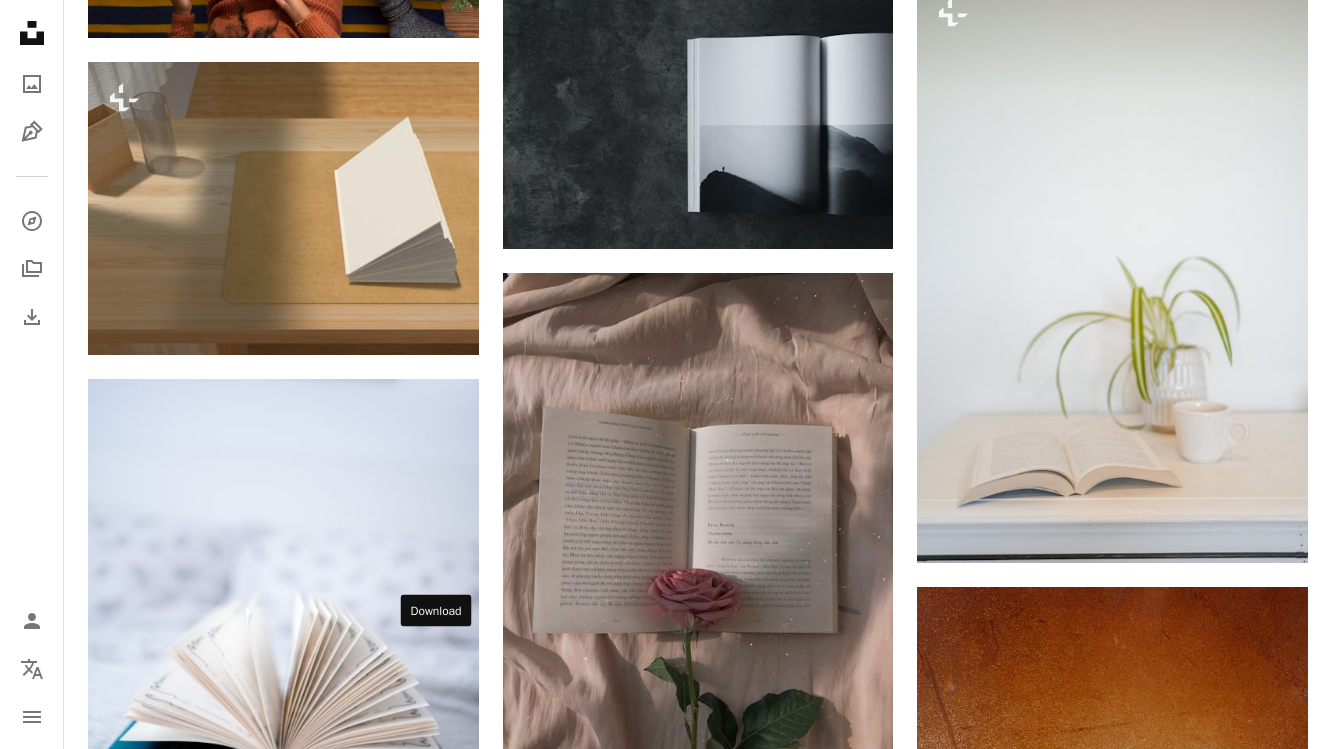 click on "Arrow pointing down" at bounding box center (439, 1400) 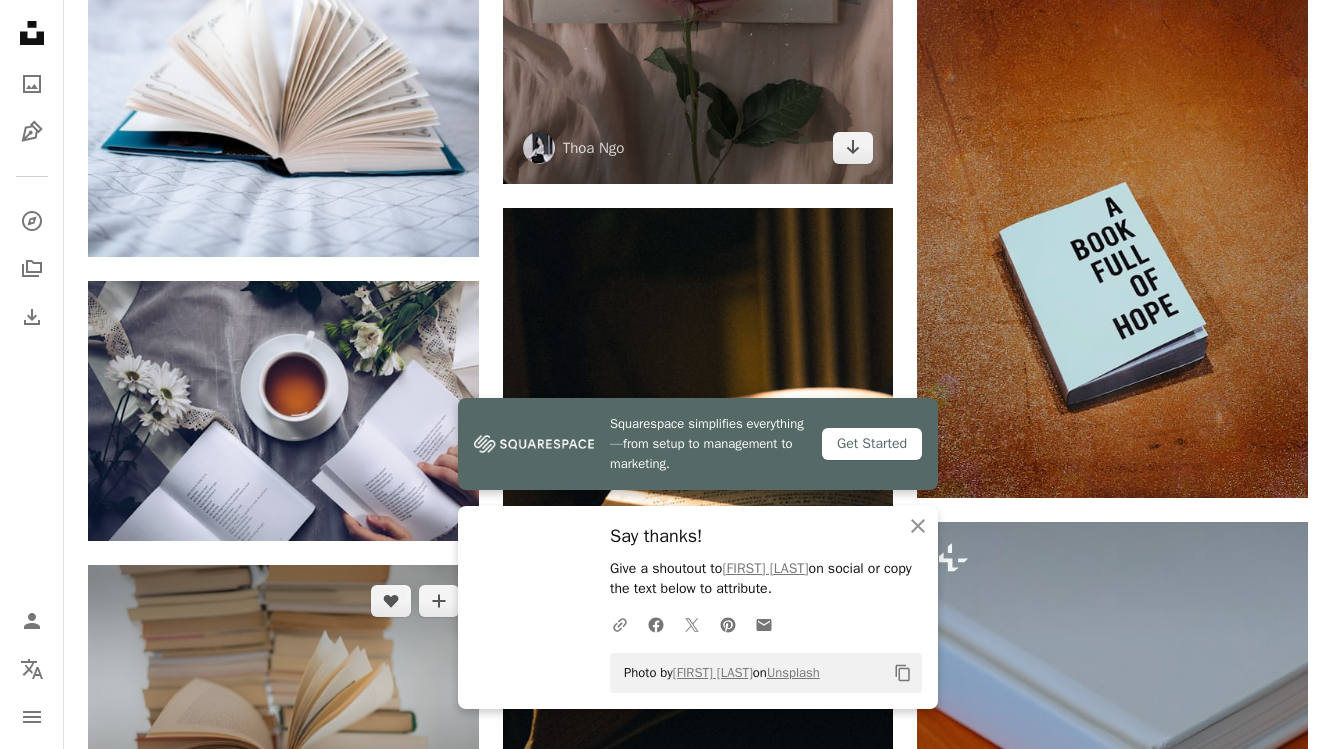 scroll, scrollTop: 10259, scrollLeft: 0, axis: vertical 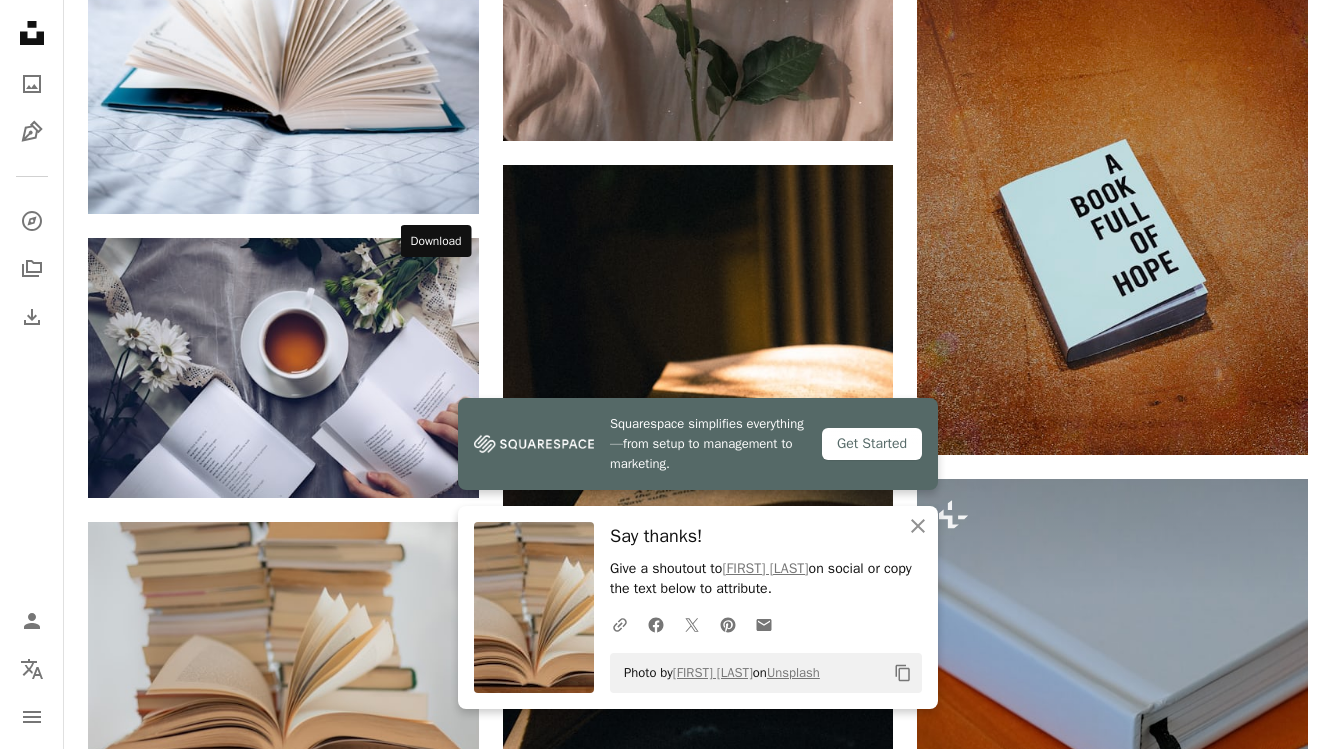 click on "Arrow pointing down" 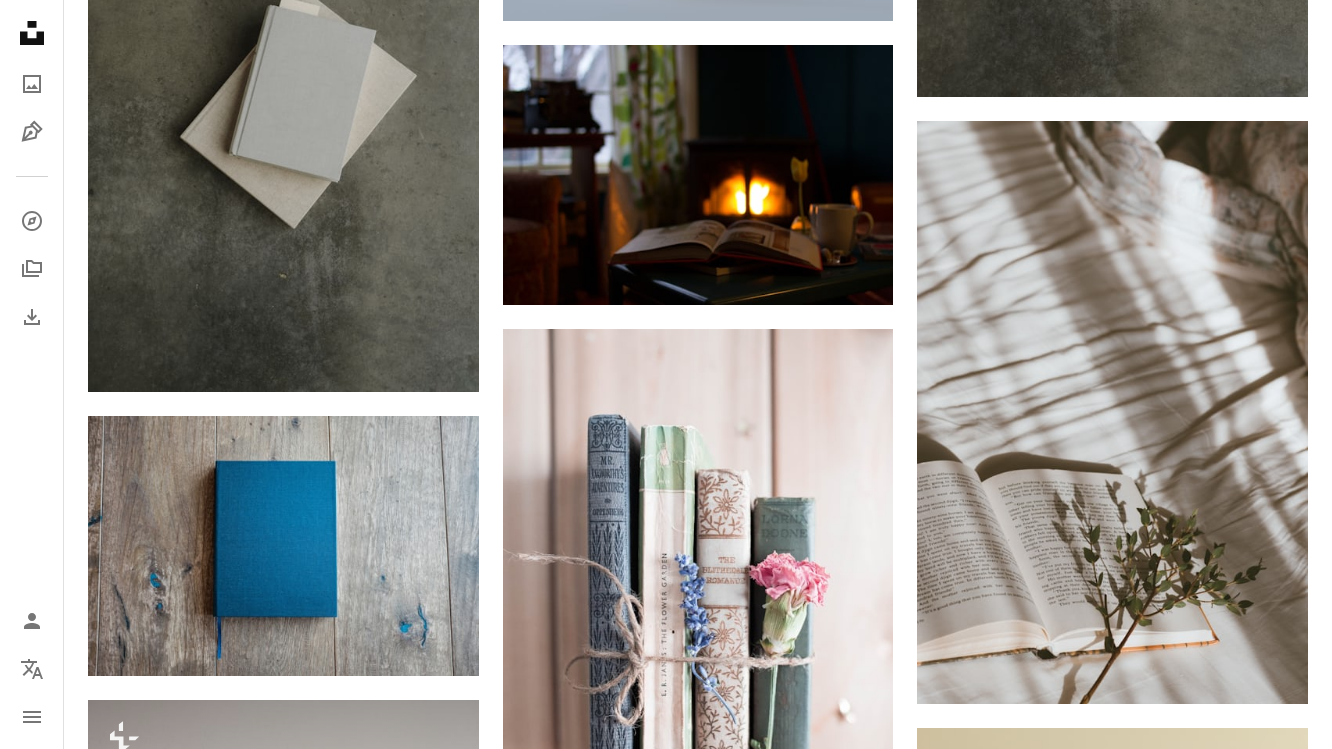 scroll, scrollTop: 12460, scrollLeft: 0, axis: vertical 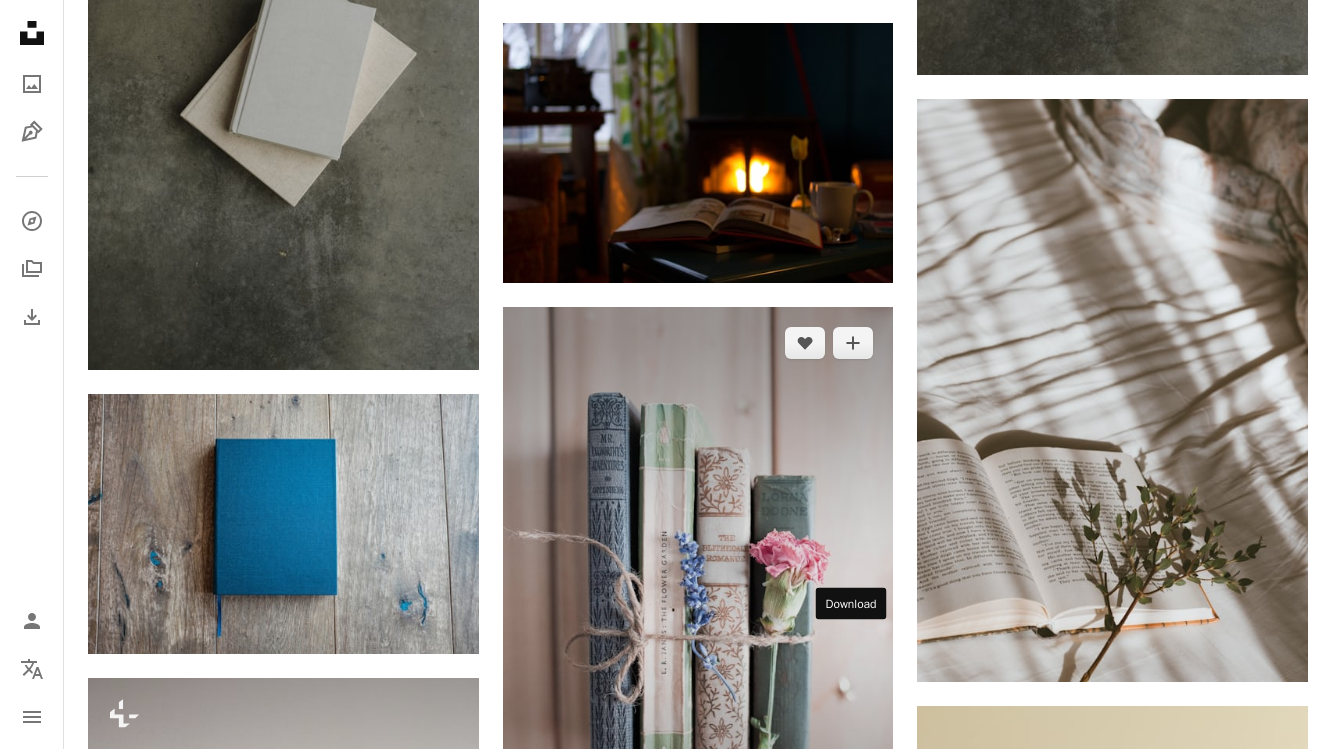 click on "Arrow pointing down" 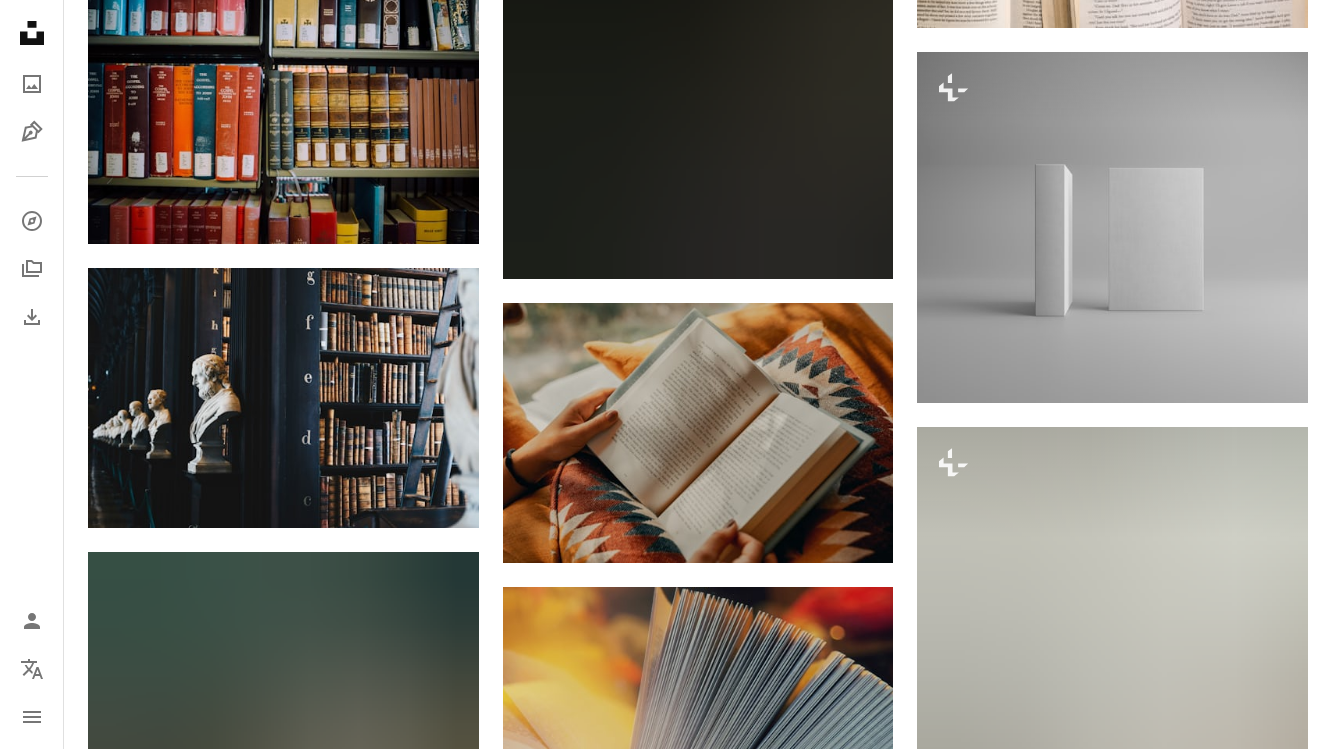 scroll, scrollTop: 14347, scrollLeft: 0, axis: vertical 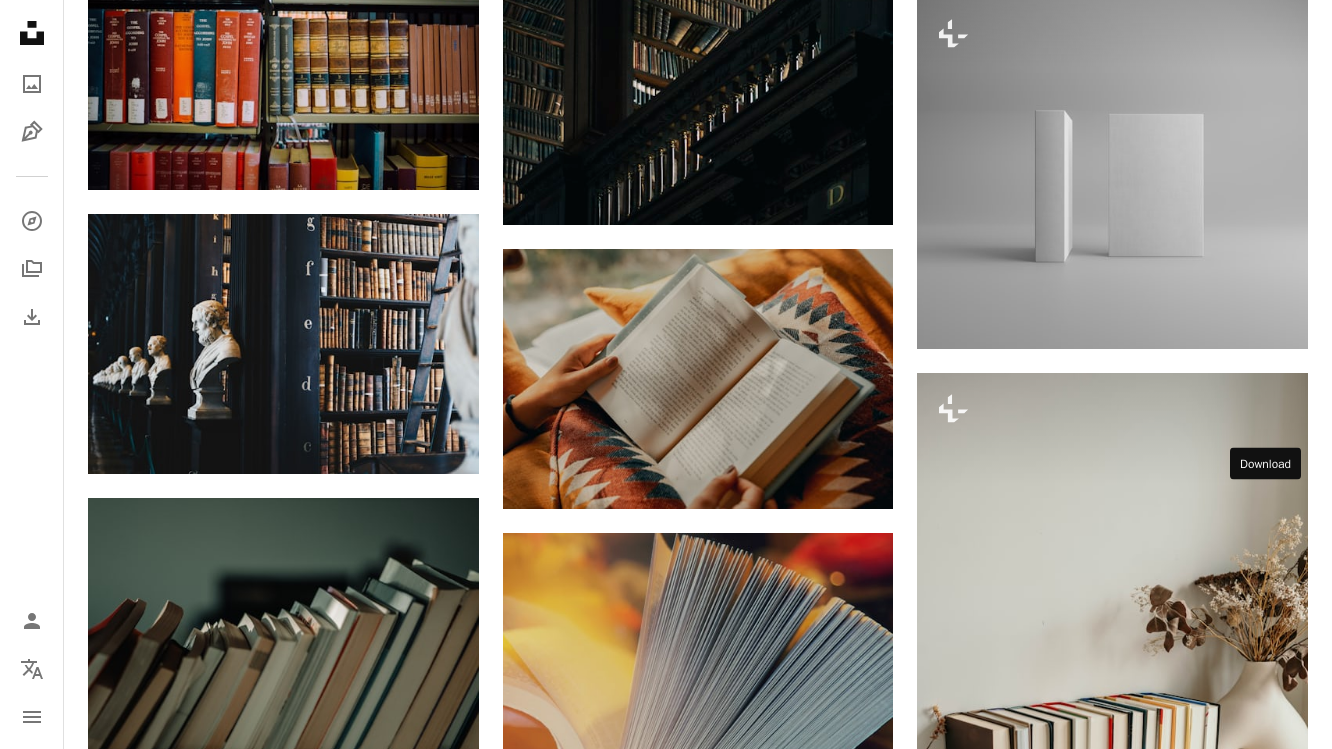 click 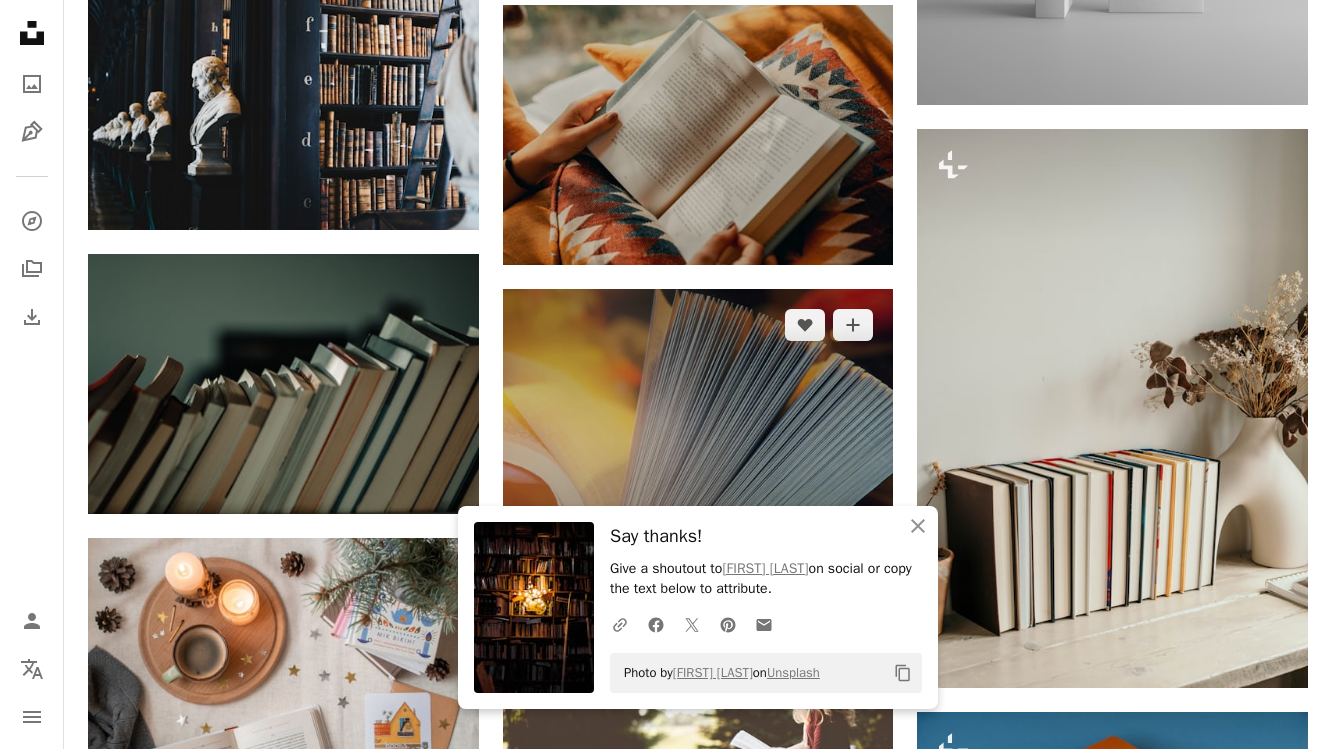 scroll, scrollTop: 14694, scrollLeft: 0, axis: vertical 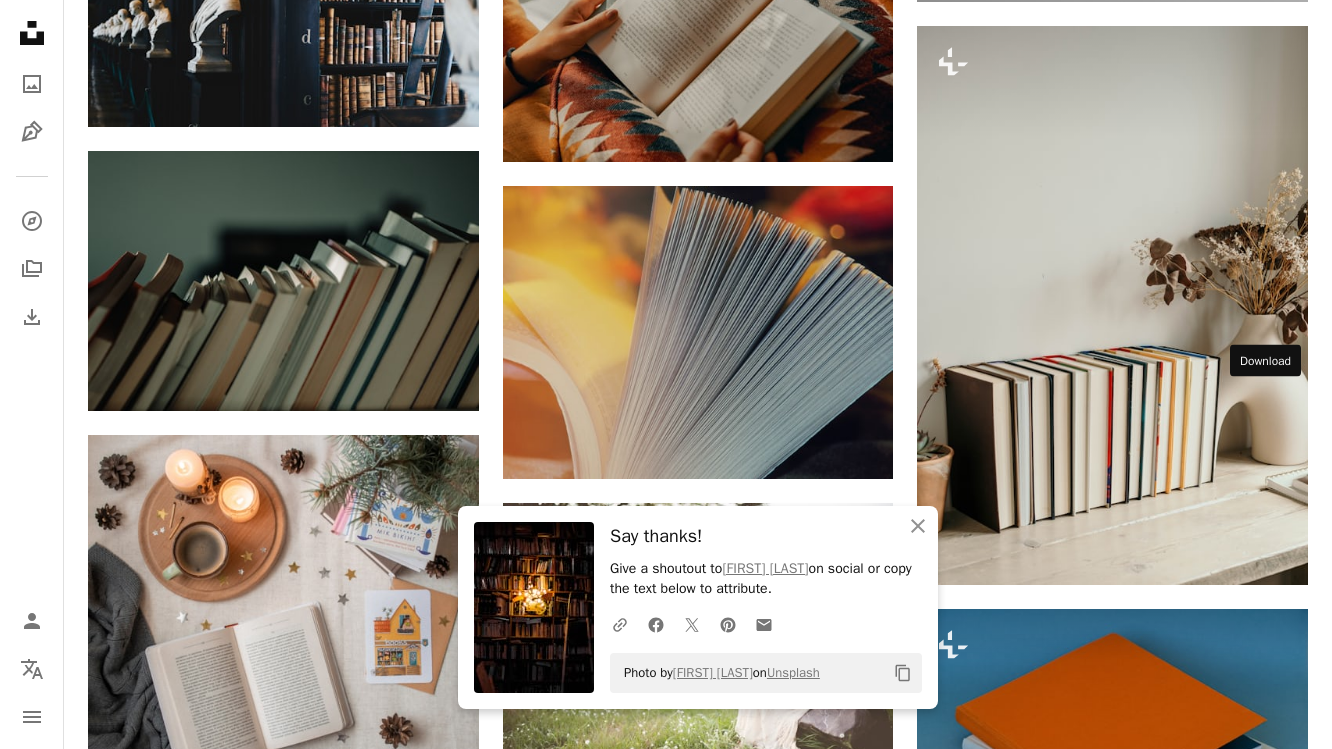 click on "Arrow pointing down" at bounding box center (1268, 1687) 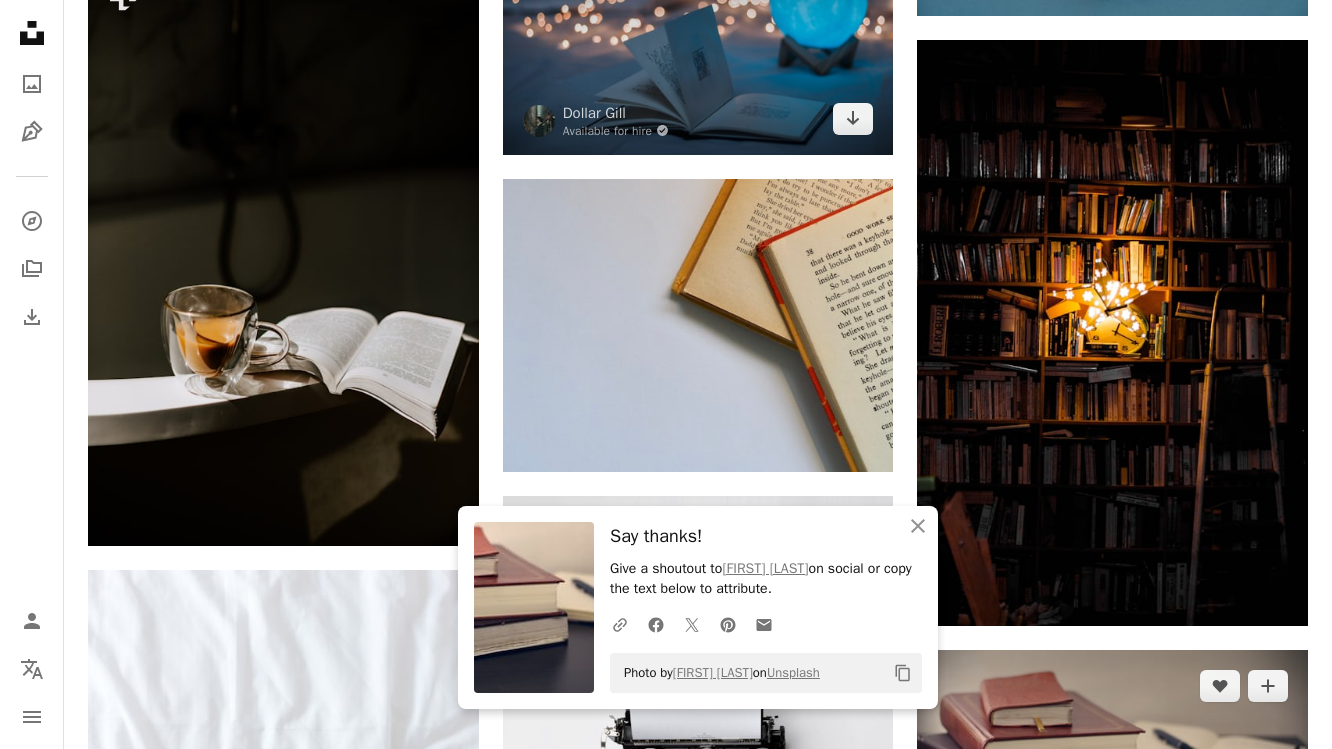 scroll, scrollTop: 15555, scrollLeft: 0, axis: vertical 